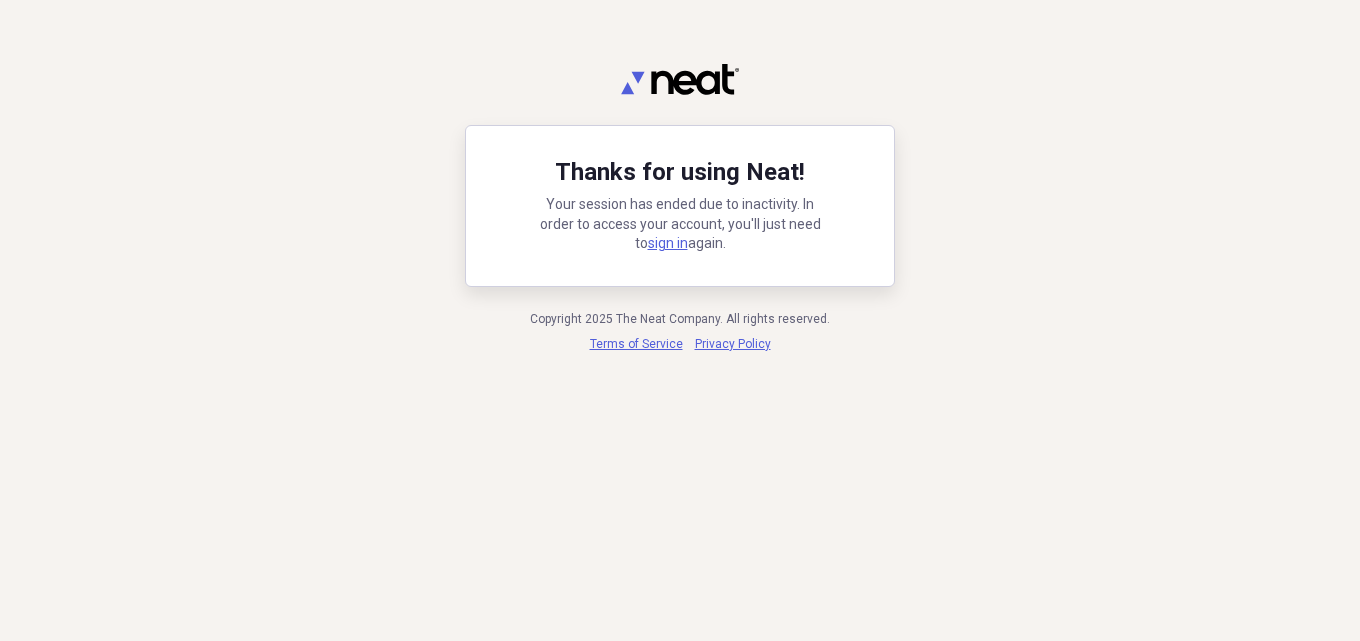 scroll, scrollTop: 0, scrollLeft: 0, axis: both 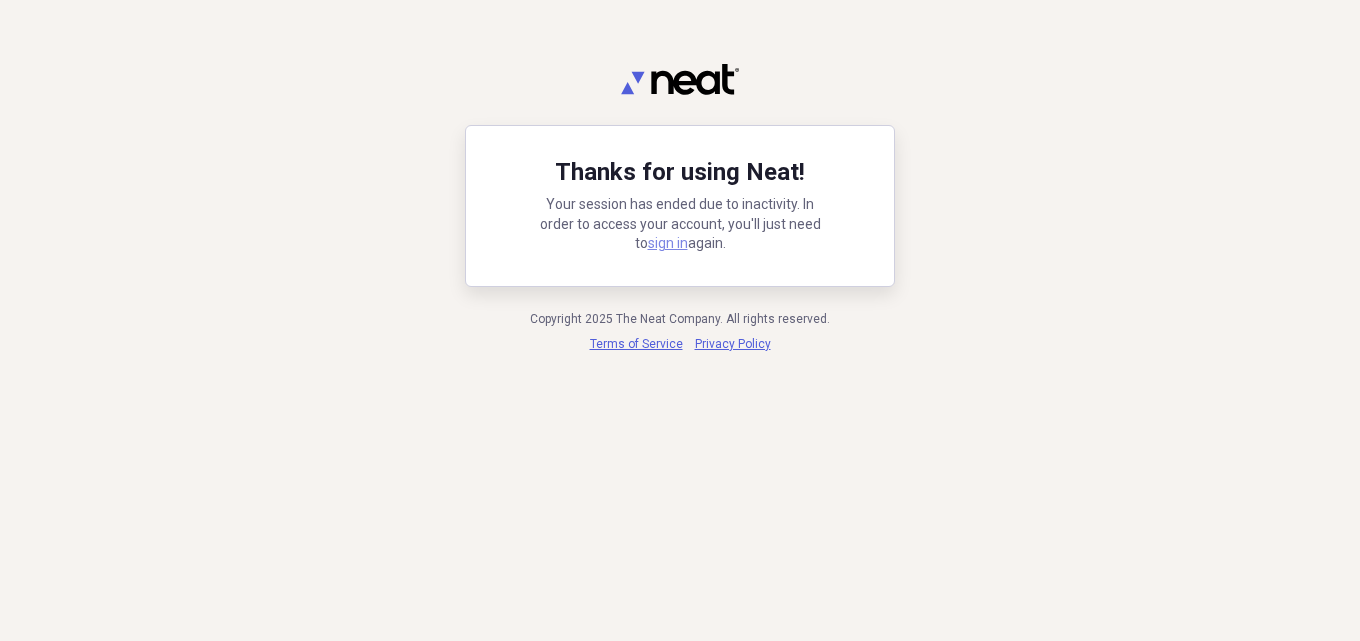 click on "sign in" at bounding box center (668, 243) 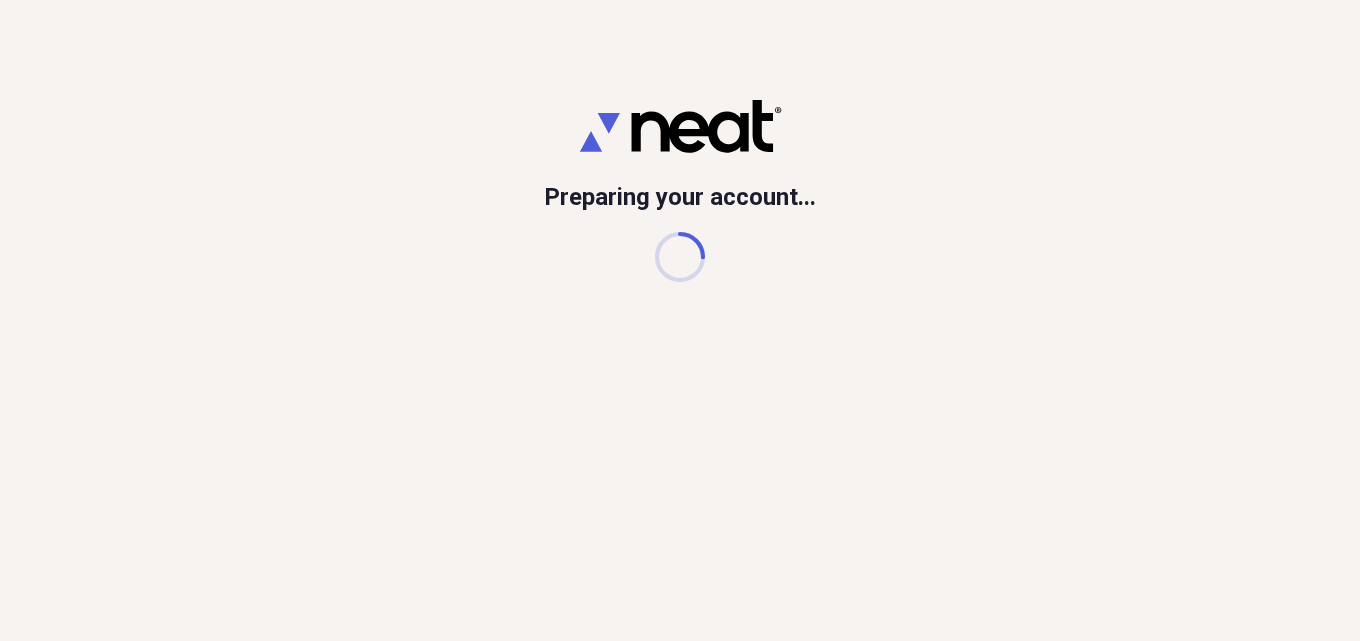 scroll, scrollTop: 0, scrollLeft: 0, axis: both 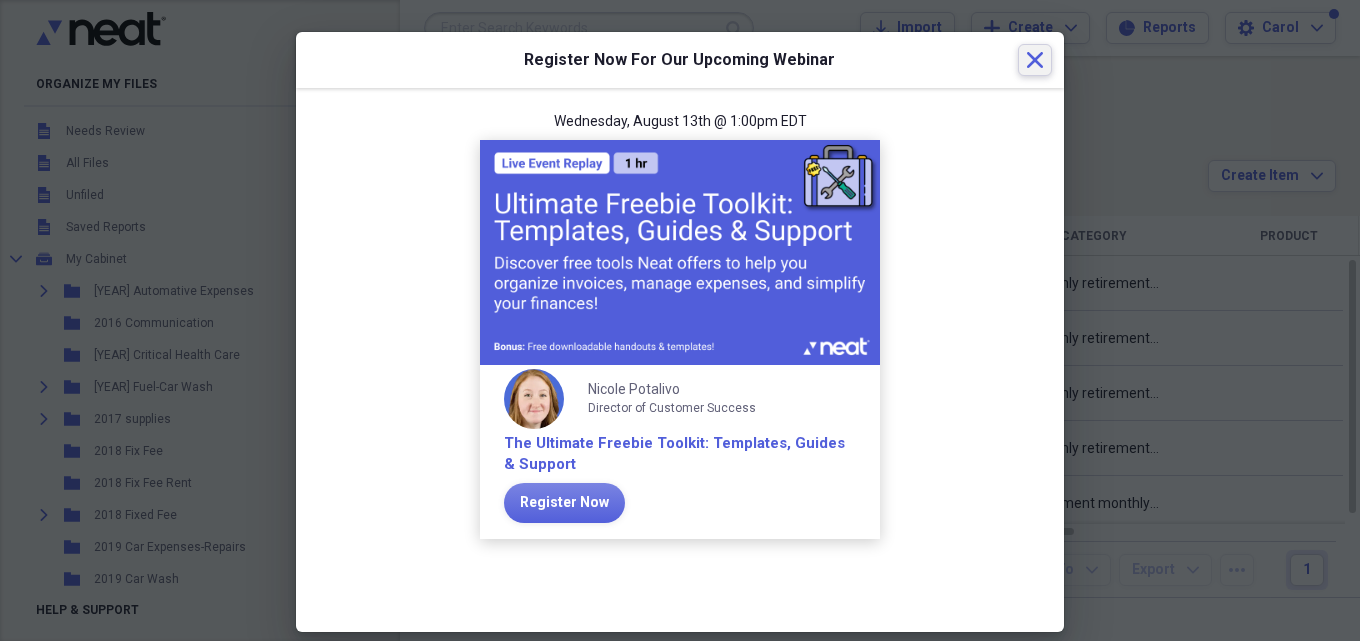click 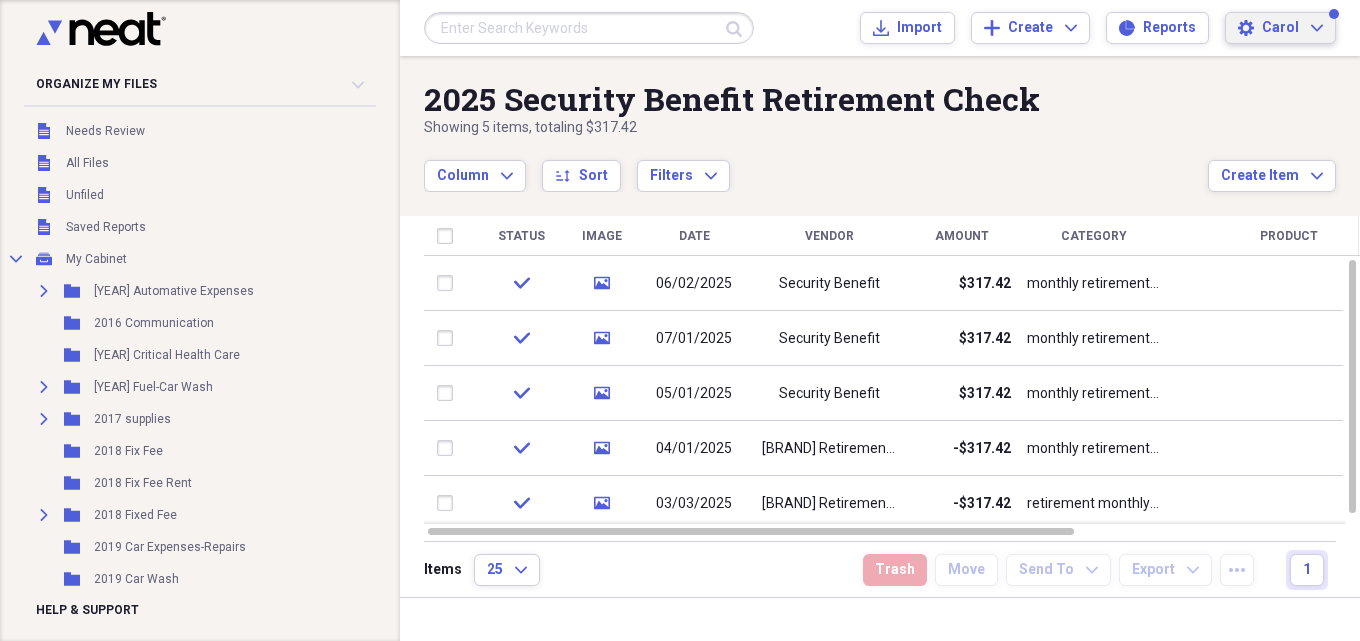 click on "Carol" at bounding box center [1280, 28] 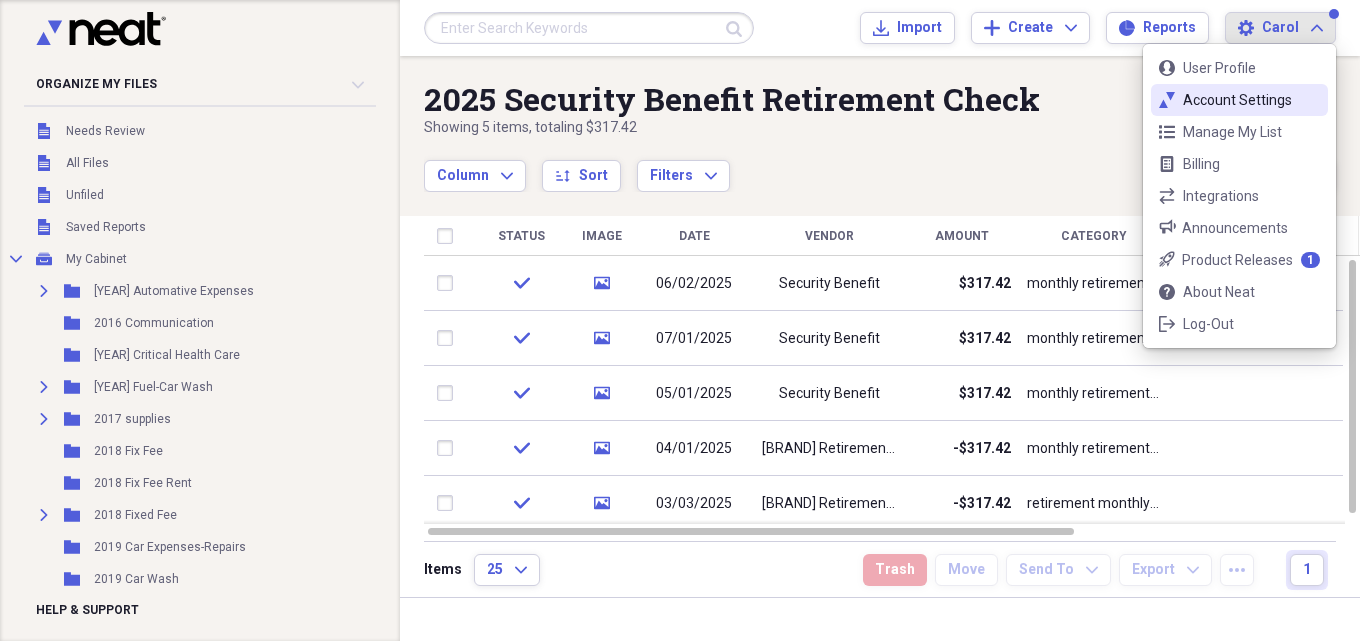 click on "Account Settings" at bounding box center (1239, 100) 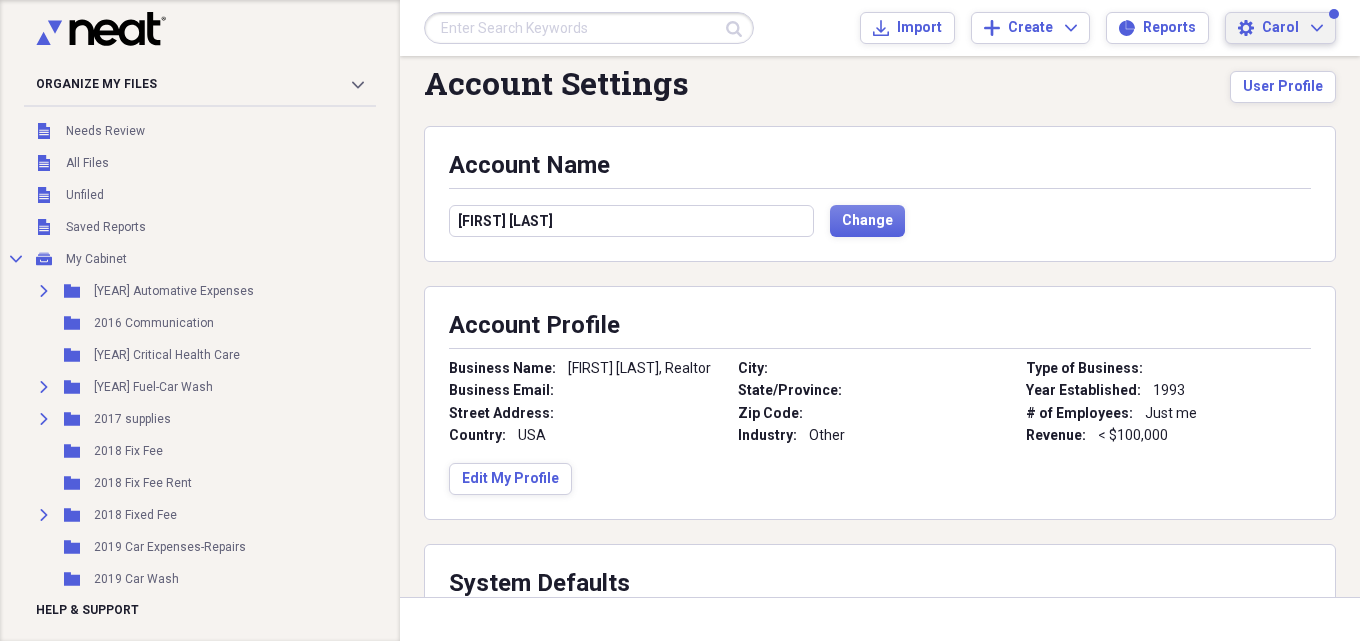 scroll, scrollTop: 0, scrollLeft: 0, axis: both 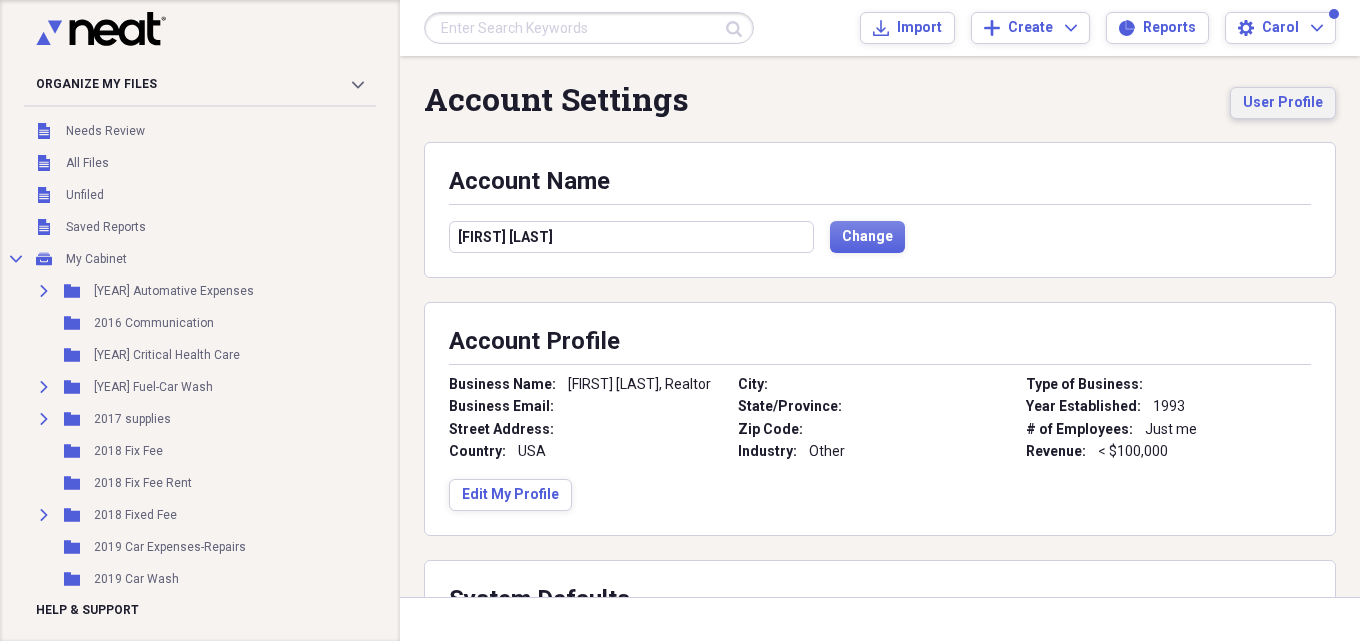 click on "User Profile" at bounding box center [1283, 103] 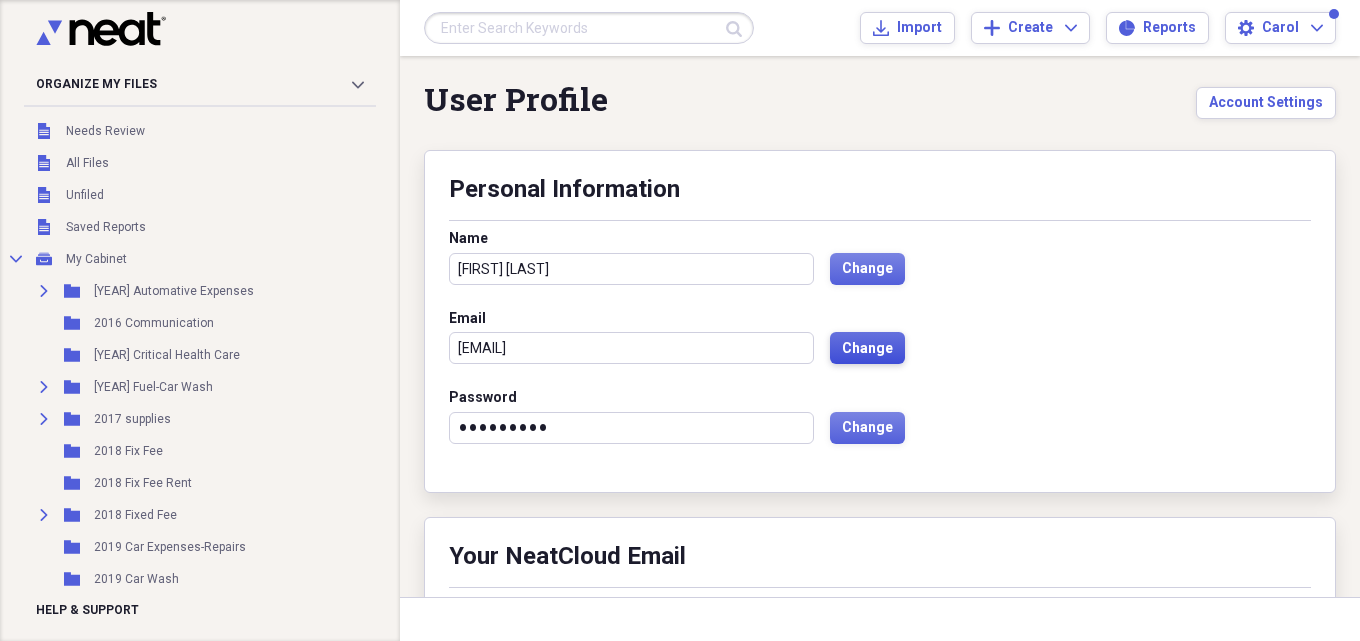 click on "Change" at bounding box center [867, 349] 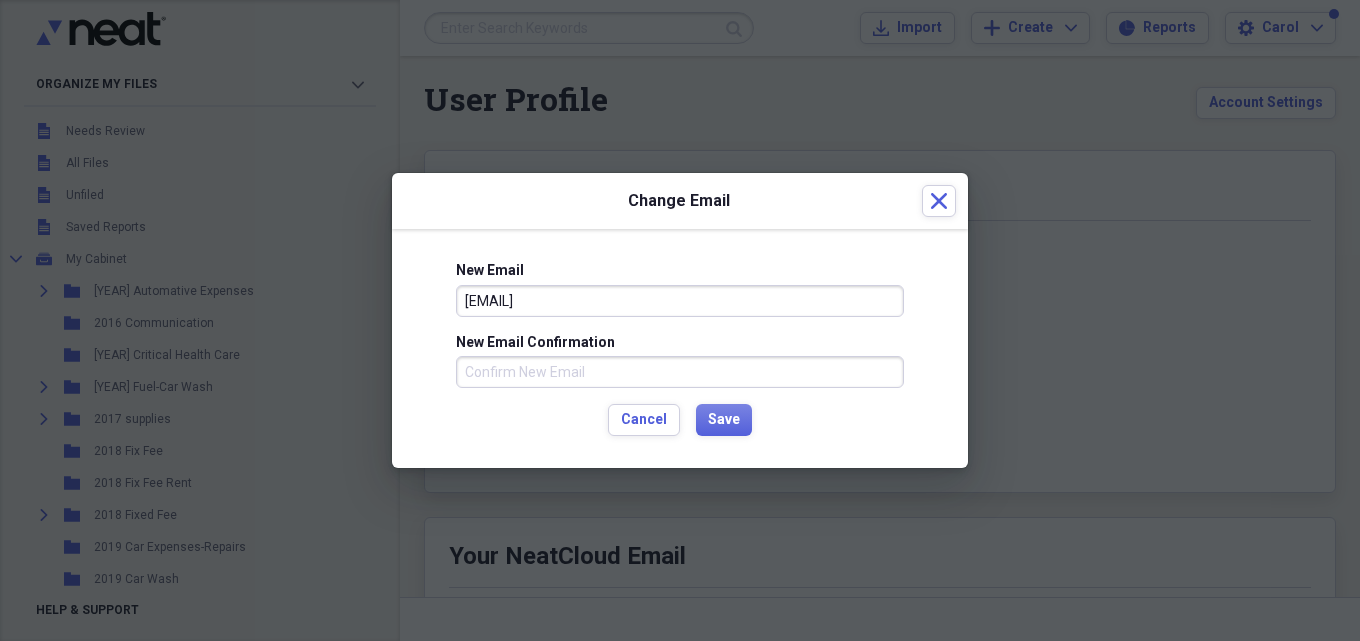 type on "[EMAIL]" 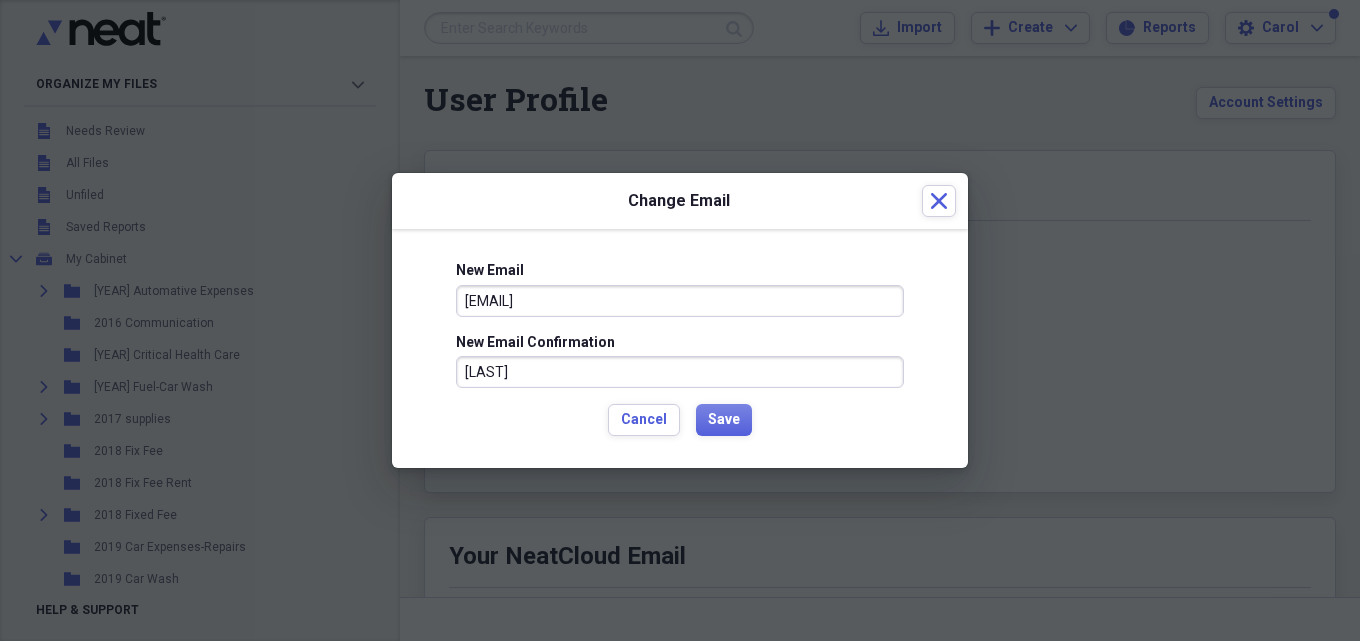 type on "[LAST]" 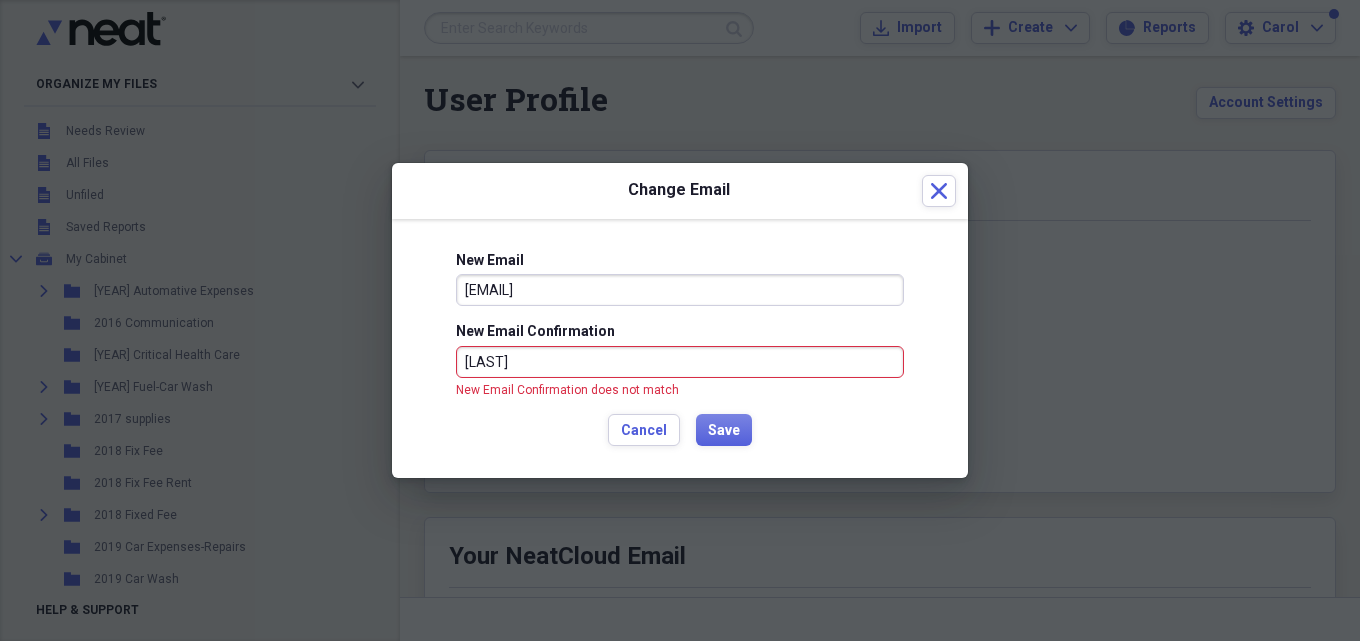 drag, startPoint x: 669, startPoint y: 307, endPoint x: 786, endPoint y: 231, distance: 139.51703 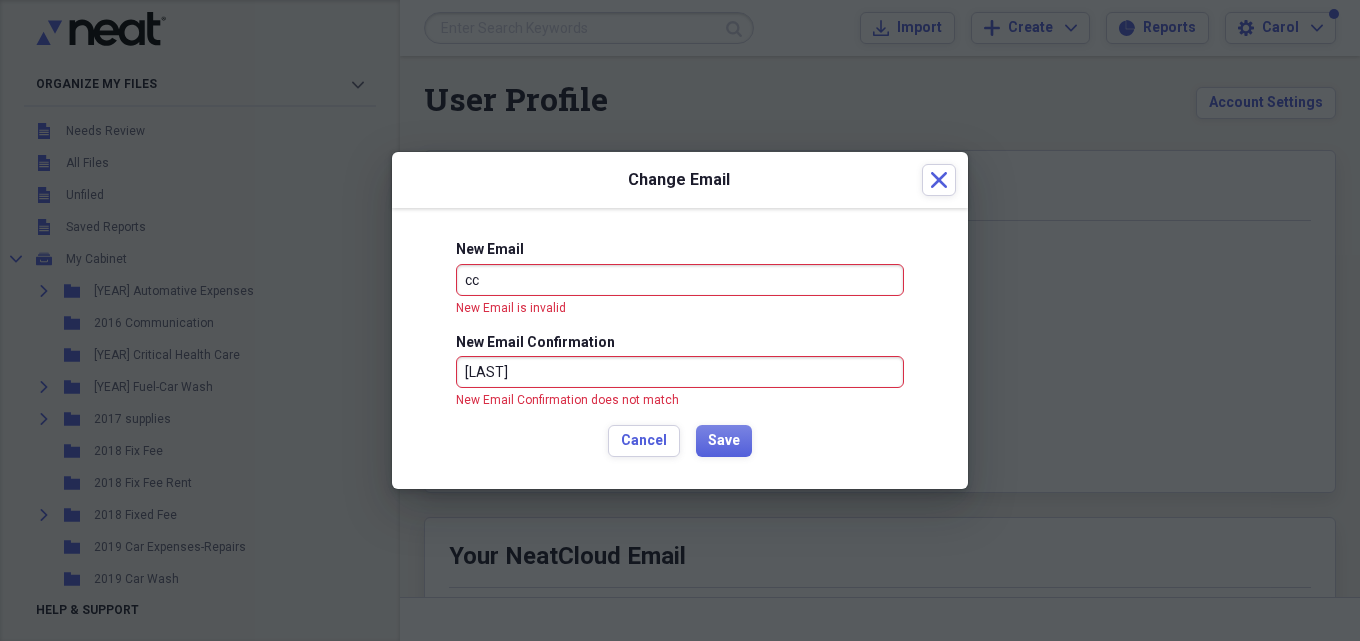 type on "c" 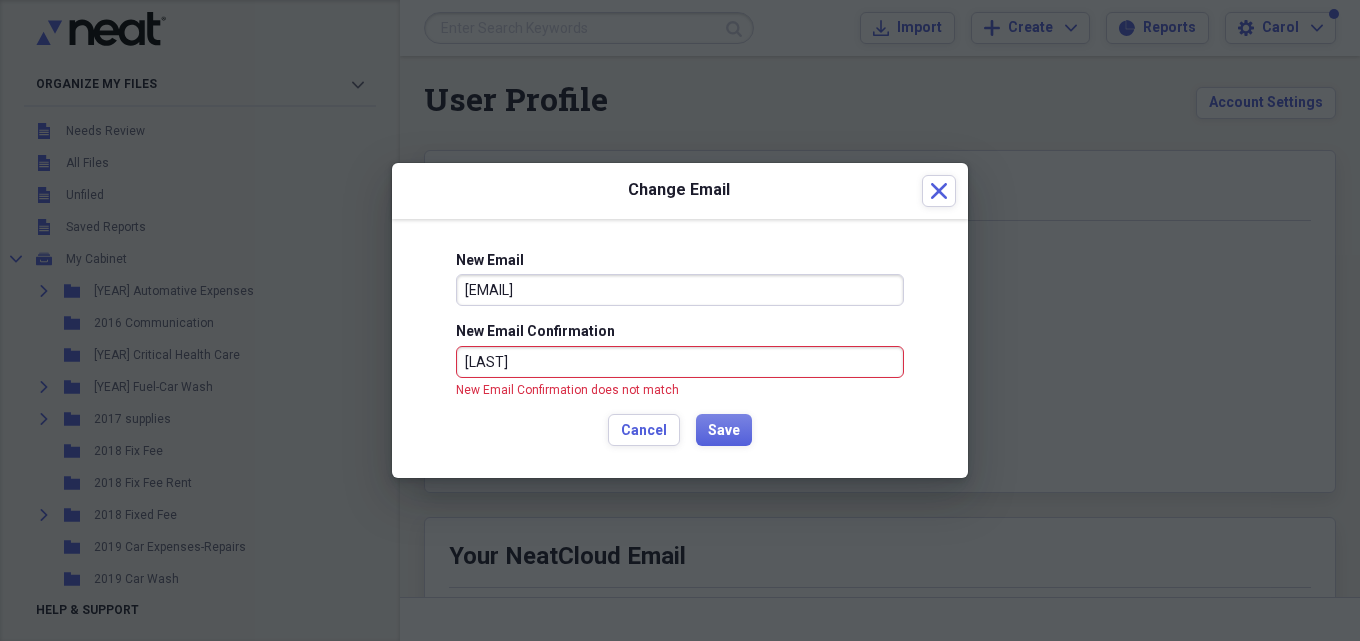 type on "[EMAIL]" 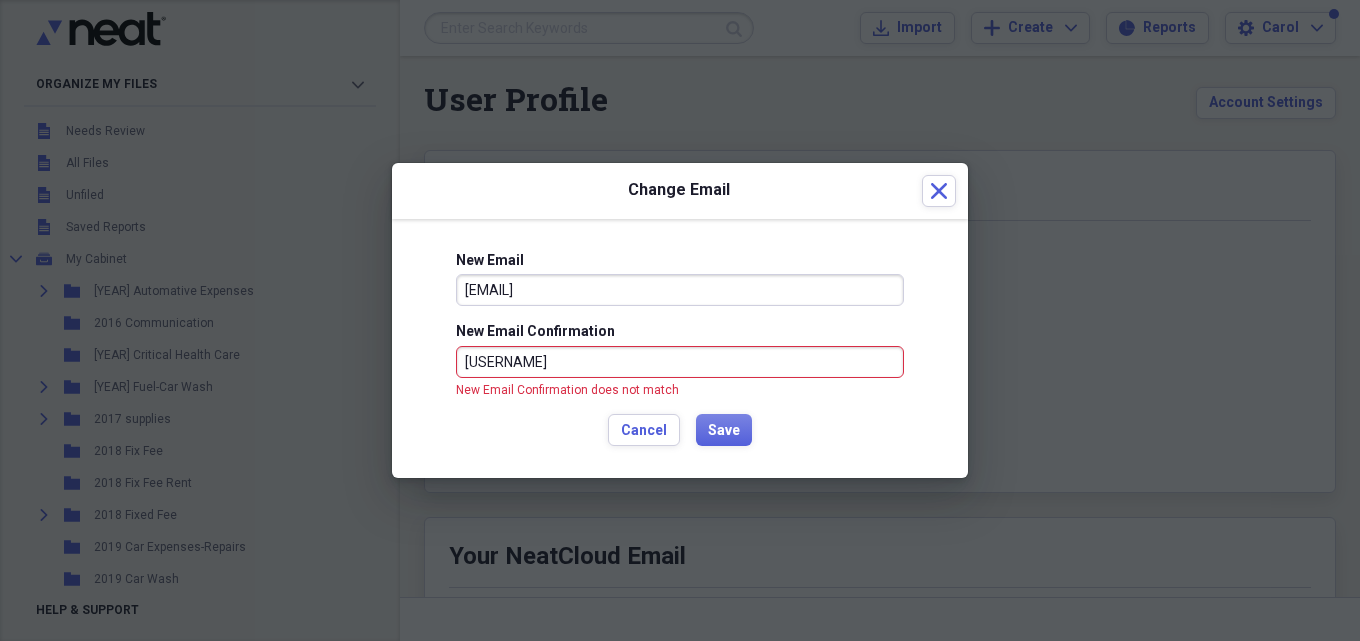click on "[USERNAME]" at bounding box center (680, 362) 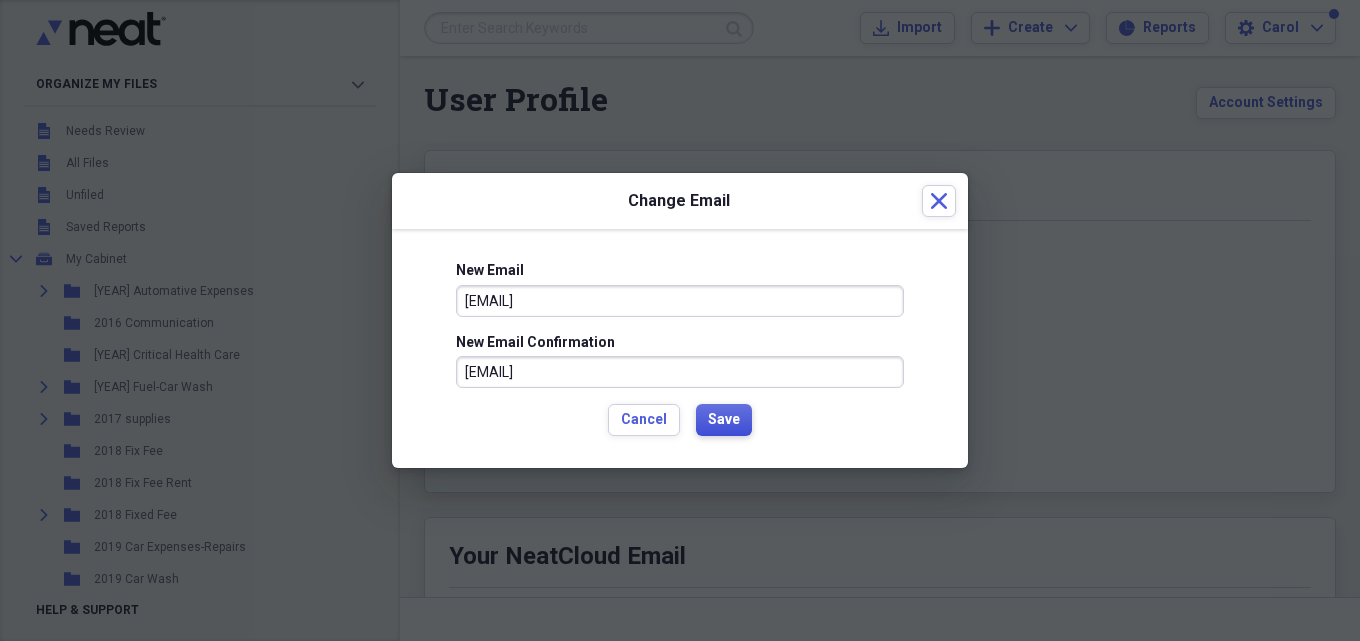 type on "[EMAIL]" 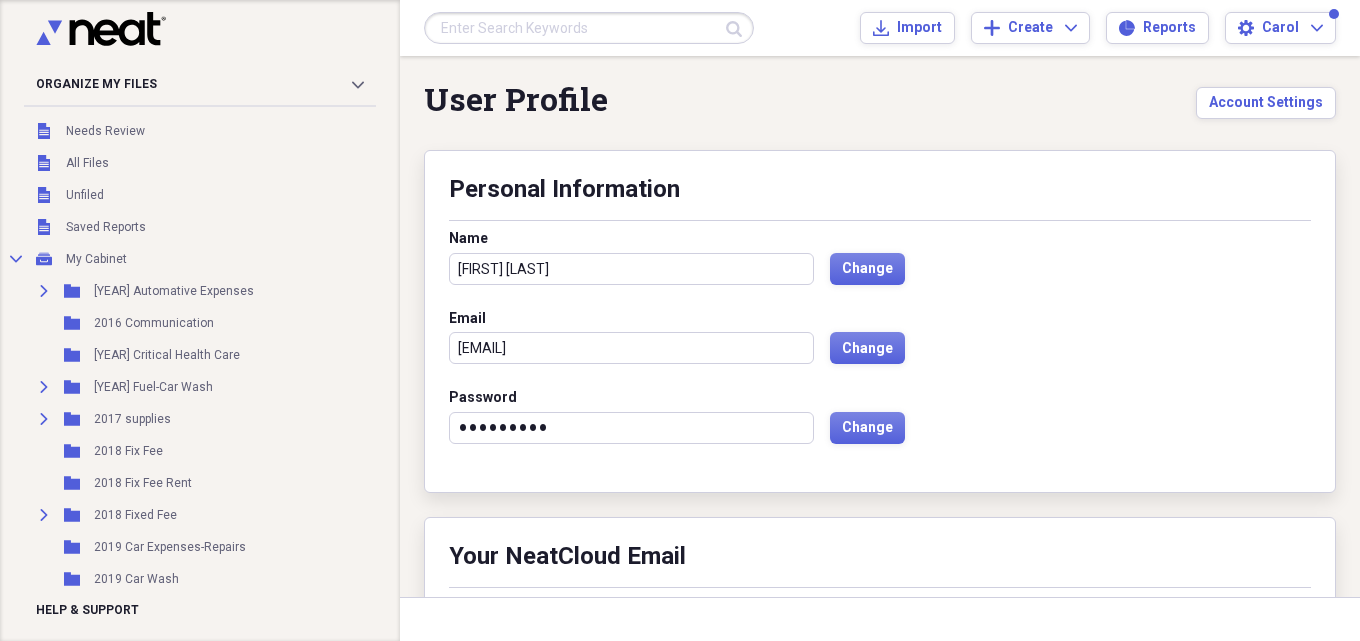 click on "•••••••••" at bounding box center (631, 428) 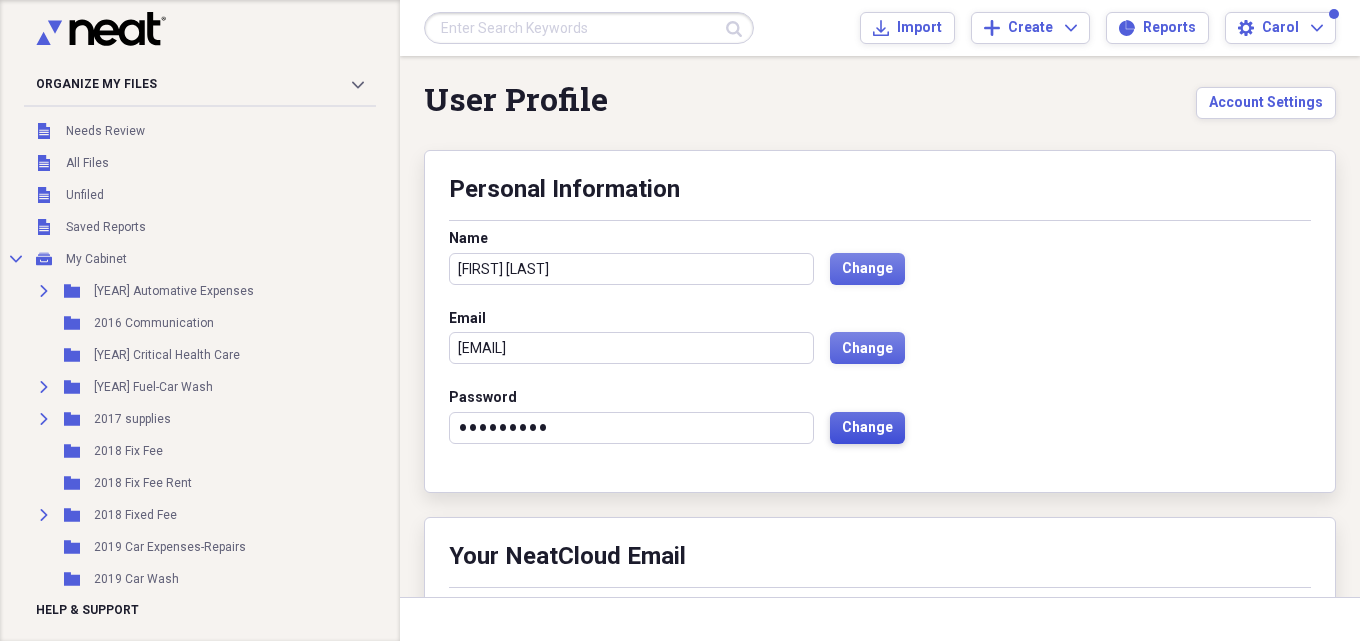 click on "Change" at bounding box center (867, 428) 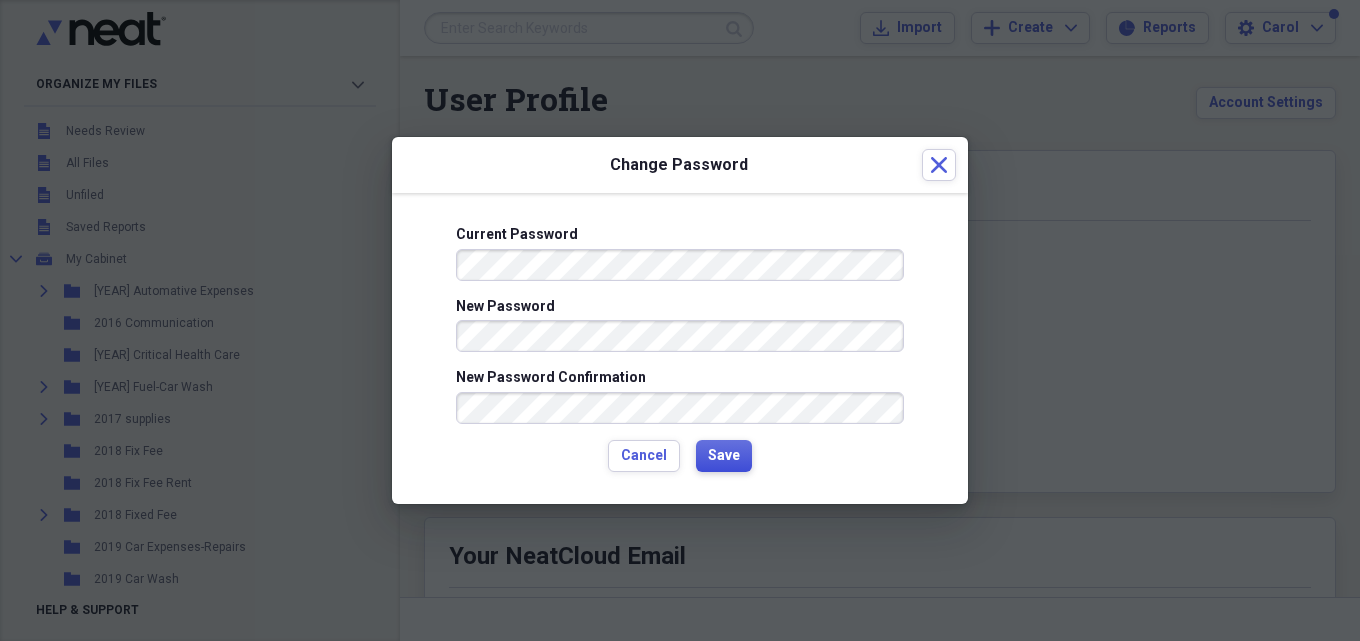 click on "Save" at bounding box center (724, 456) 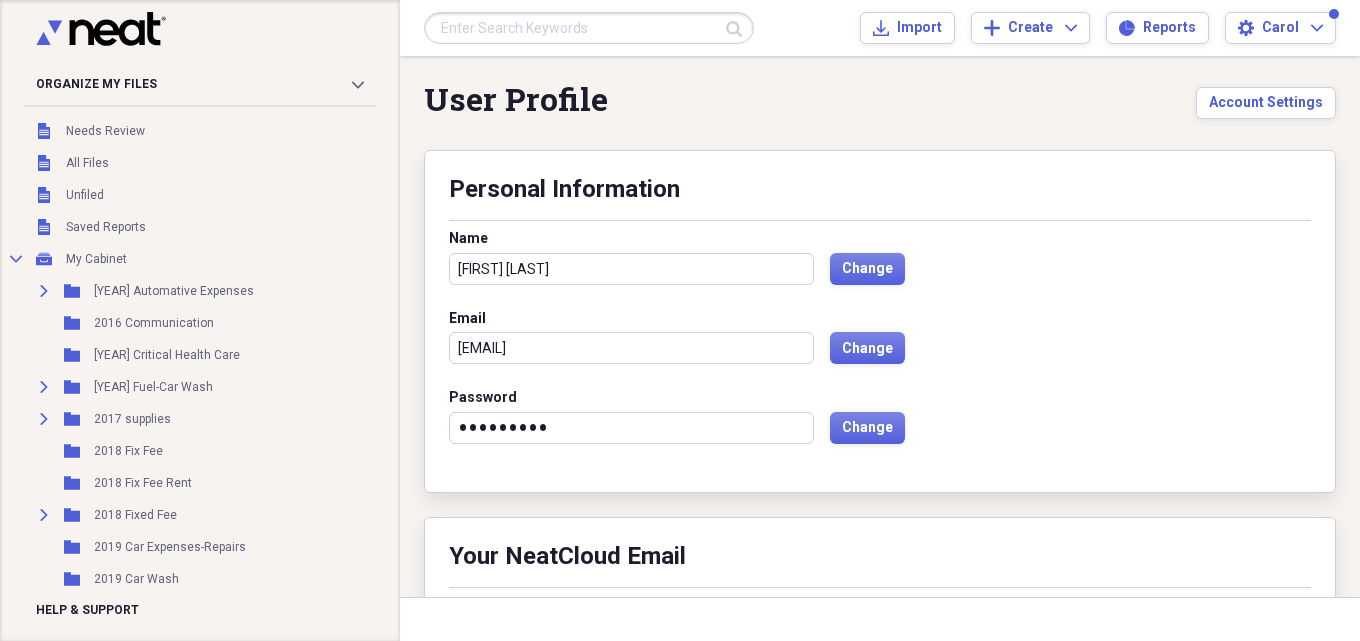 drag, startPoint x: 562, startPoint y: 425, endPoint x: 541, endPoint y: 410, distance: 25.806976 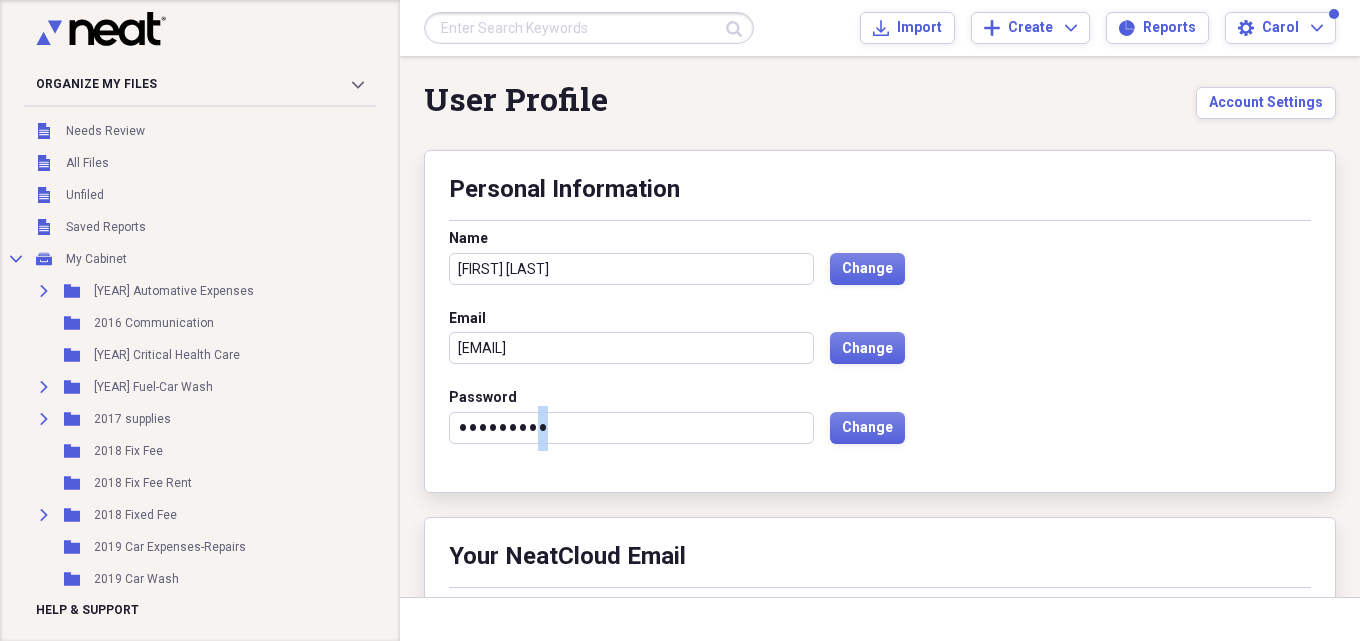 scroll, scrollTop: 245, scrollLeft: 0, axis: vertical 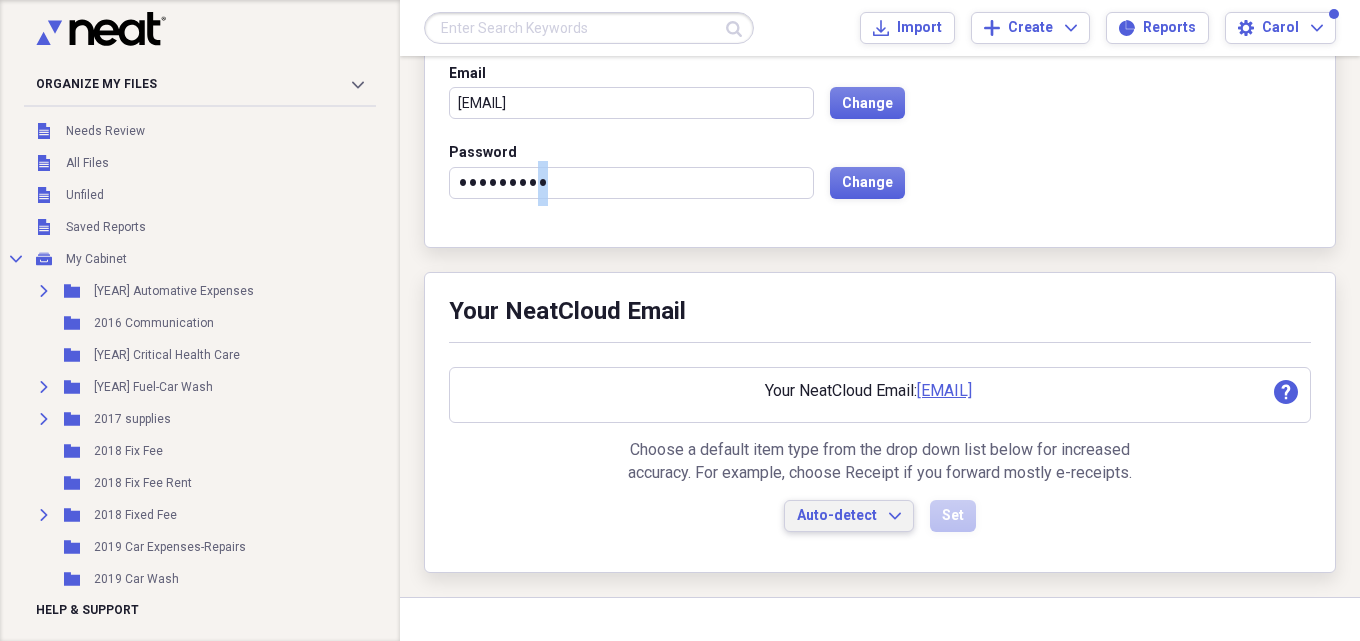 click on "Expand" 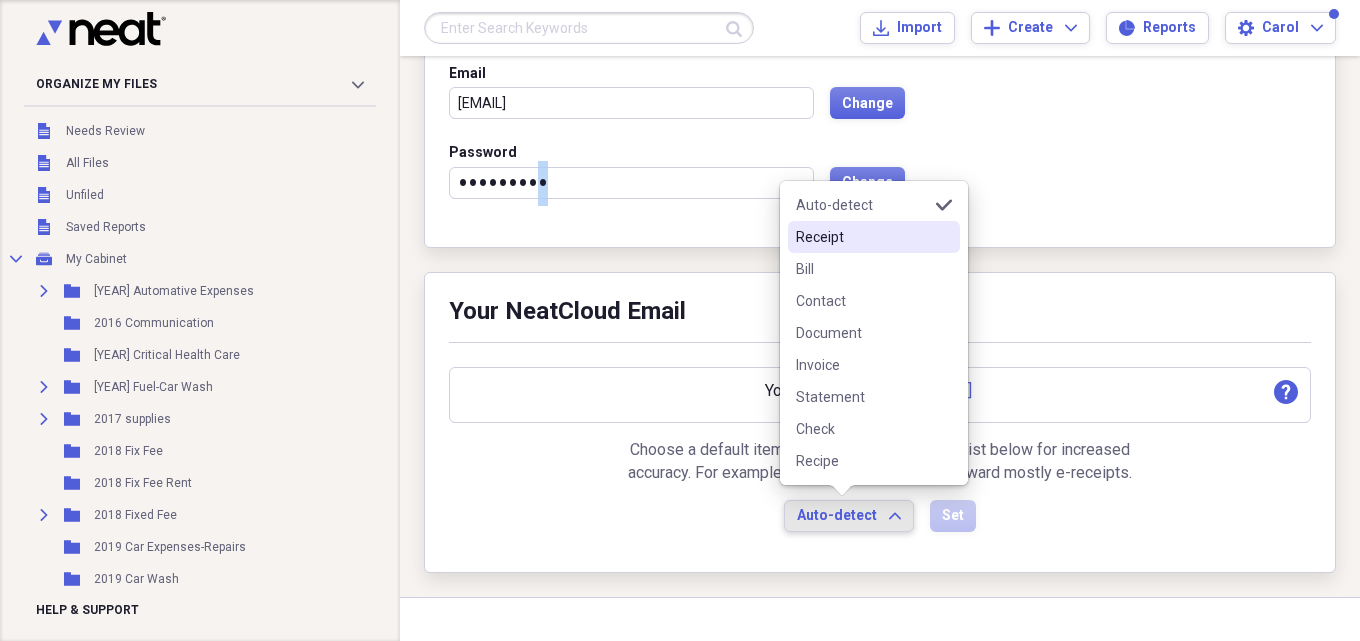click on "Receipt" at bounding box center [862, 237] 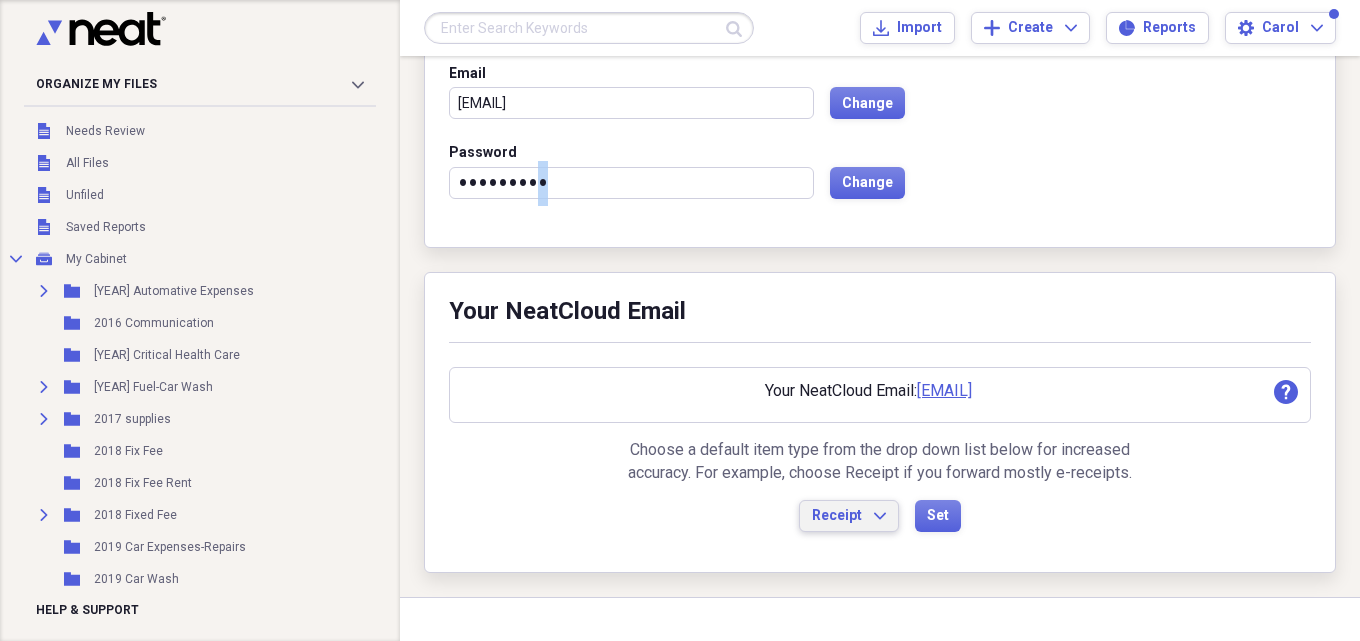 type 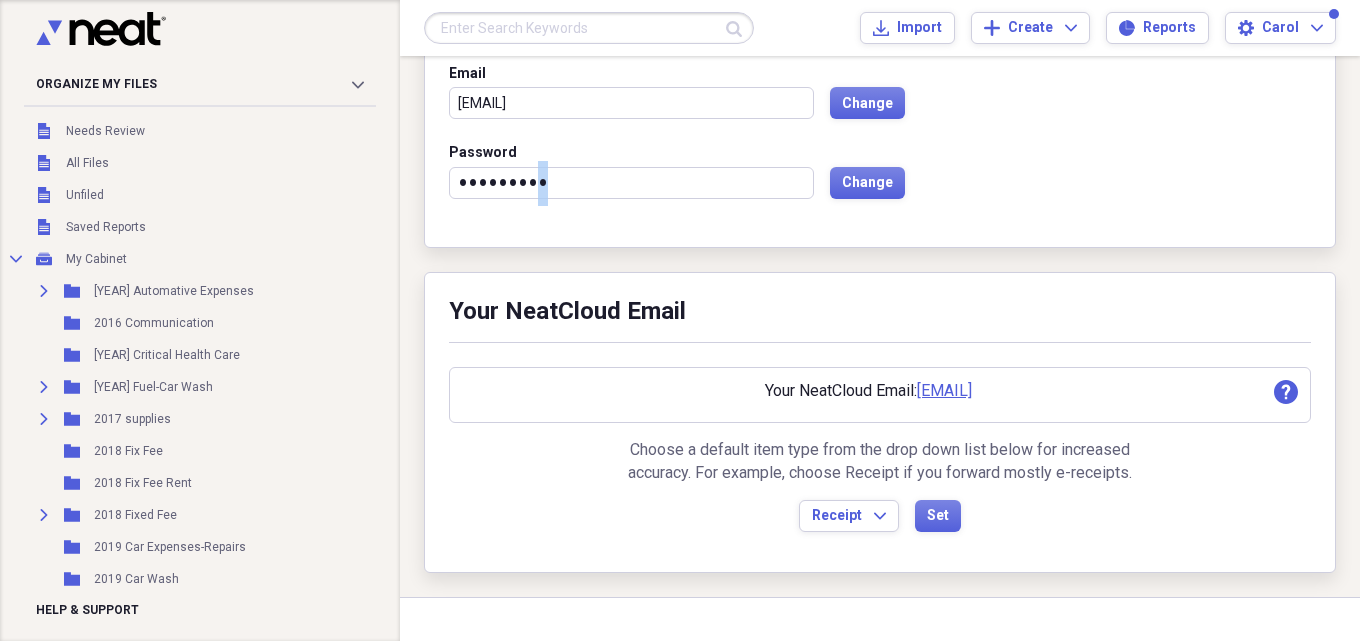 click on "•••••••••" at bounding box center [631, 183] 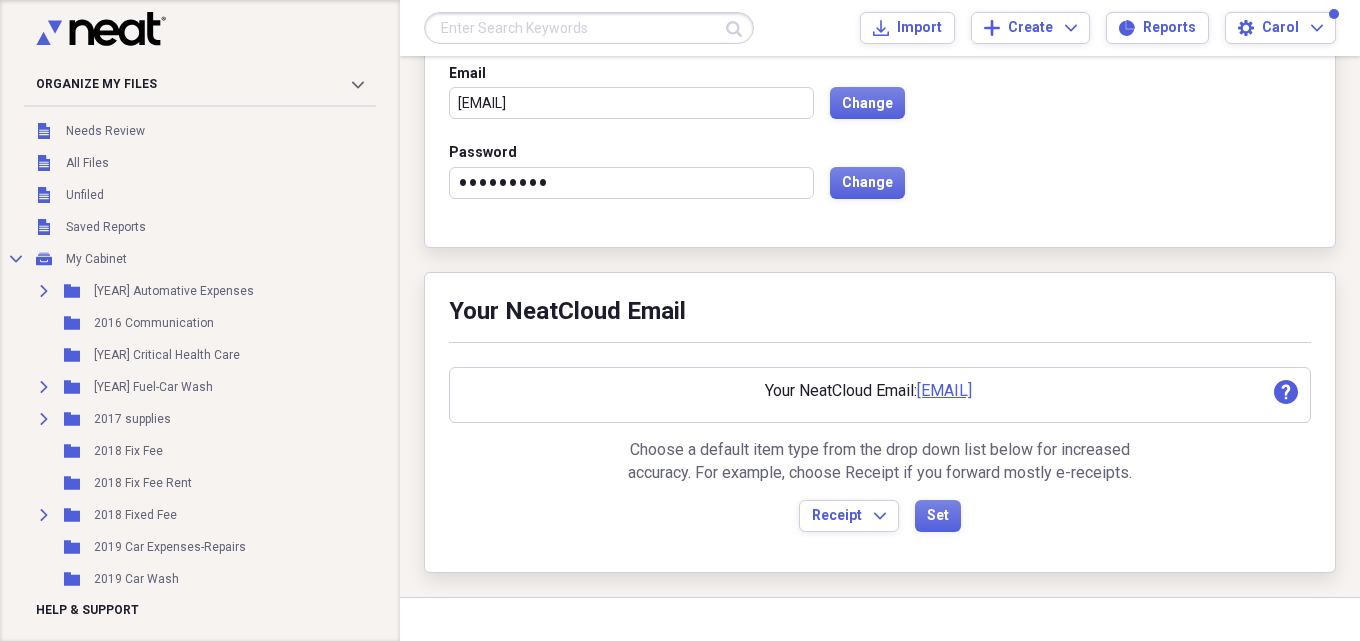 click on "•••••••••" at bounding box center (631, 183) 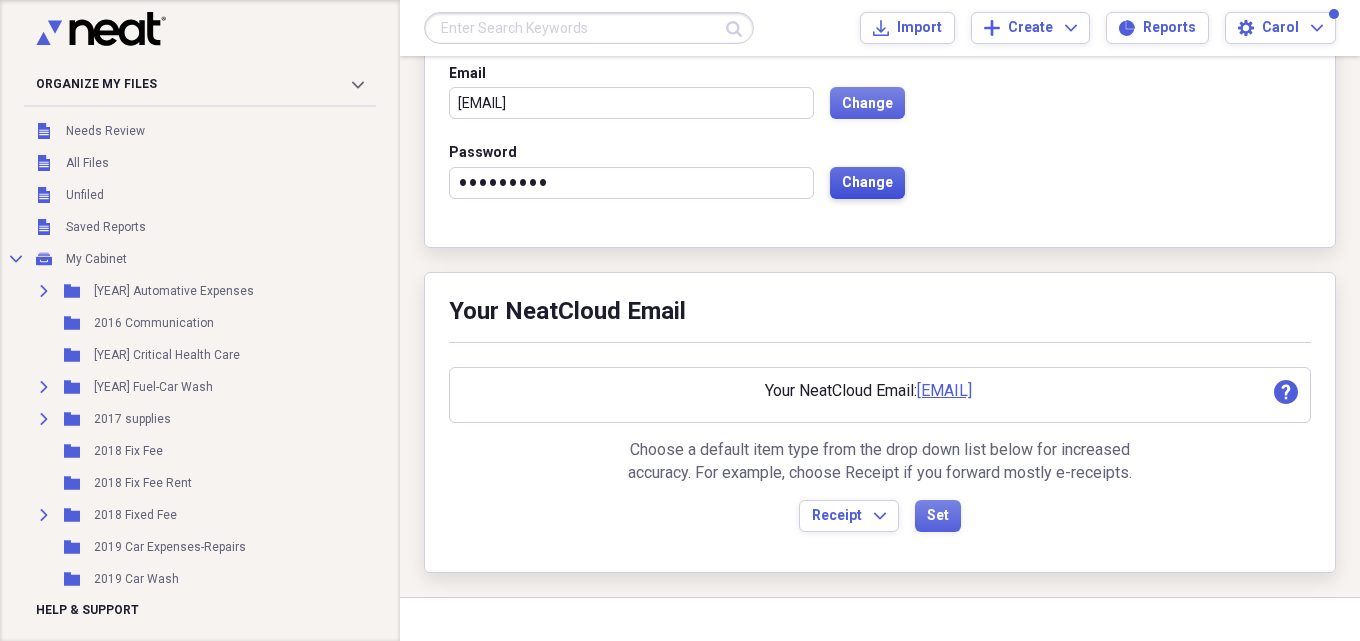 click on "Change" at bounding box center (867, 183) 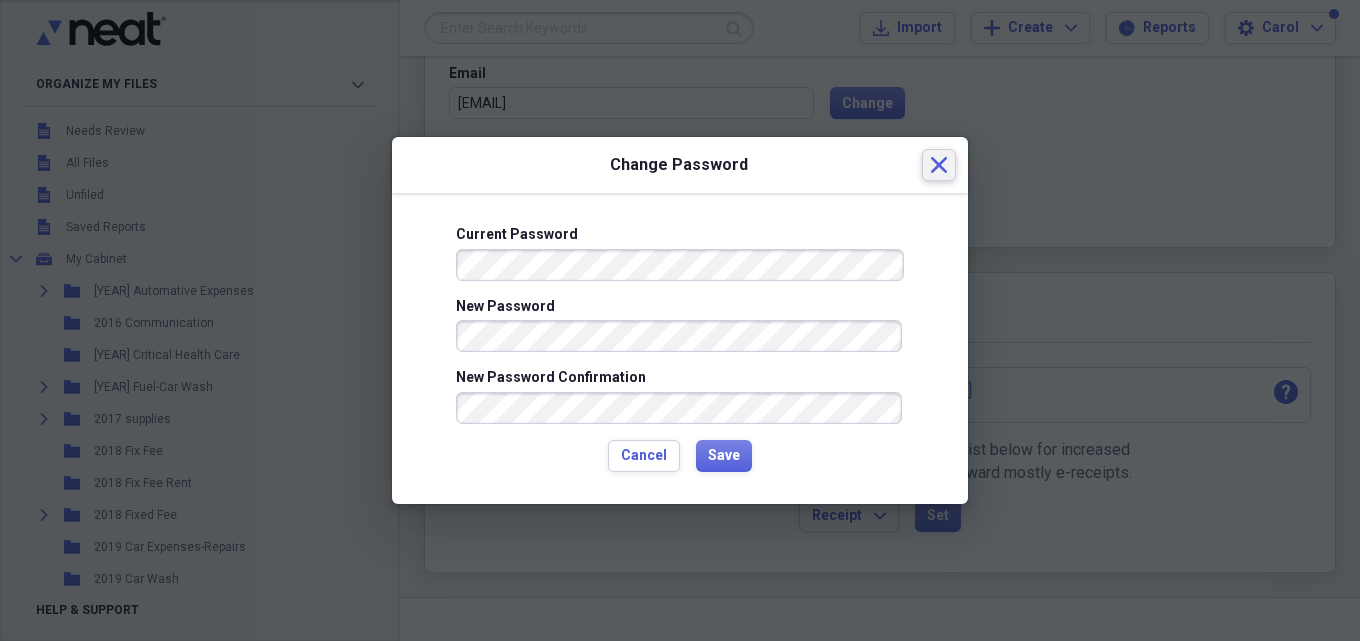 click on "Close" 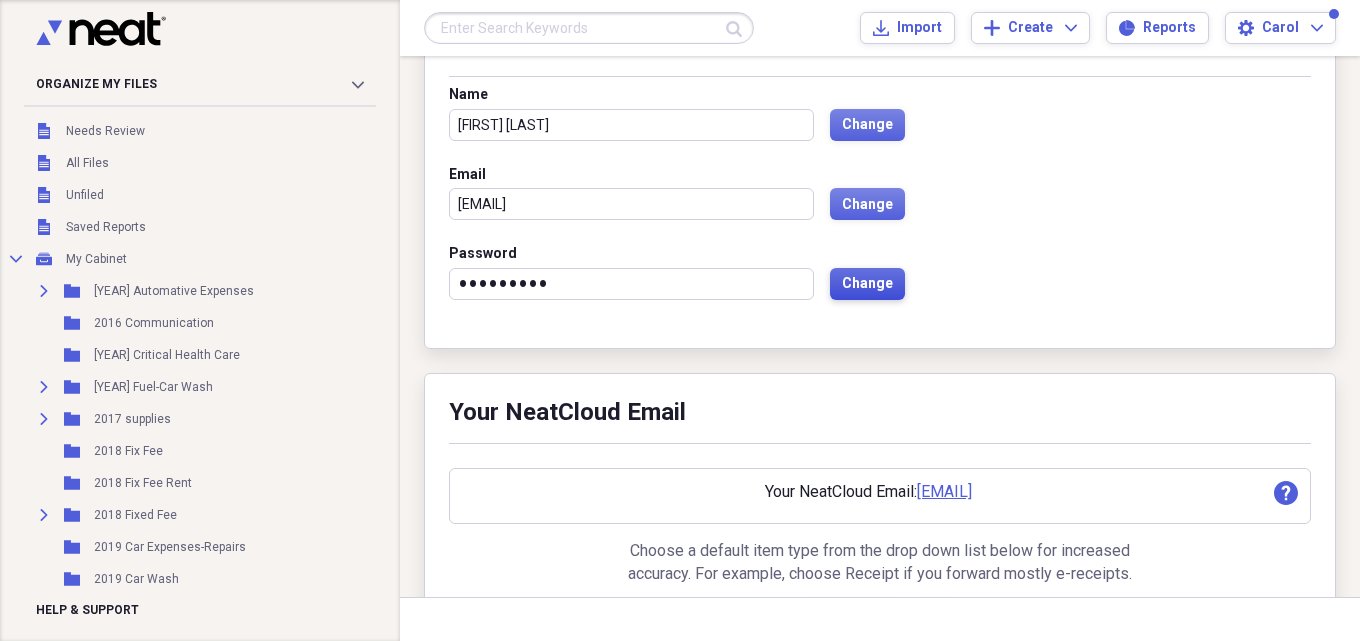 scroll, scrollTop: 0, scrollLeft: 0, axis: both 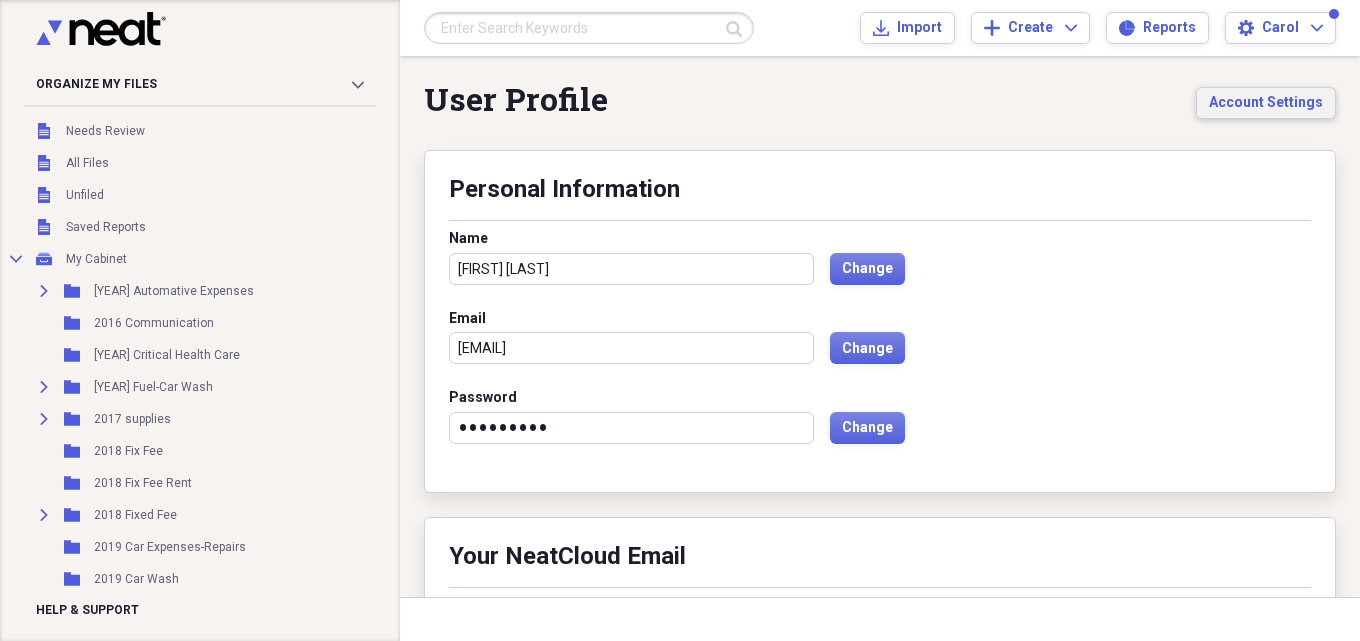 click on "Account Settings" at bounding box center [1266, 103] 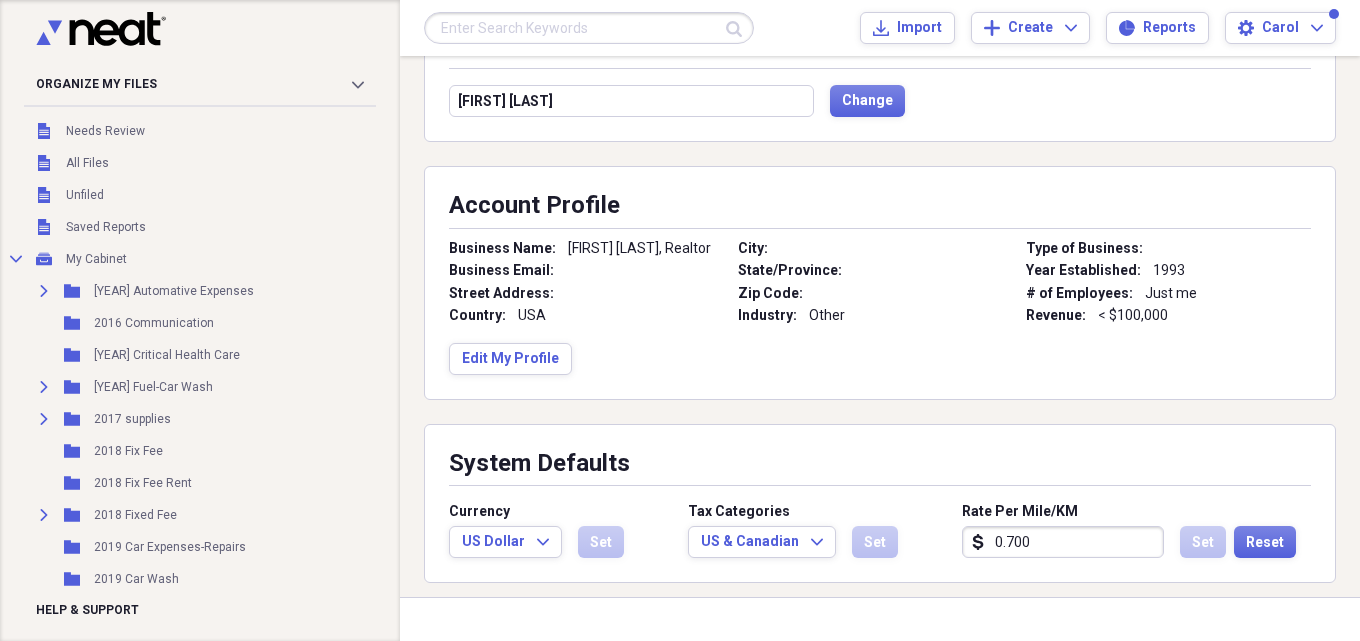 scroll, scrollTop: 0, scrollLeft: 0, axis: both 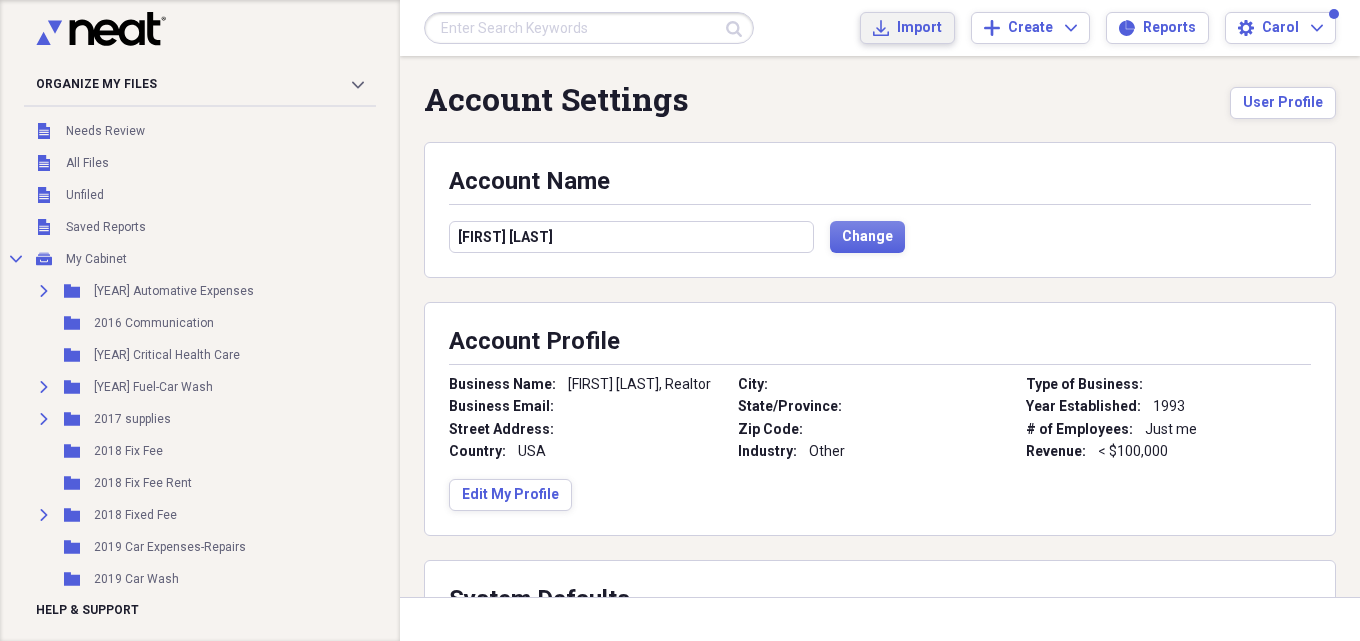 click on "Import" at bounding box center (919, 28) 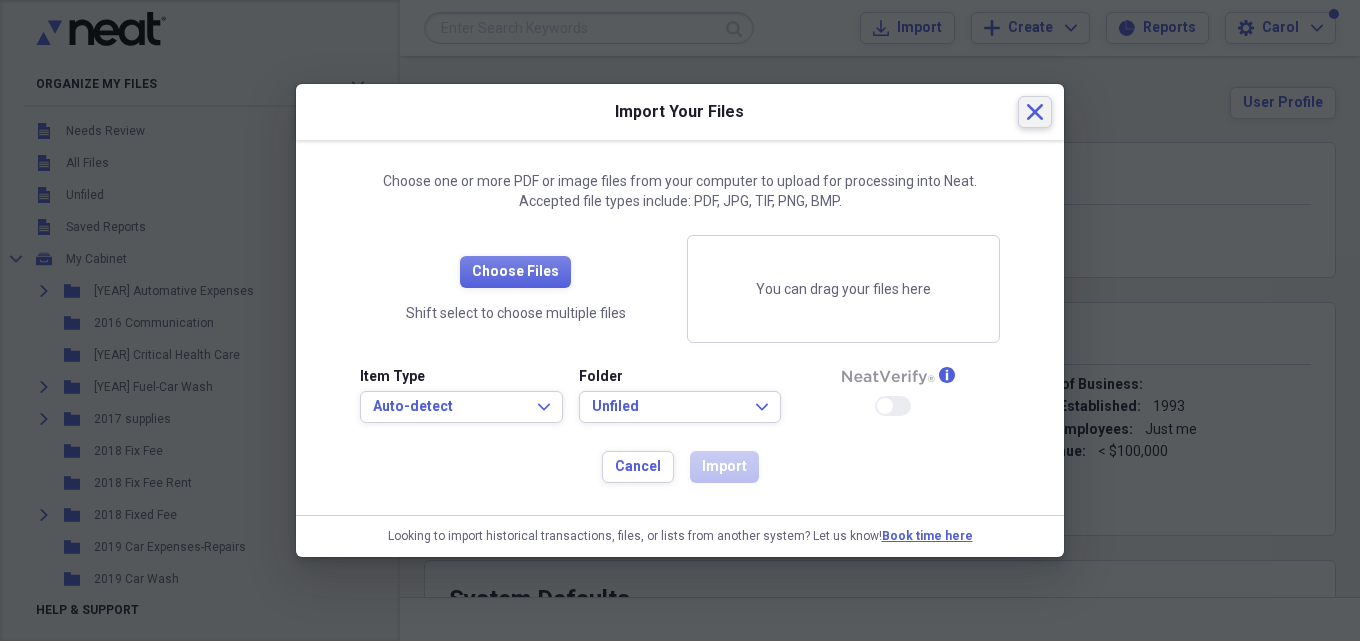 click 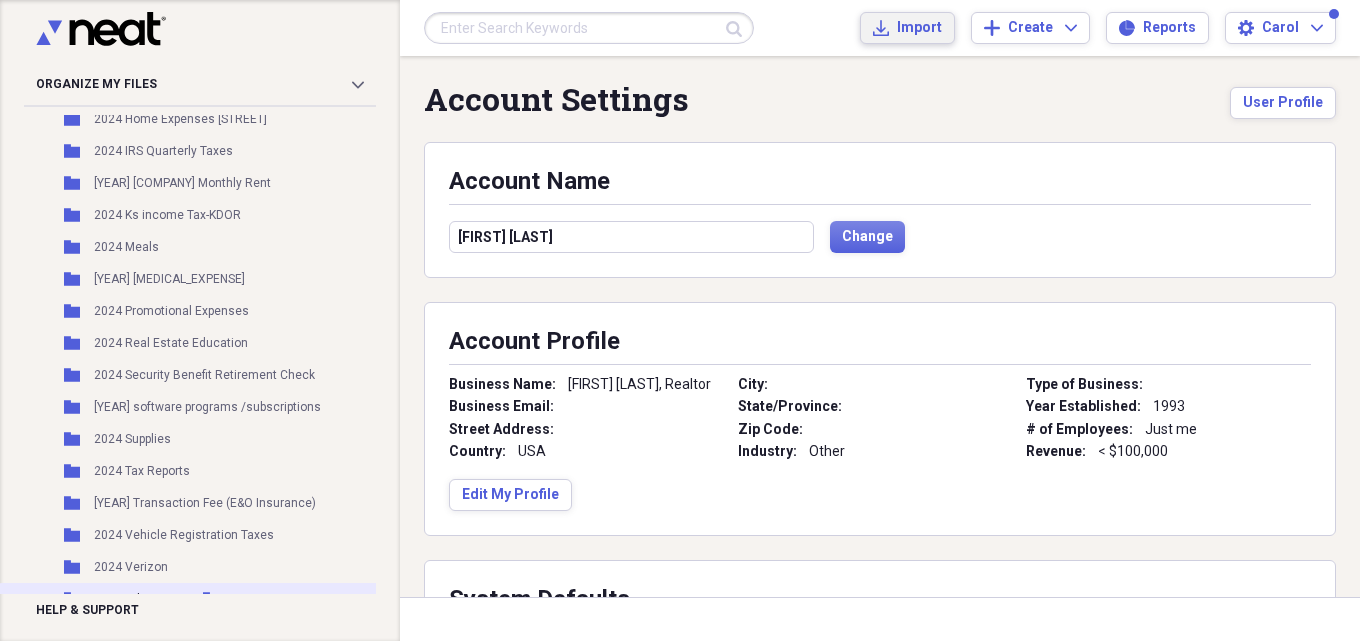 scroll, scrollTop: 4900, scrollLeft: 0, axis: vertical 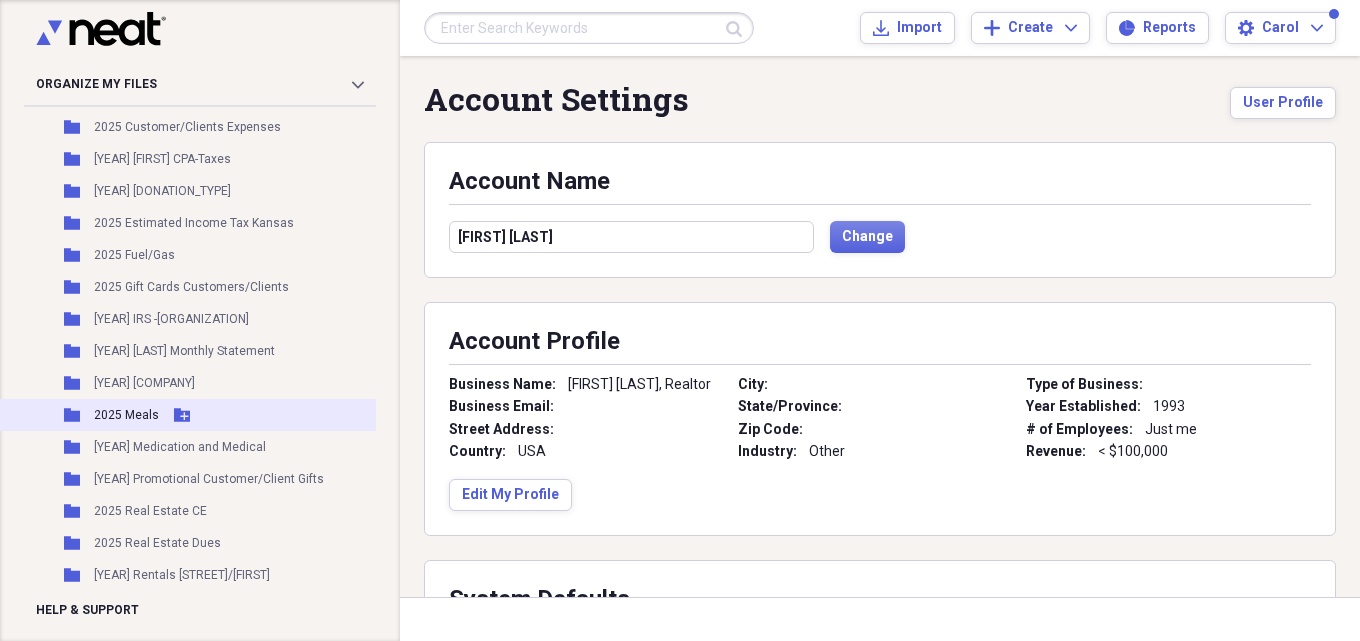 click on "2025 Meals" at bounding box center [126, 415] 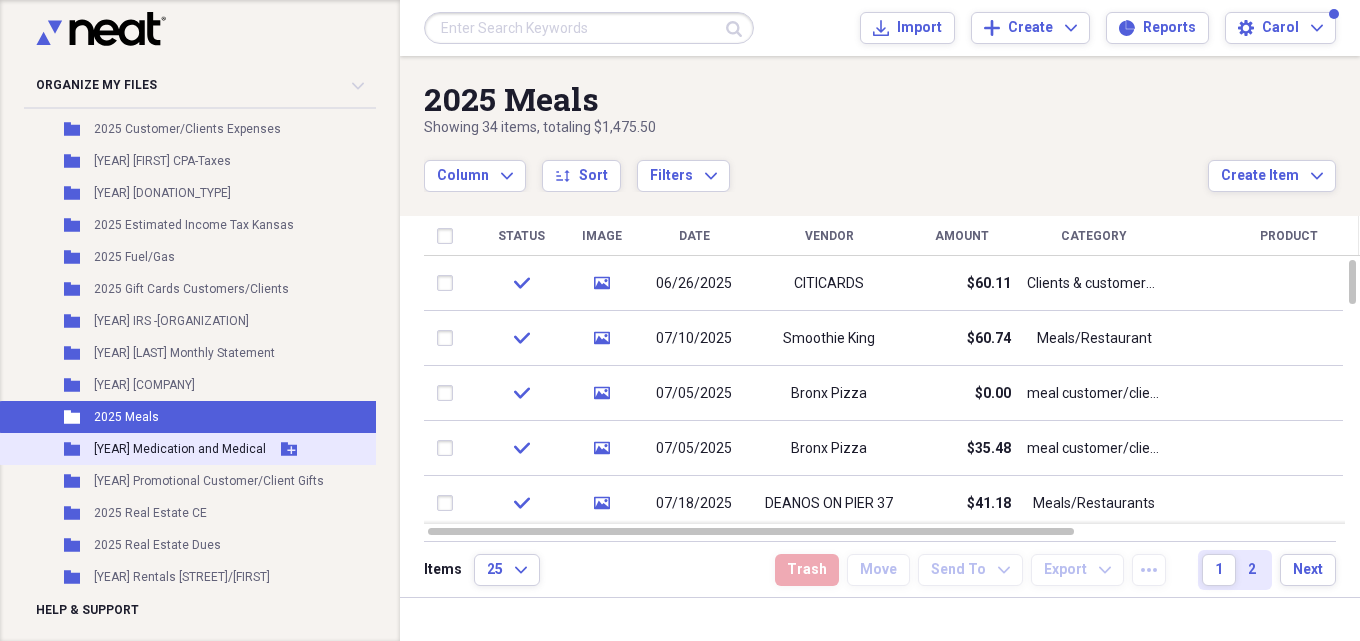 click on "[YEAR] Medication and Medical" at bounding box center (180, 449) 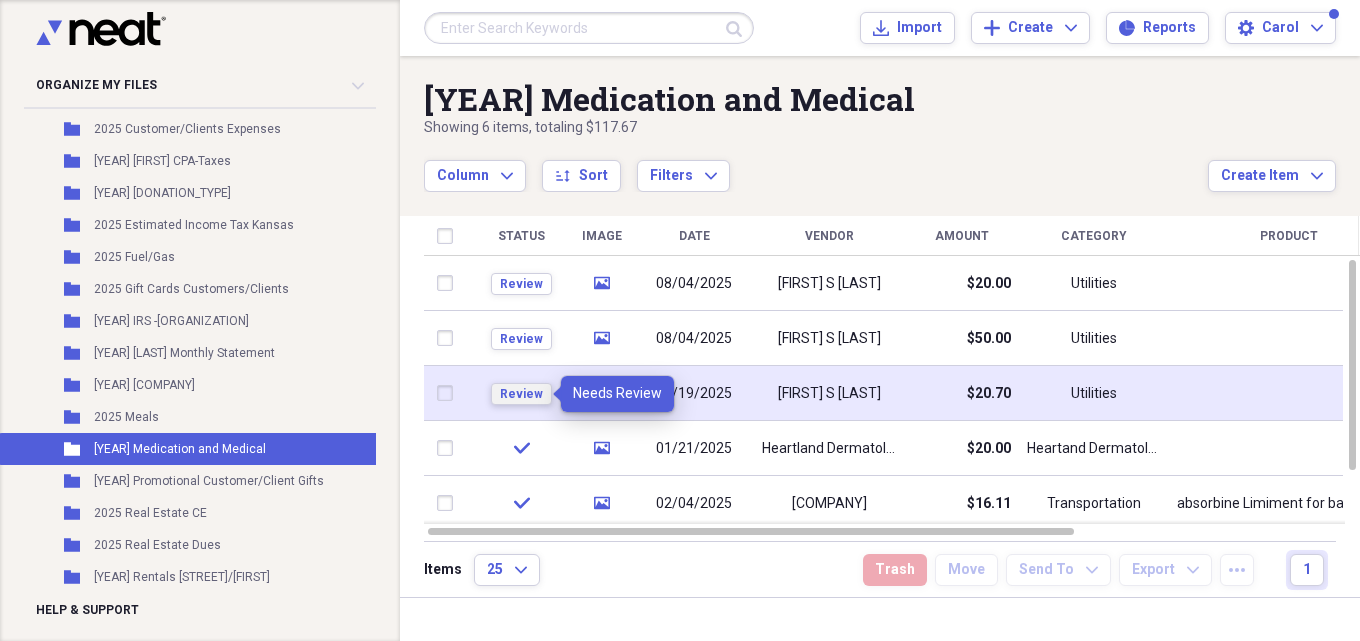 click on "Review" at bounding box center [521, 394] 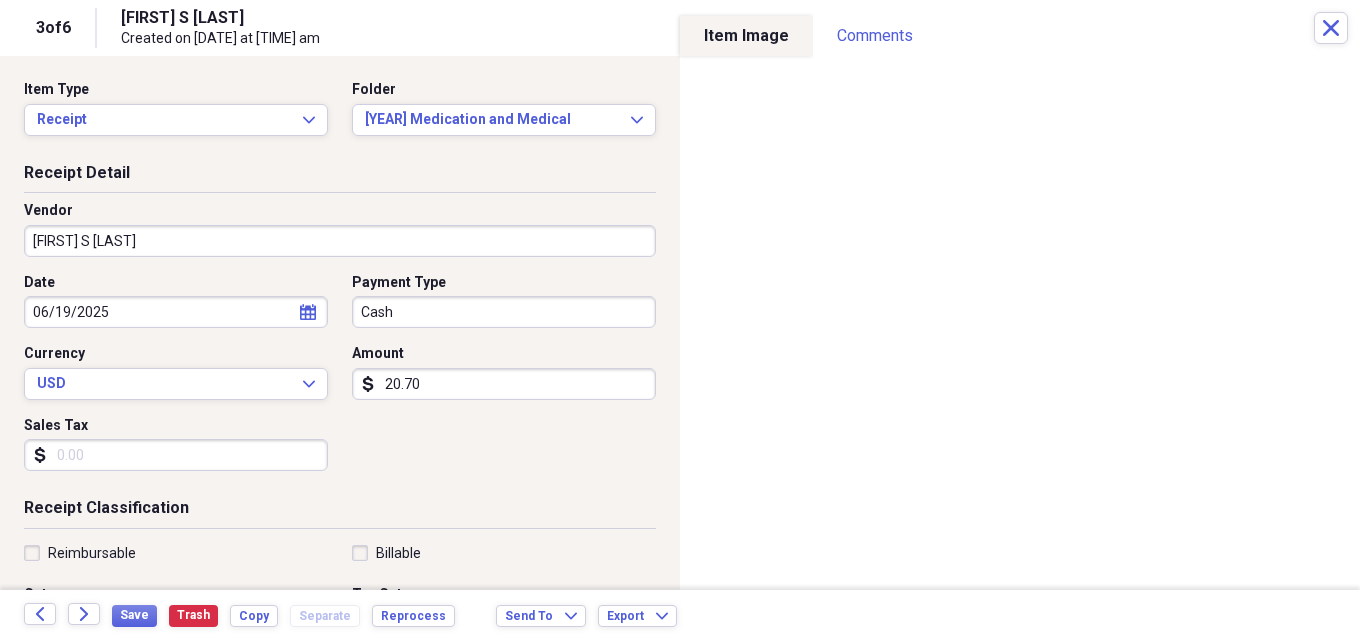 click on "[FIRST] S [LAST]" at bounding box center [340, 241] 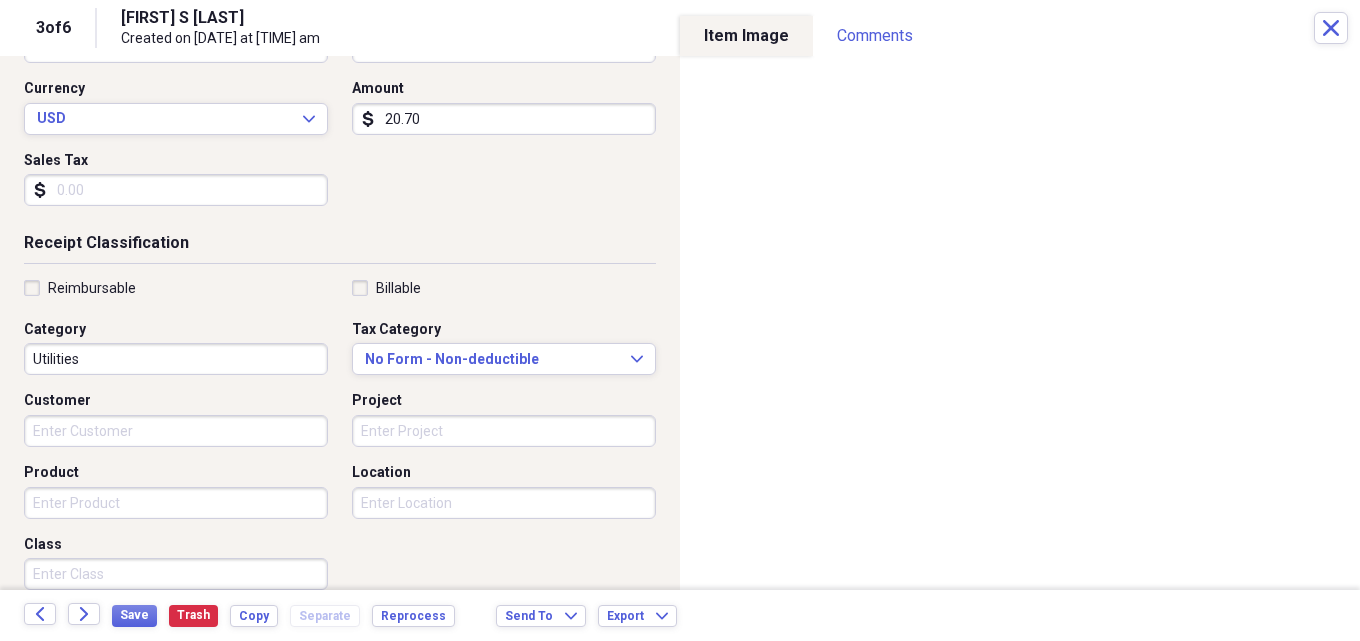 scroll, scrollTop: 300, scrollLeft: 0, axis: vertical 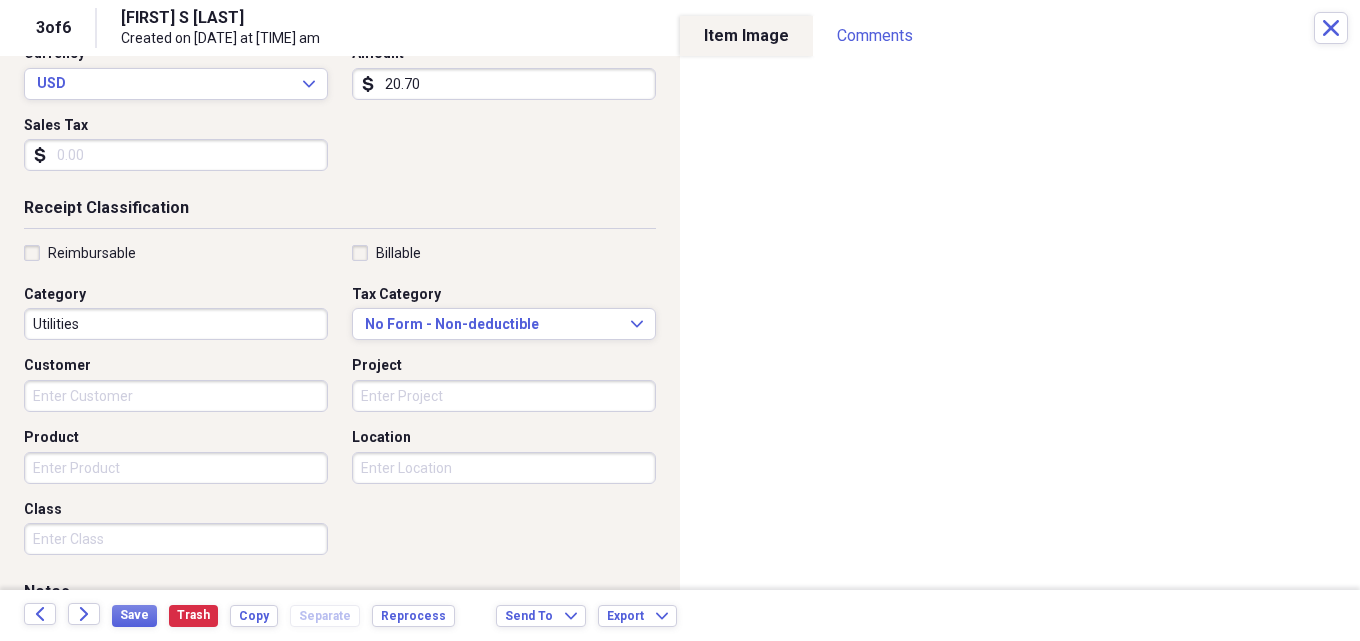 type on "Mid America Orthopedics" 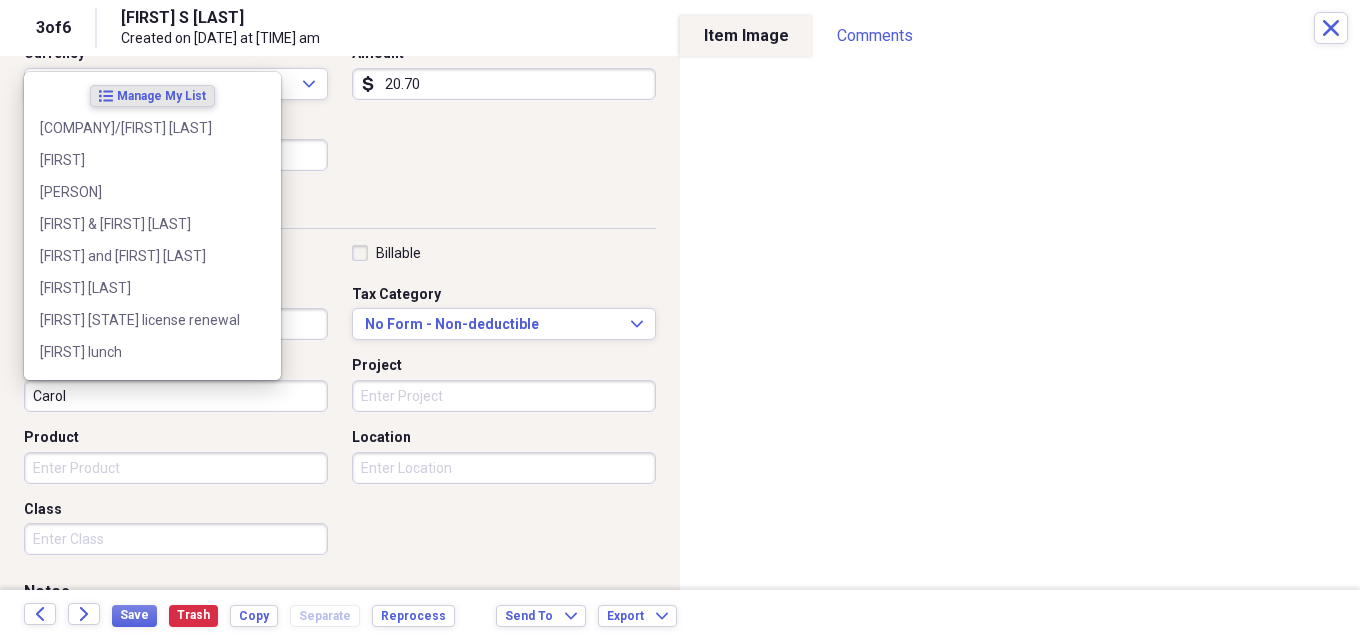 type on "Carol" 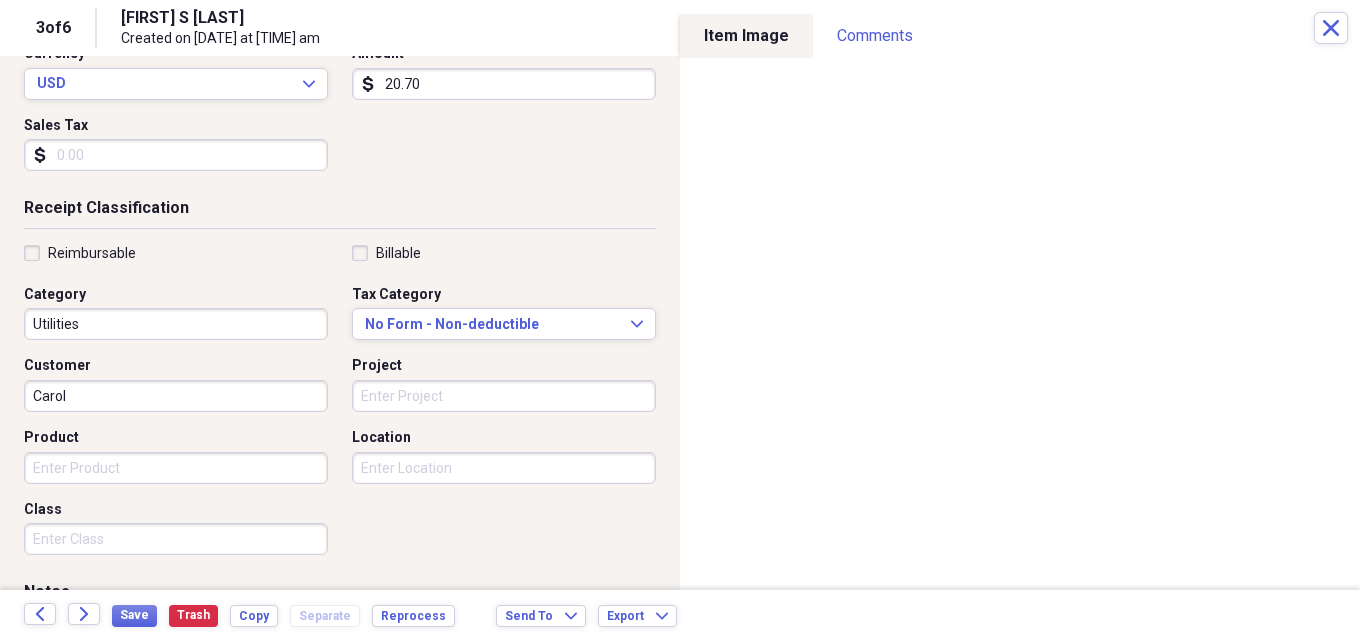 click on "Utilities" at bounding box center [176, 324] 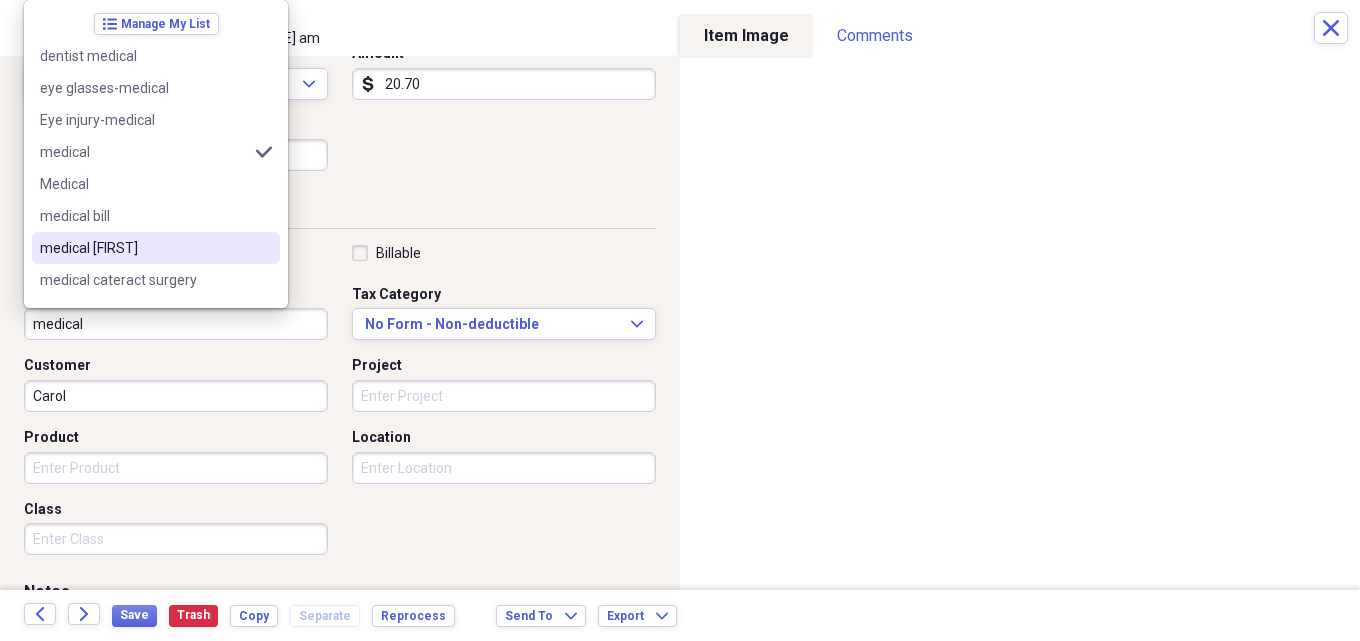 drag, startPoint x: 108, startPoint y: 250, endPoint x: 113, endPoint y: 260, distance: 11.18034 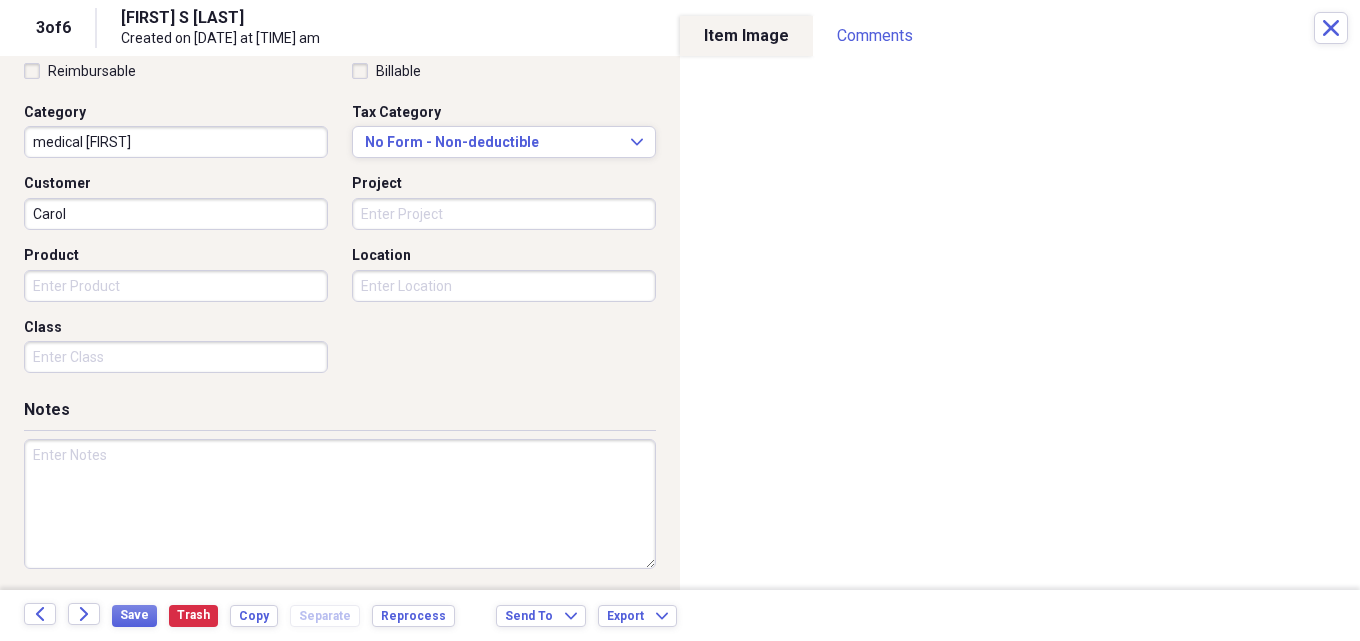 scroll, scrollTop: 487, scrollLeft: 0, axis: vertical 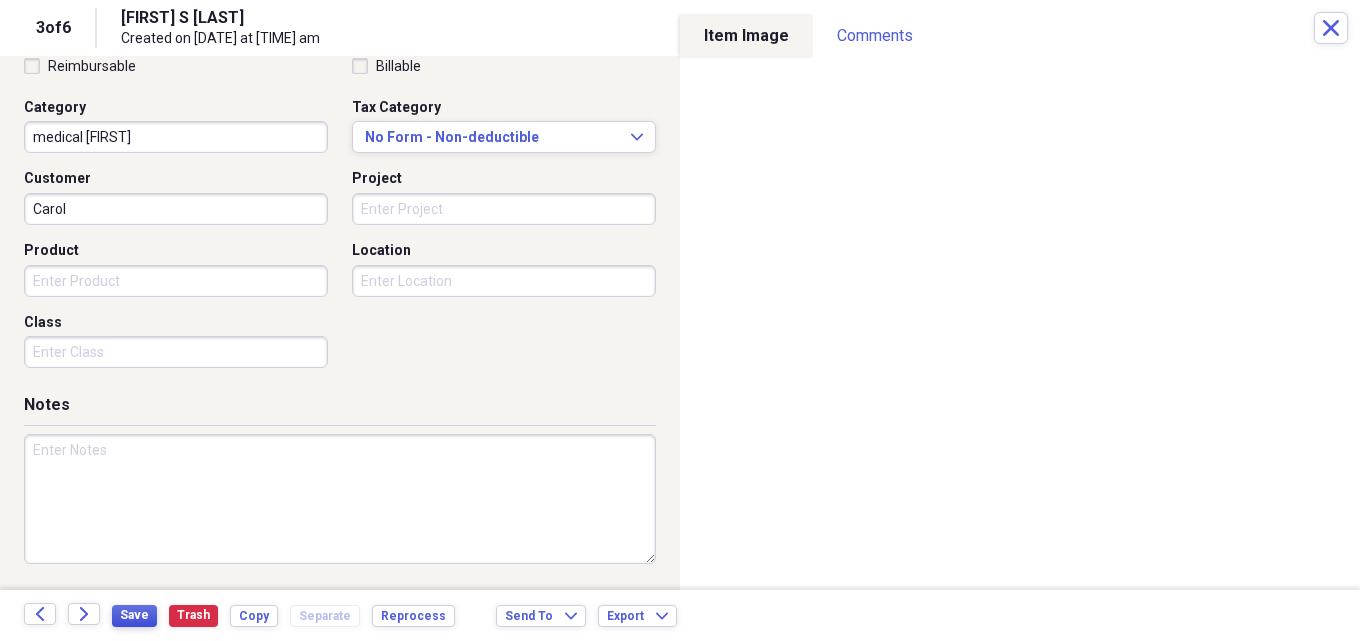 click on "Save" at bounding box center [134, 615] 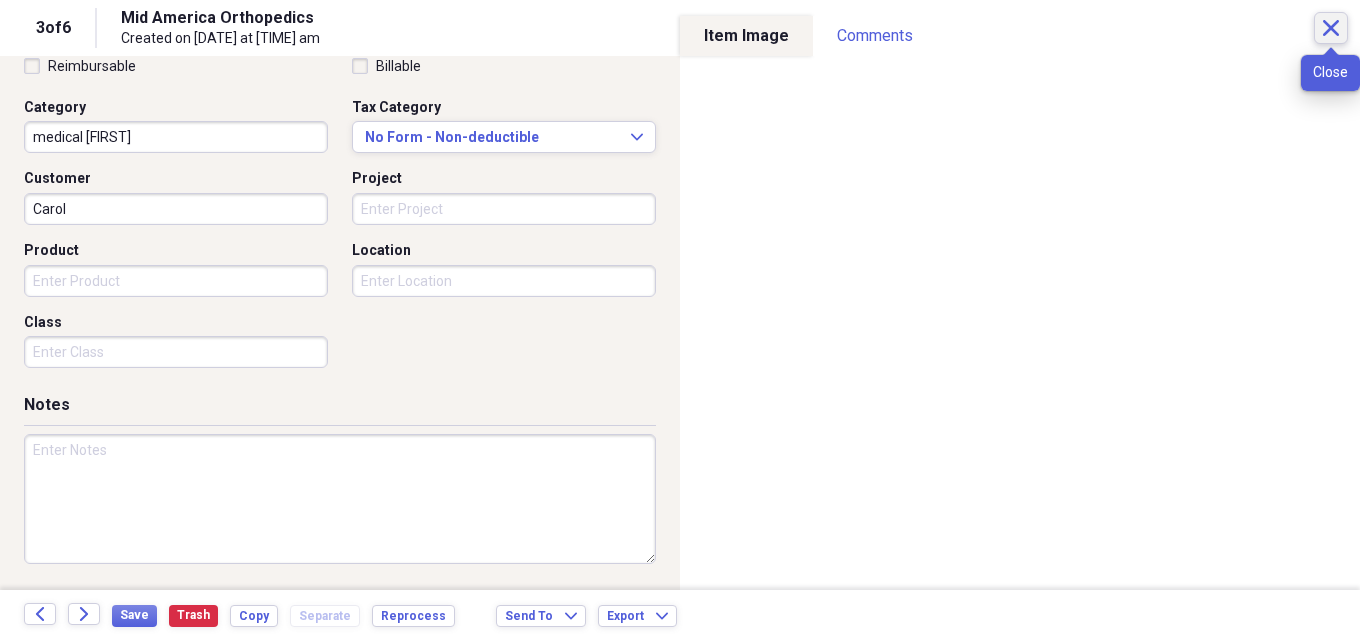 drag, startPoint x: 1332, startPoint y: 25, endPoint x: 1302, endPoint y: 71, distance: 54.91812 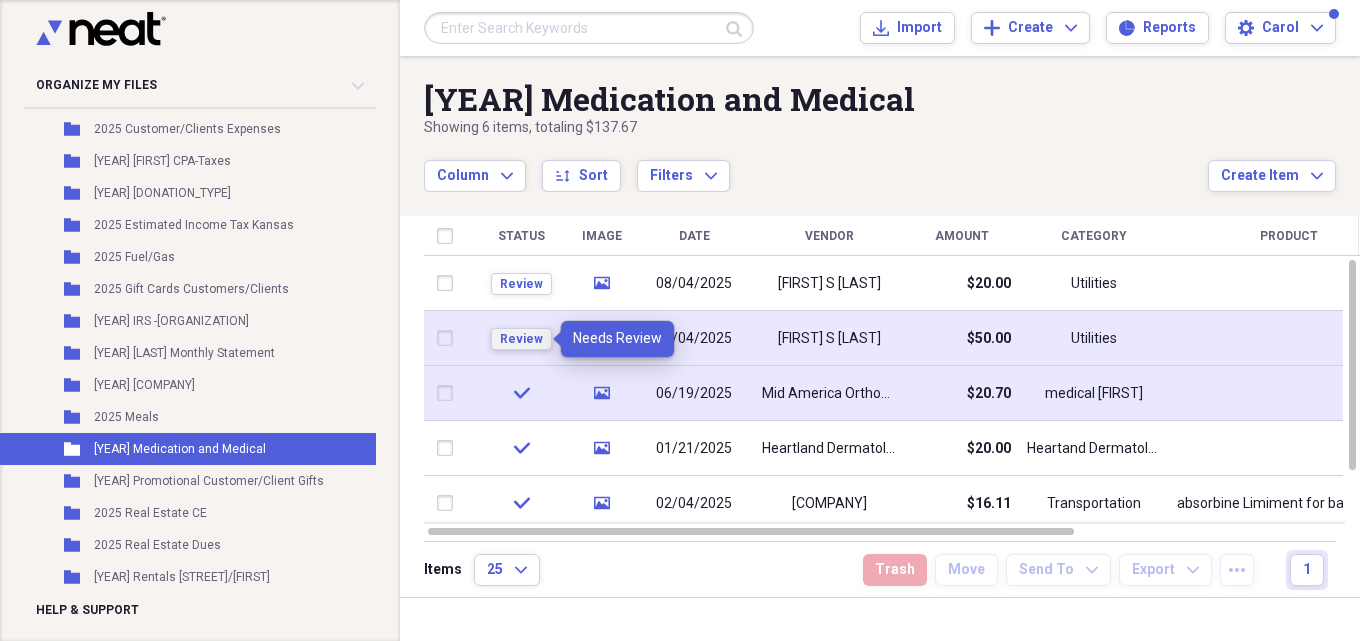 click on "Review" at bounding box center (521, 339) 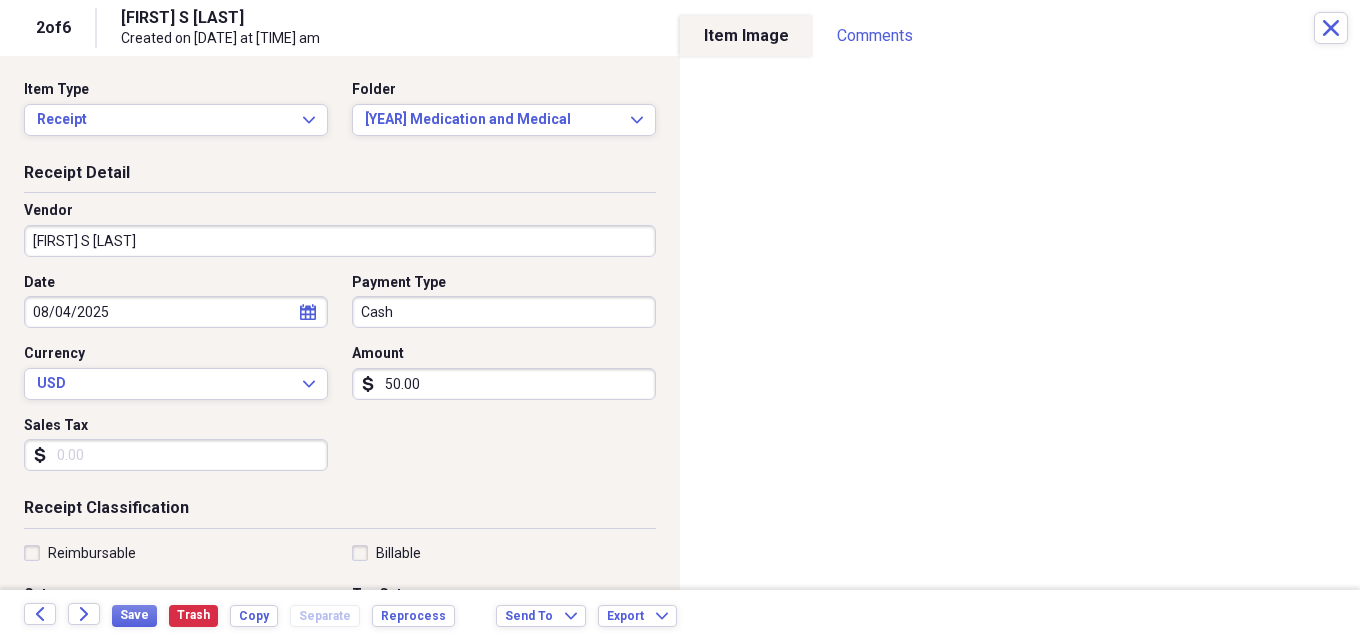 click on "[FIRST] S [LAST]" at bounding box center (340, 241) 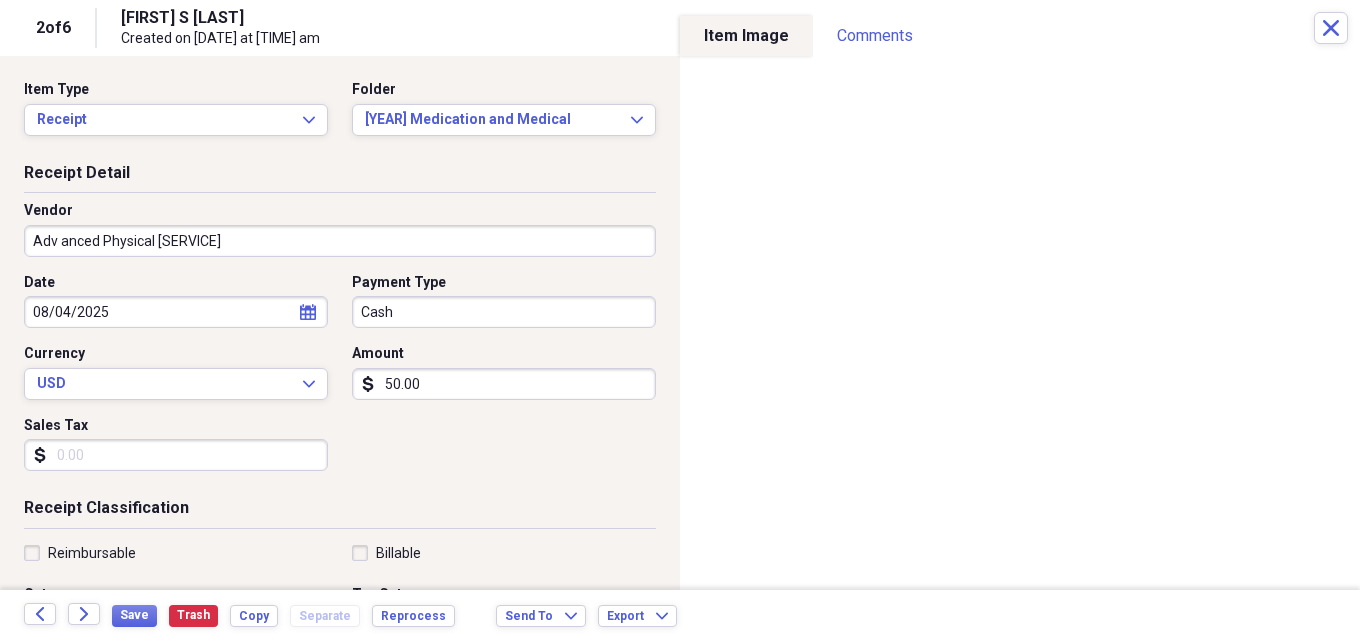 drag, startPoint x: 62, startPoint y: 236, endPoint x: 78, endPoint y: 222, distance: 21.260292 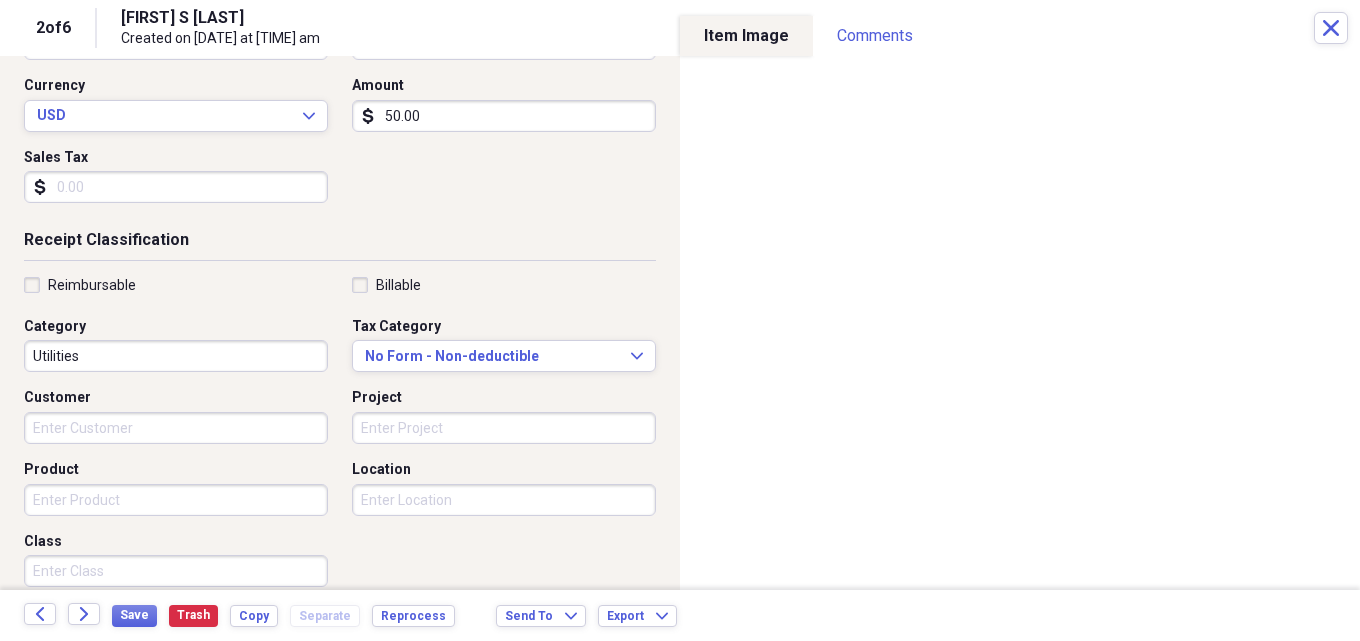 scroll, scrollTop: 300, scrollLeft: 0, axis: vertical 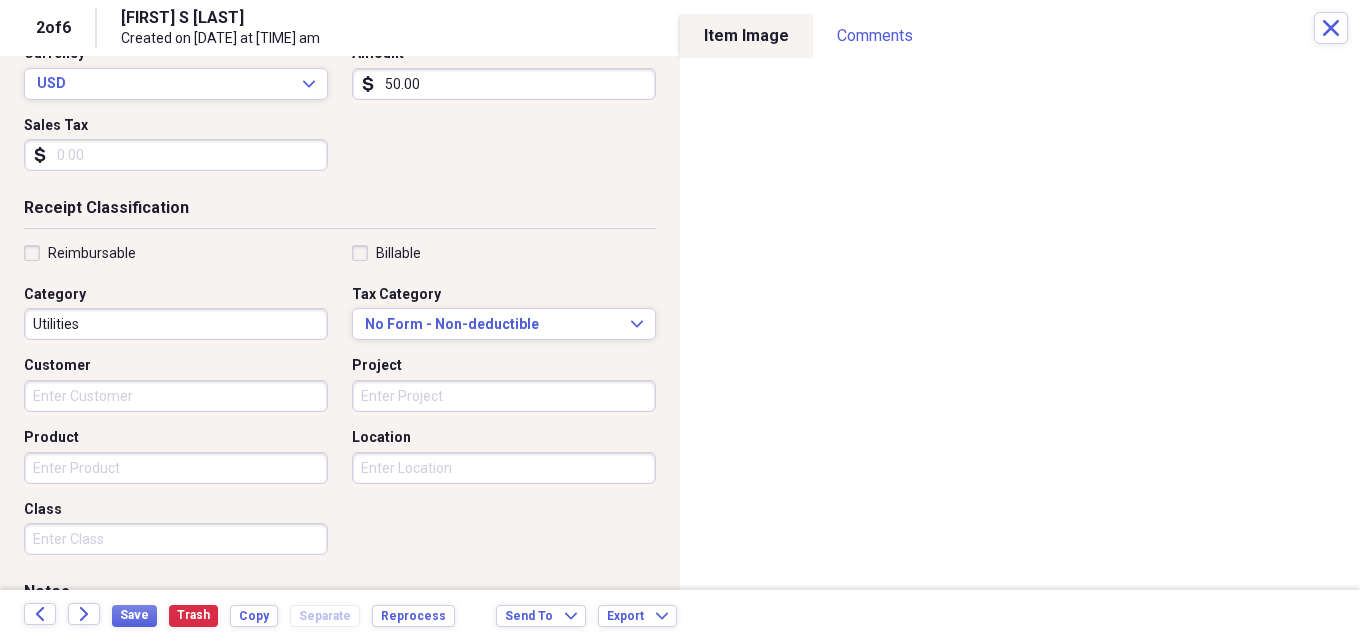 type on "[ORGANIZATION]" 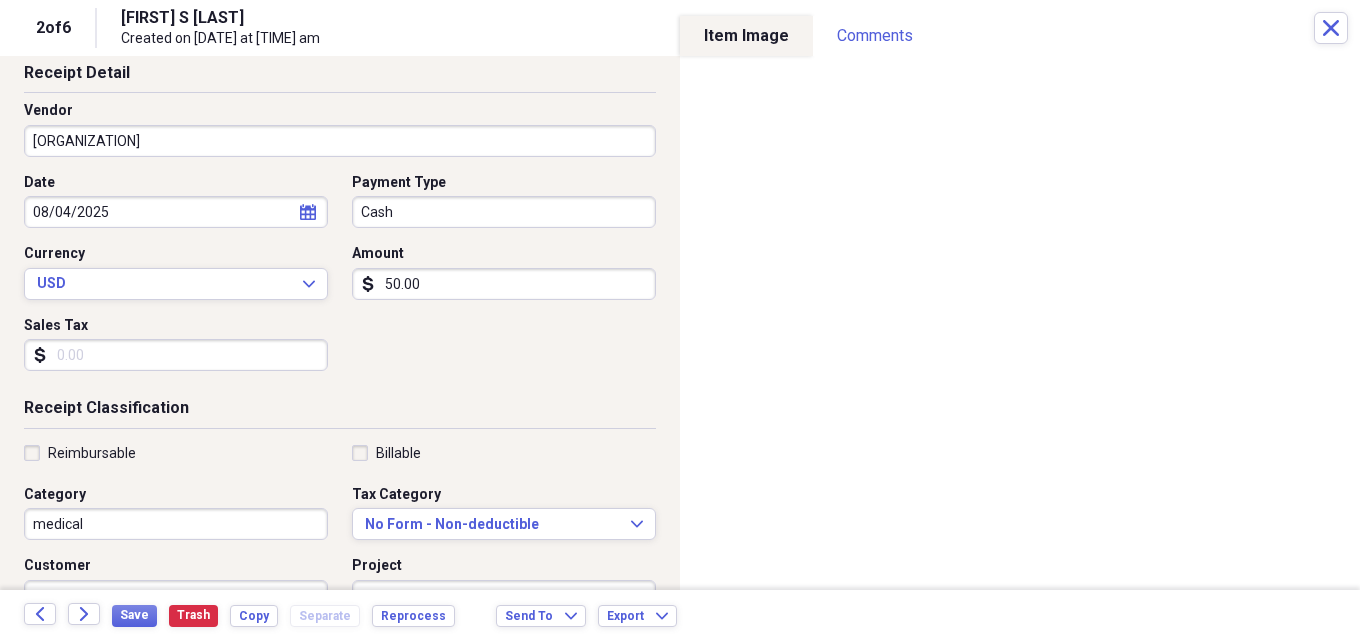 scroll, scrollTop: 200, scrollLeft: 0, axis: vertical 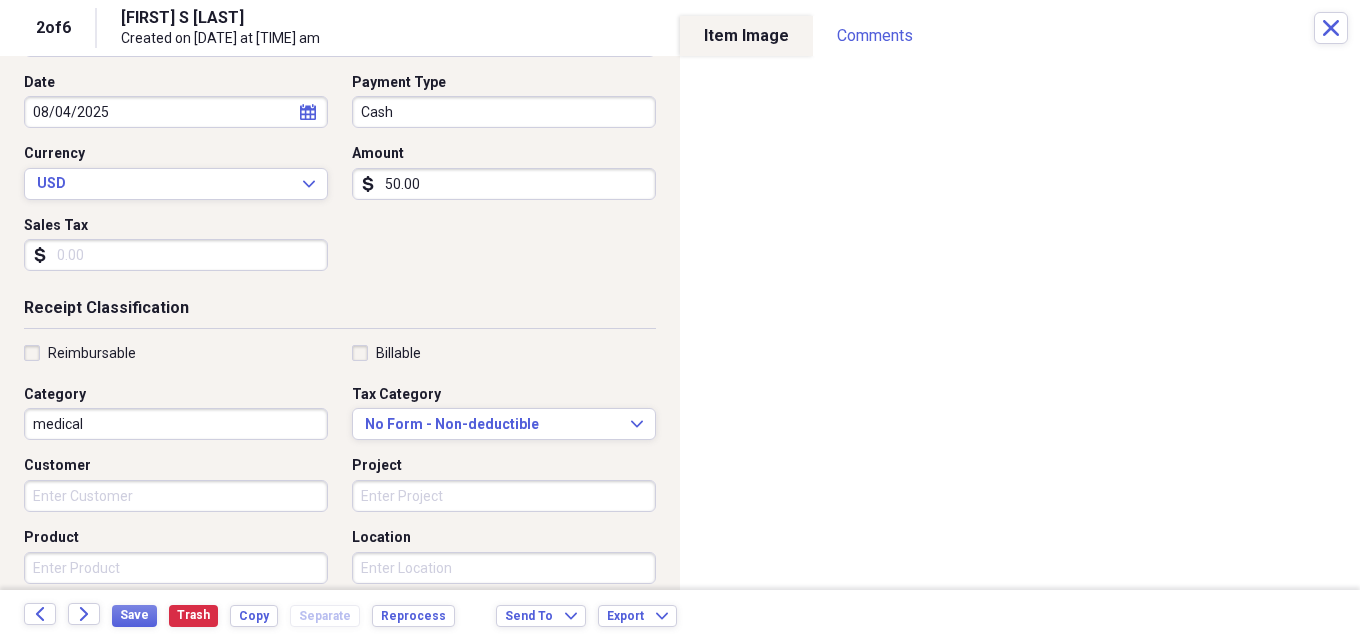 type on "medical" 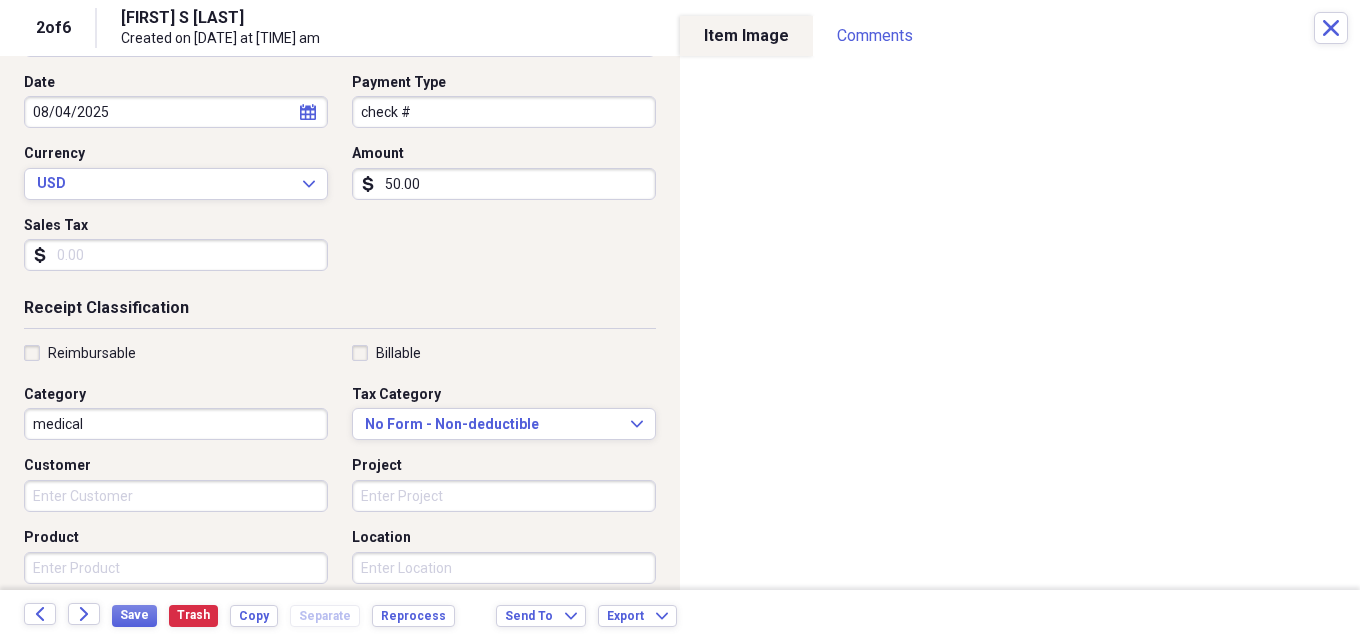 drag, startPoint x: 615, startPoint y: 232, endPoint x: 599, endPoint y: 231, distance: 16.03122 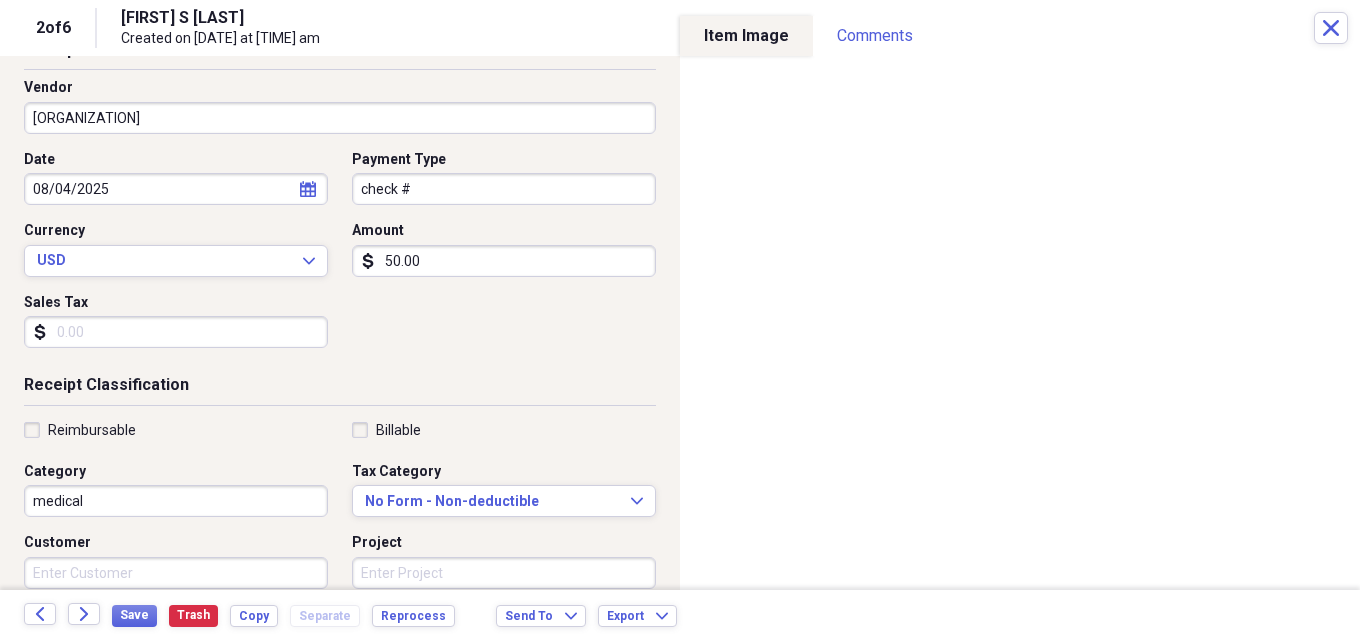 scroll, scrollTop: 0, scrollLeft: 0, axis: both 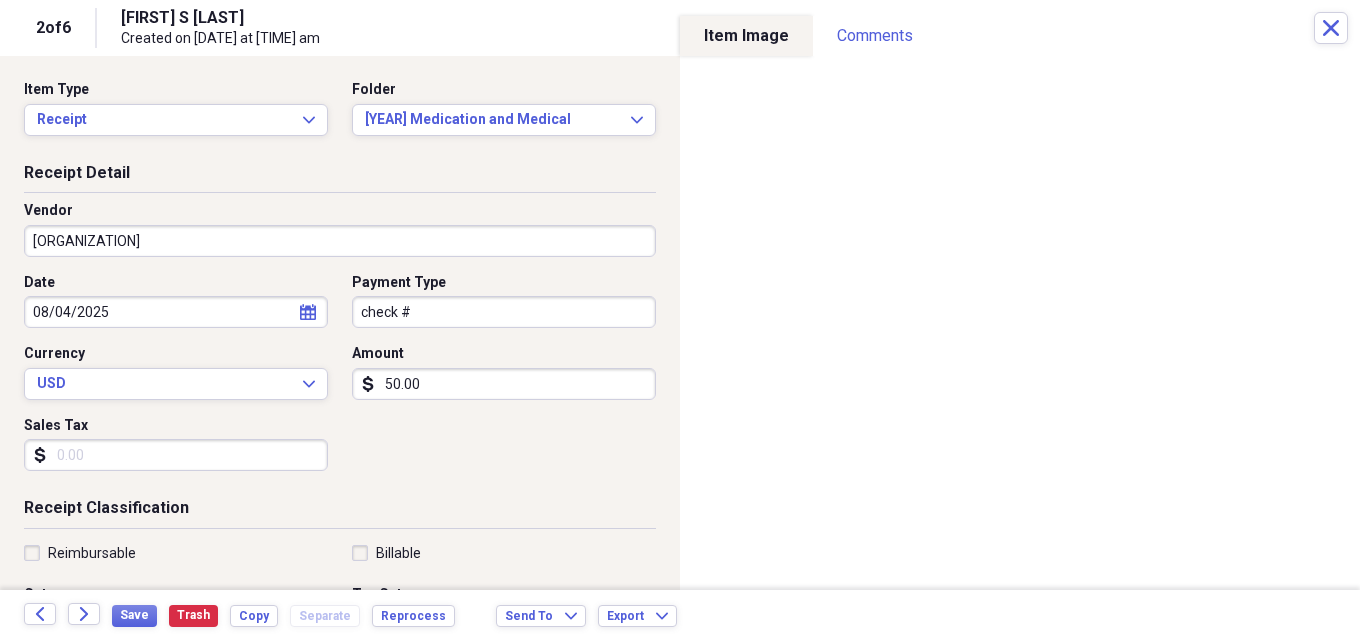 click on "check #" at bounding box center (504, 312) 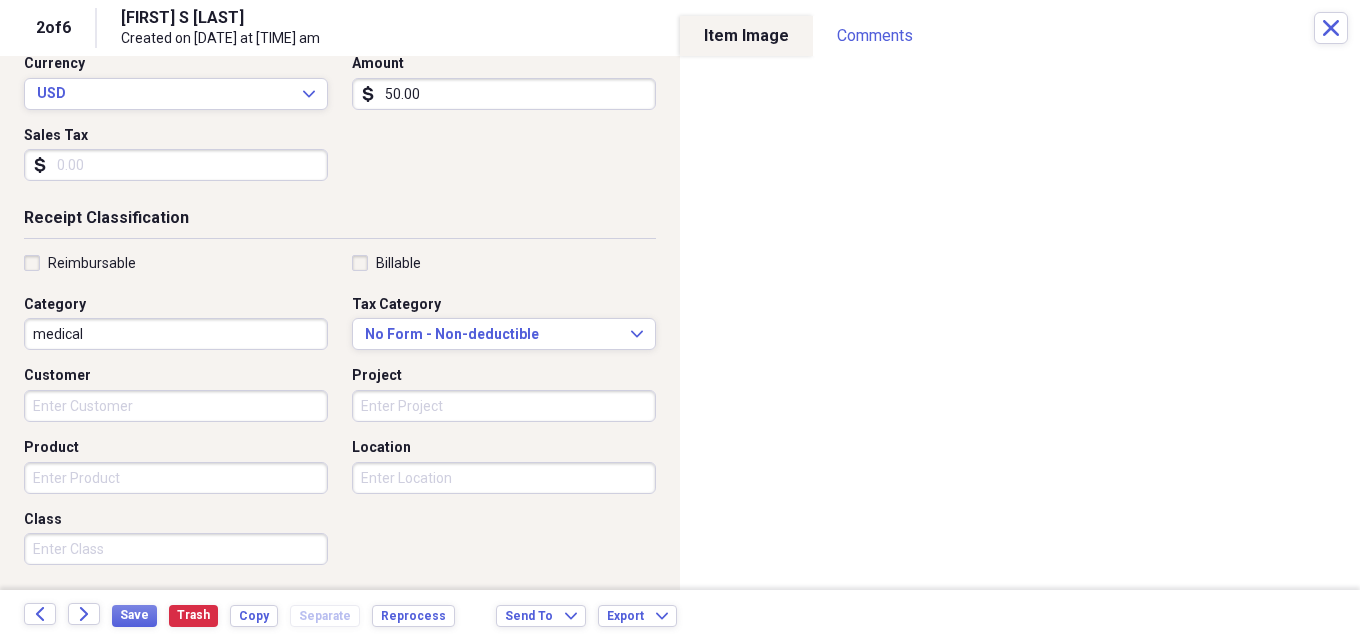 scroll, scrollTop: 300, scrollLeft: 0, axis: vertical 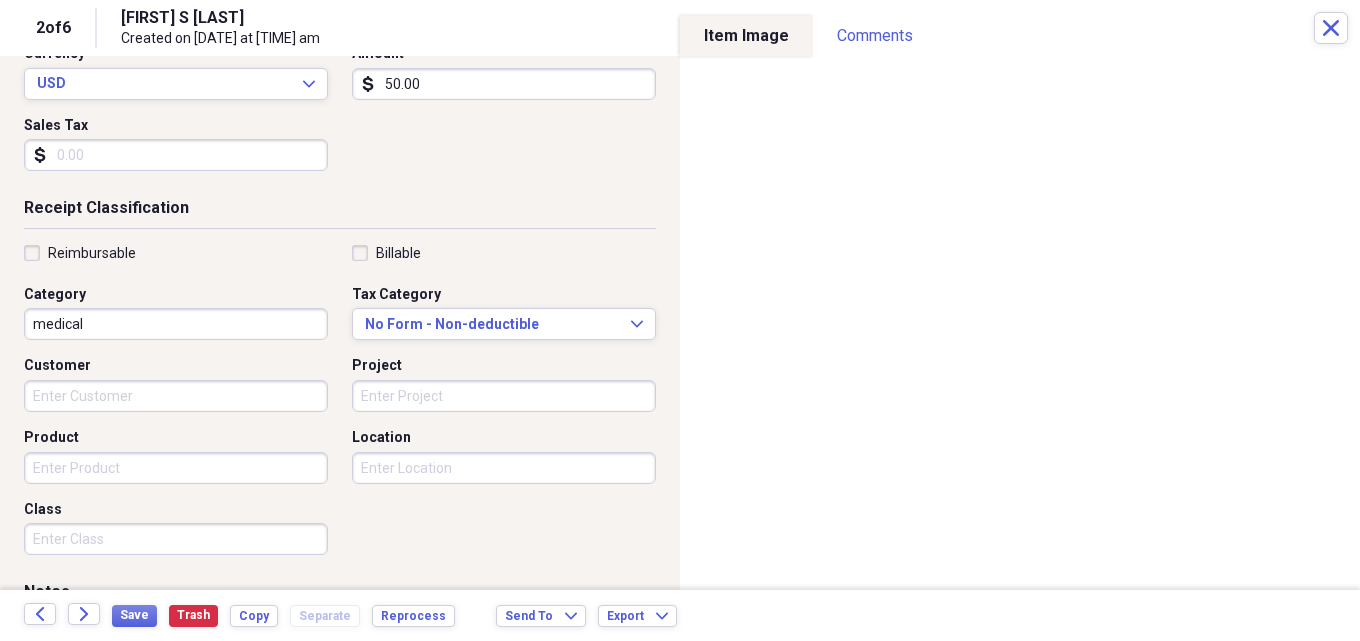 type on "ck#[NUMBER]" 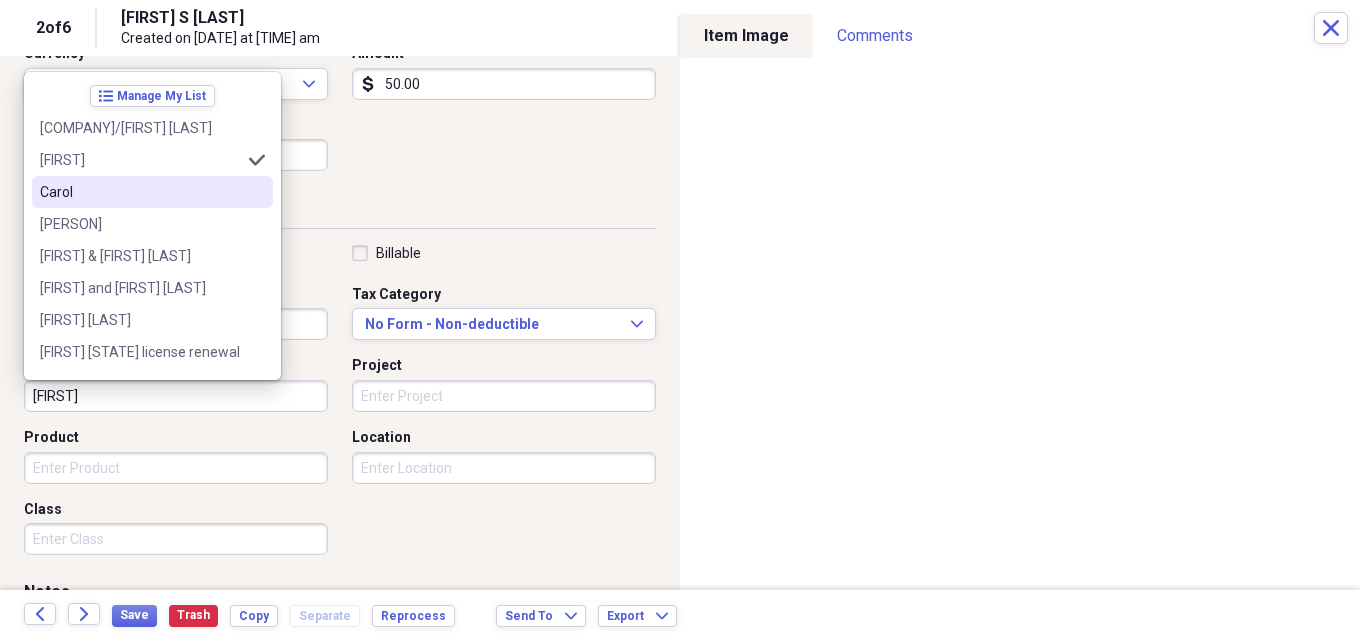 click on "Carol" at bounding box center (140, 192) 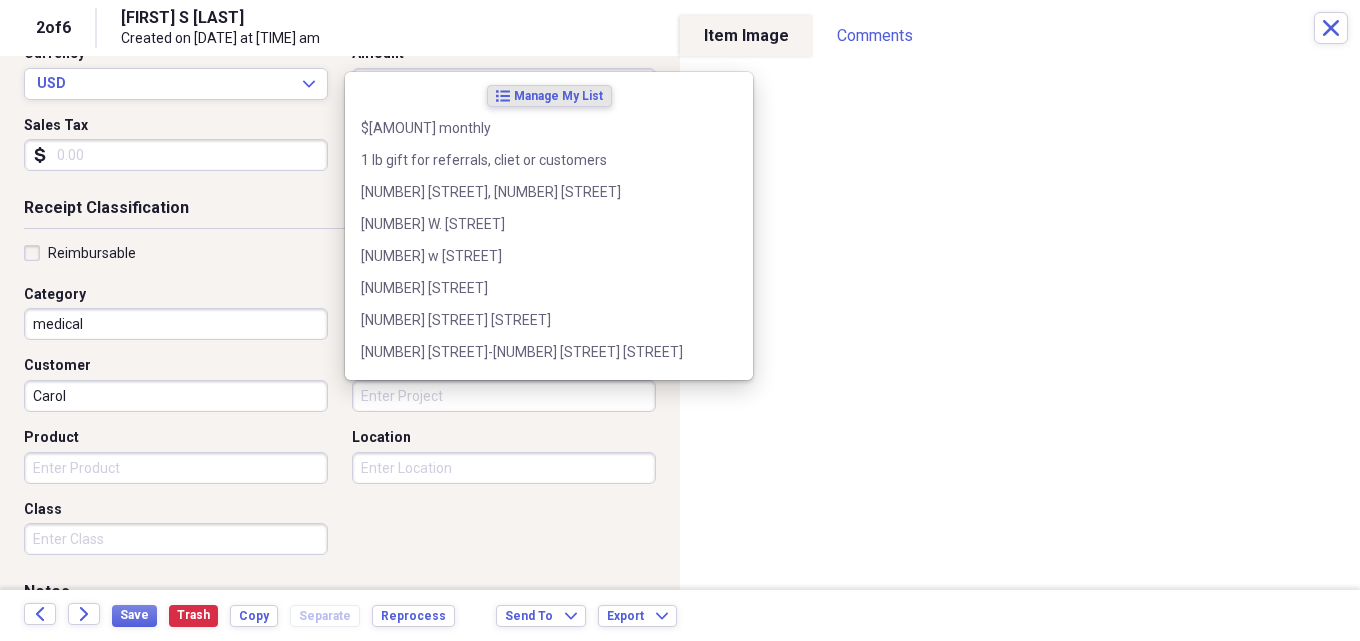 click on "Project" at bounding box center [504, 396] 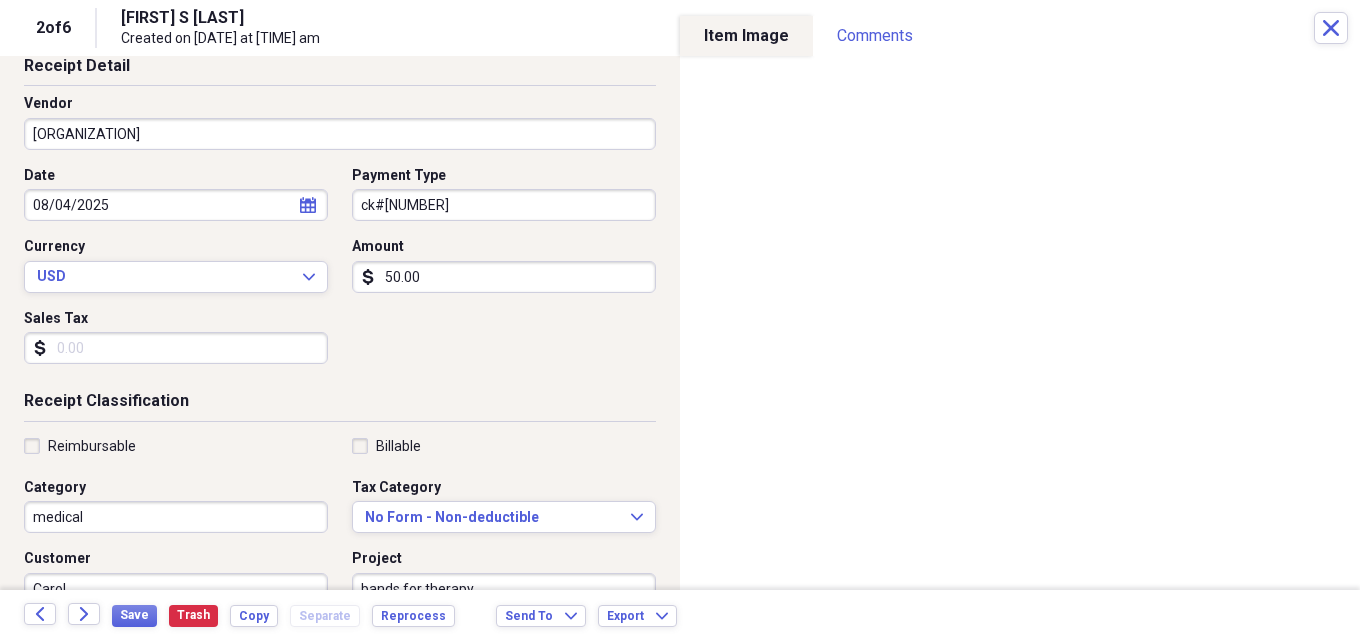scroll, scrollTop: 200, scrollLeft: 0, axis: vertical 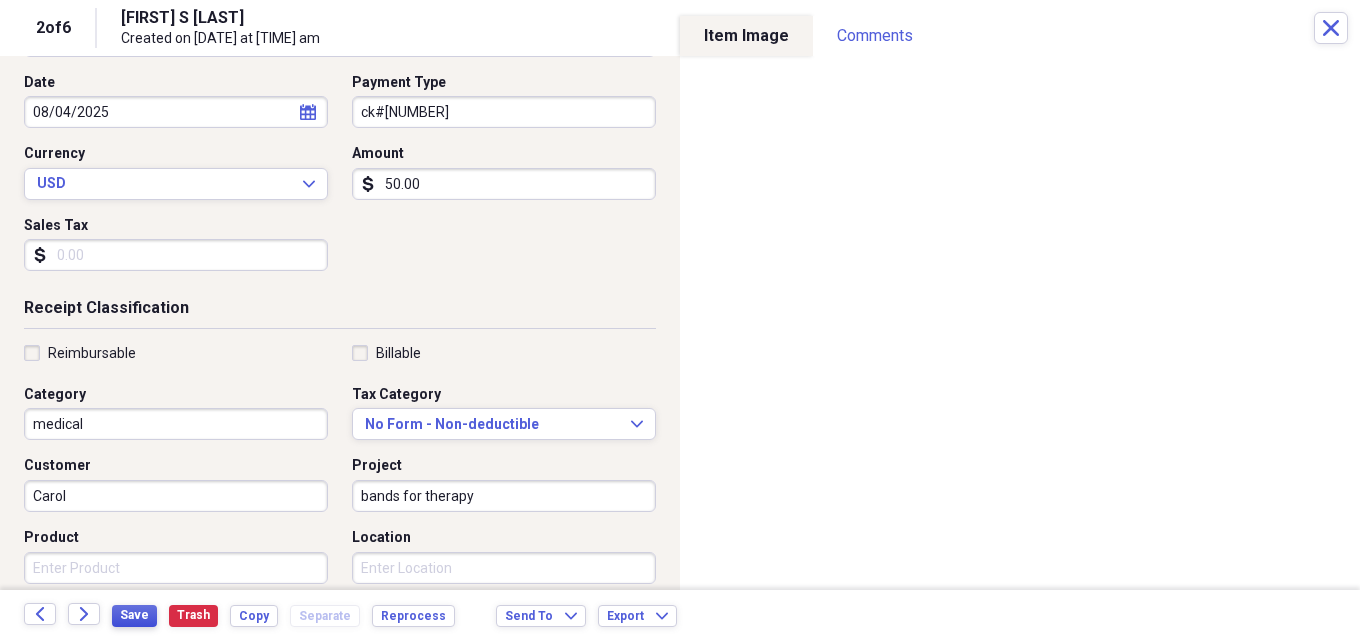 type on "bands for therapy" 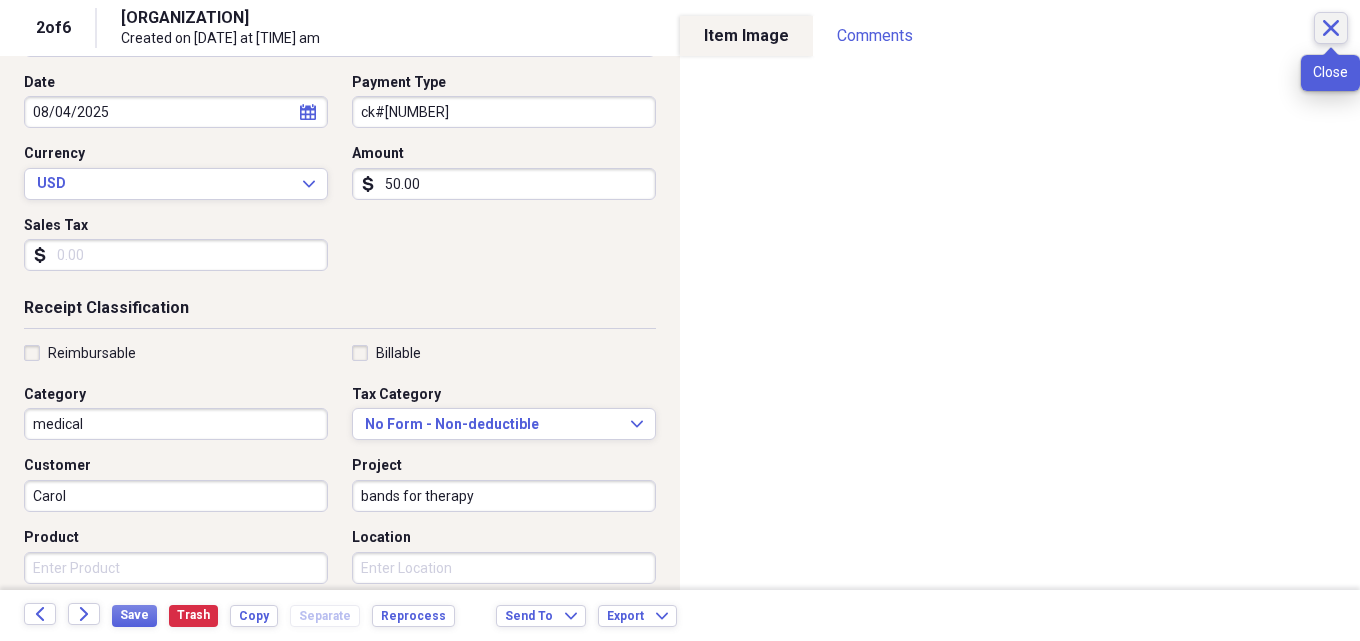 click 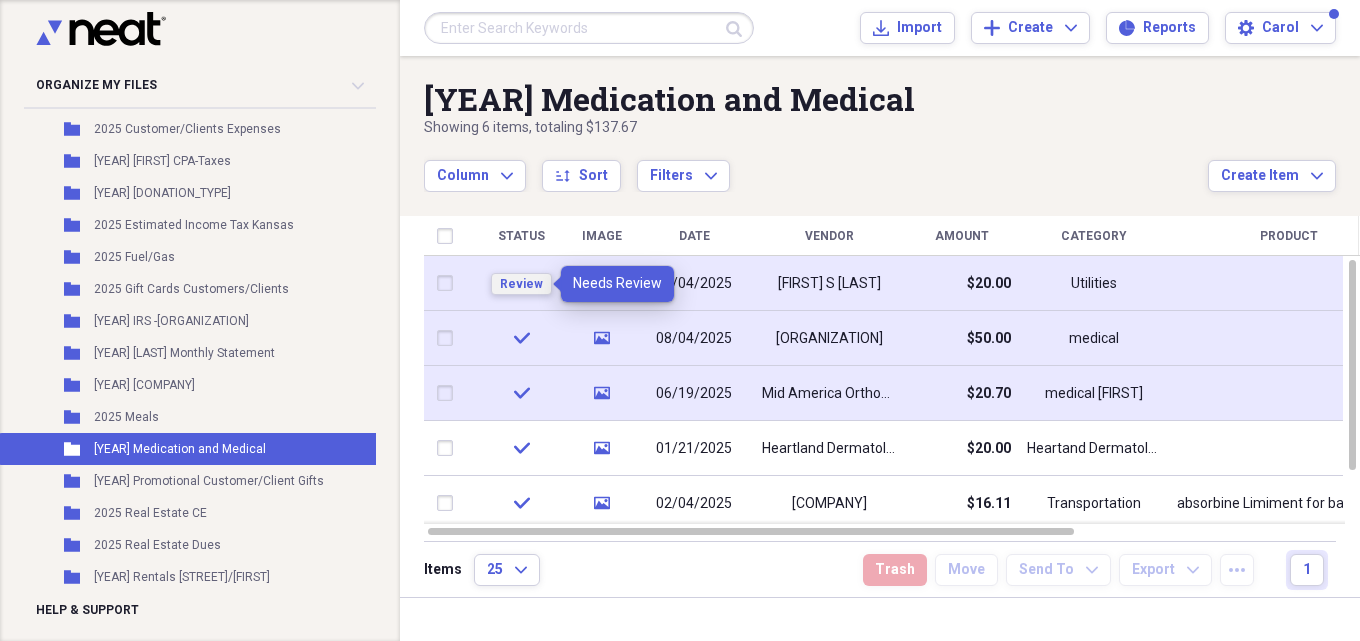 click on "Review" at bounding box center (521, 284) 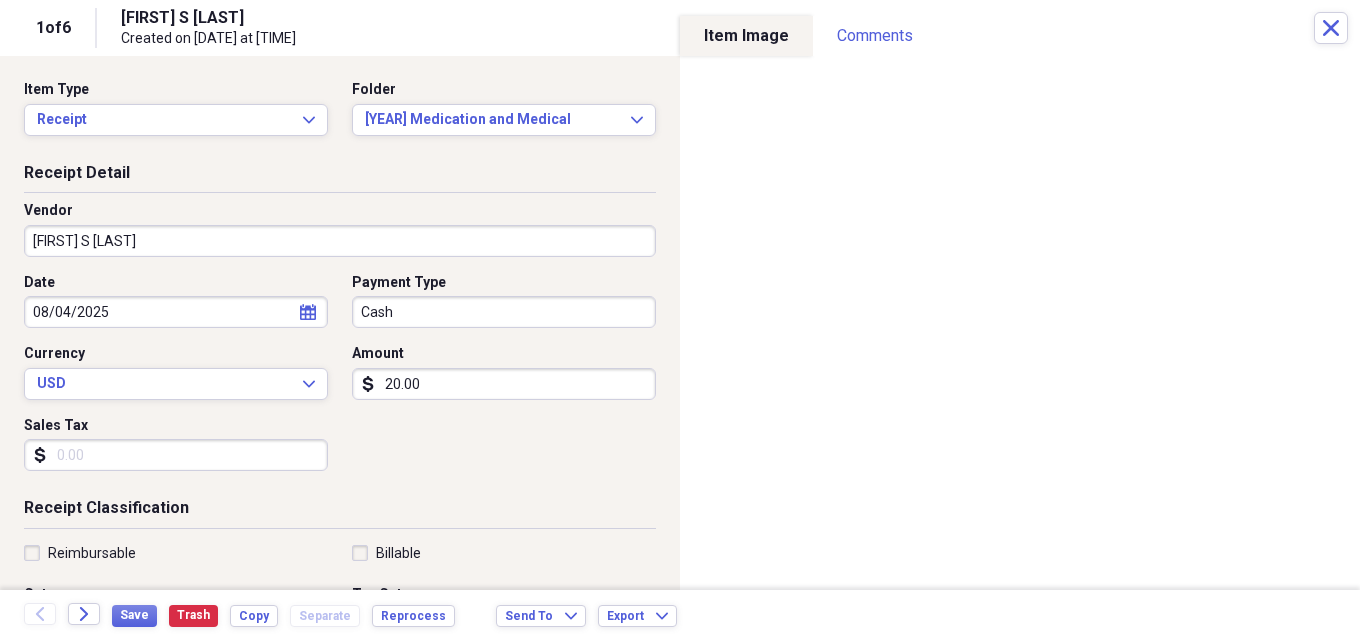 click on "Cash" at bounding box center (504, 312) 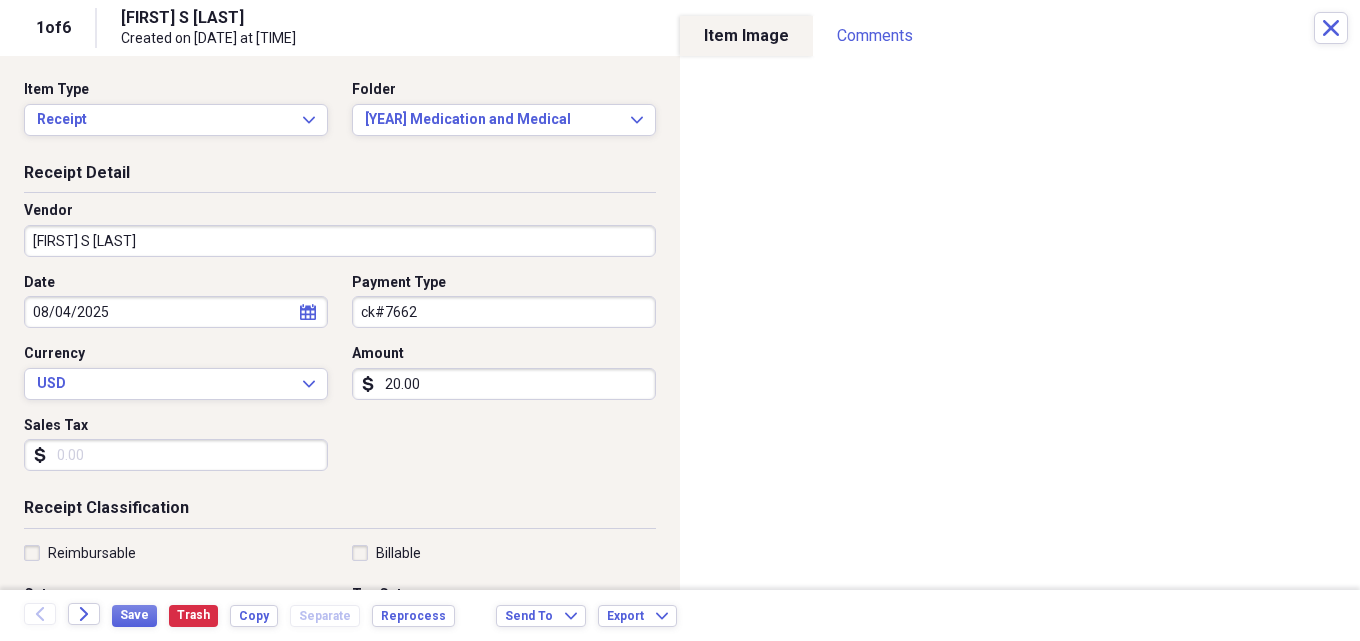 type on "ck#7662" 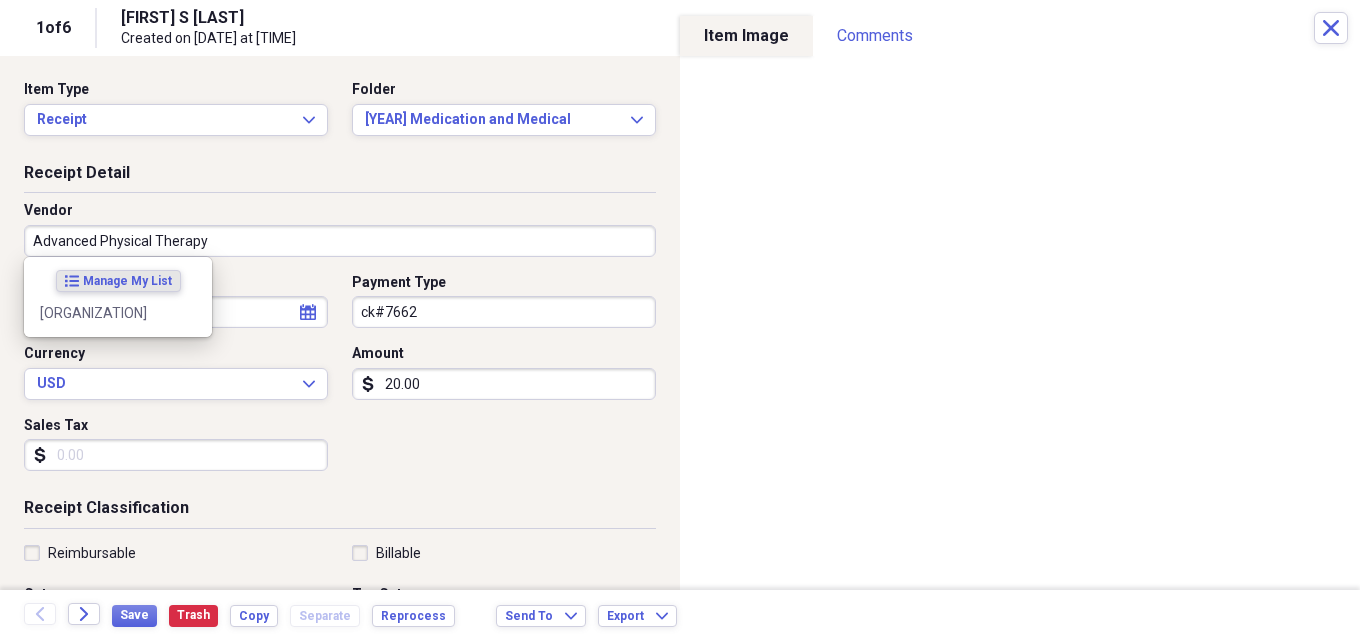 type on "Advanced Physical Therapy" 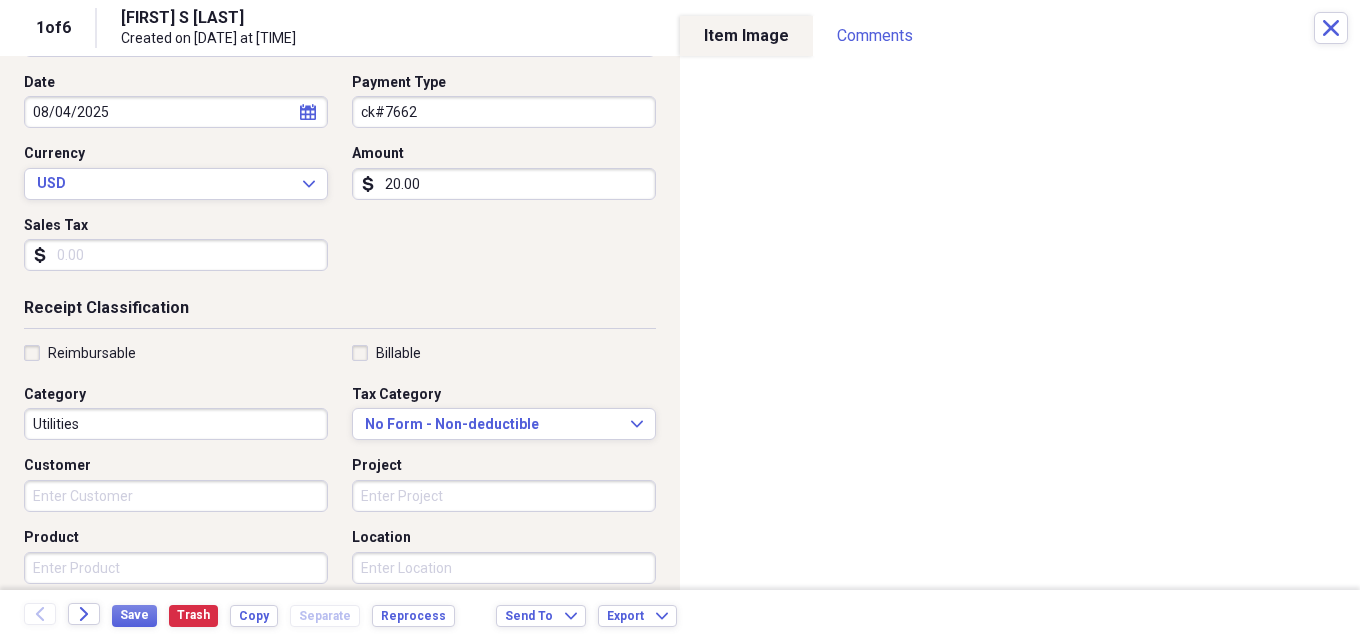 scroll, scrollTop: 300, scrollLeft: 0, axis: vertical 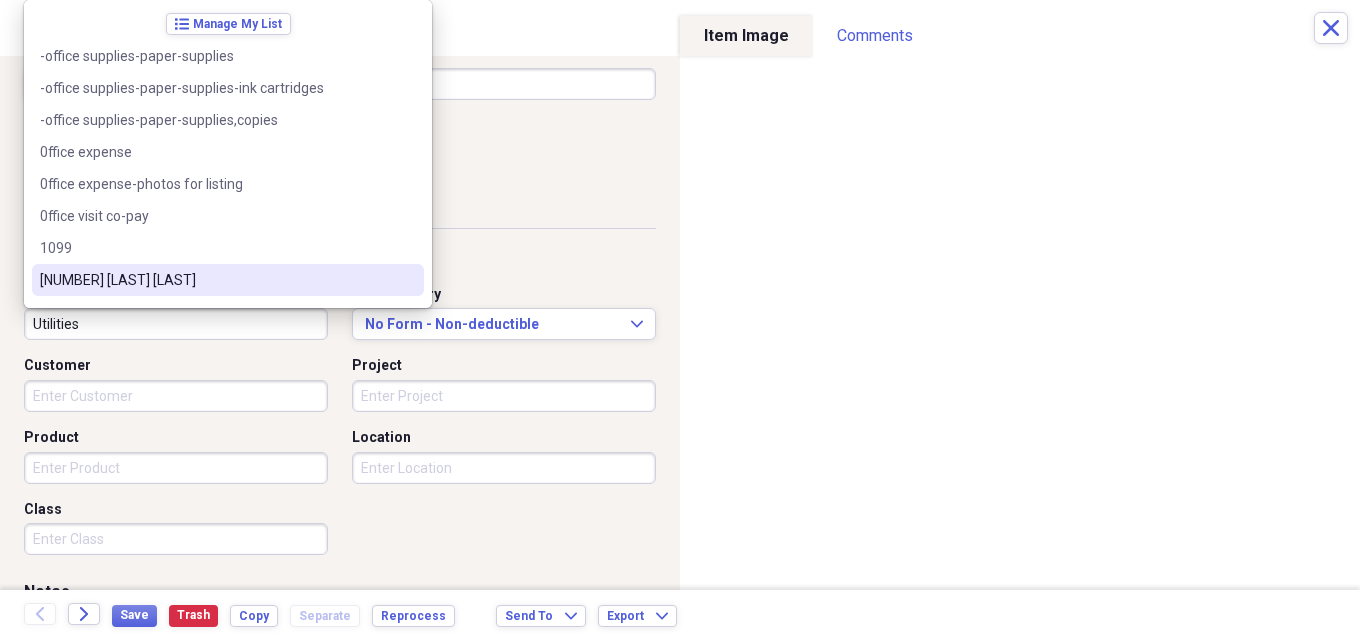 click on "Utilities" at bounding box center [176, 324] 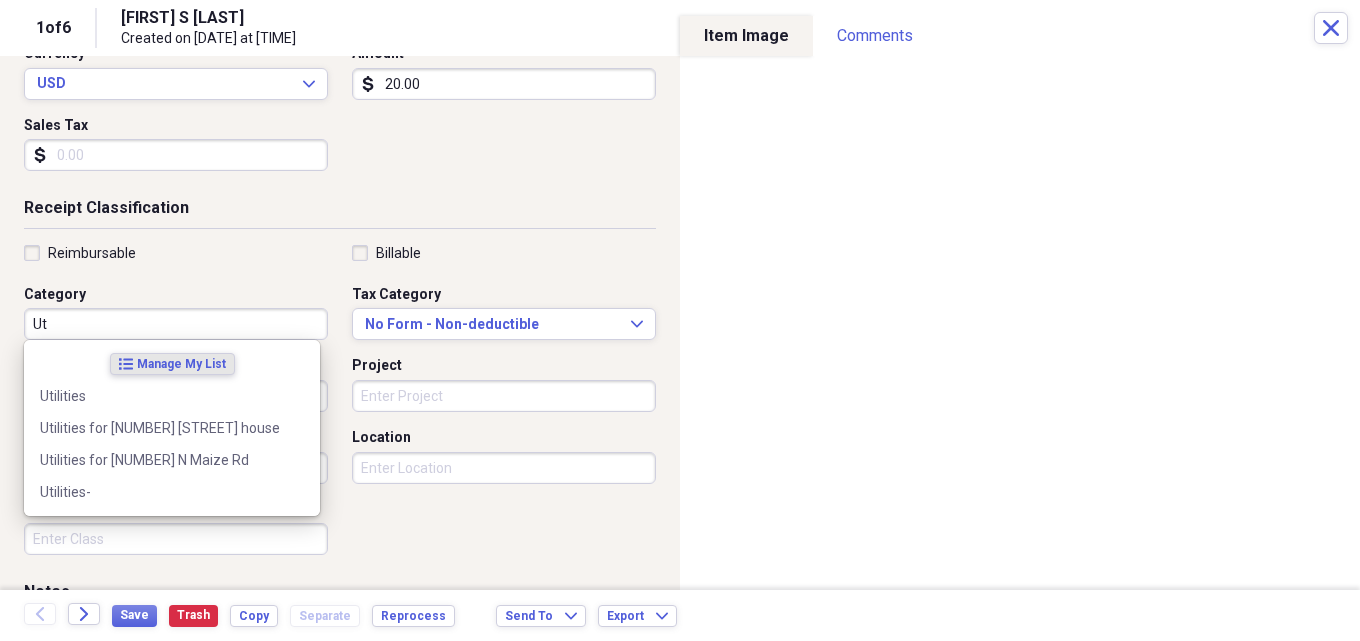 type on "U" 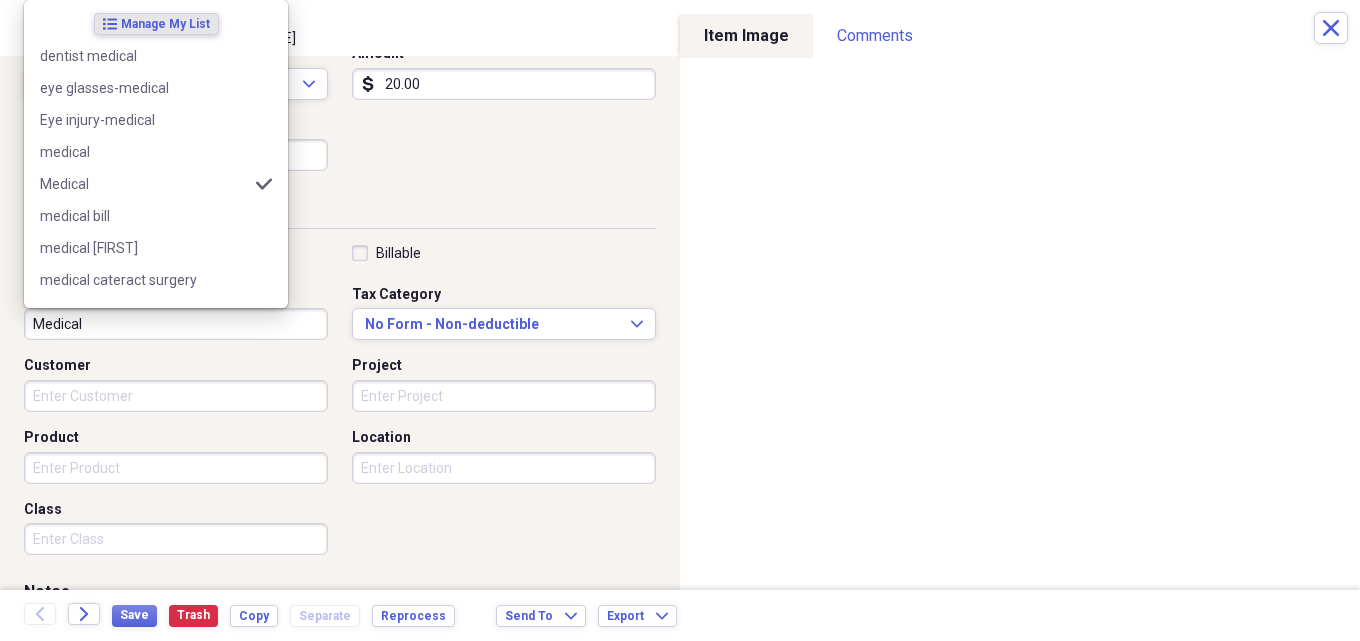 type on "Medical" 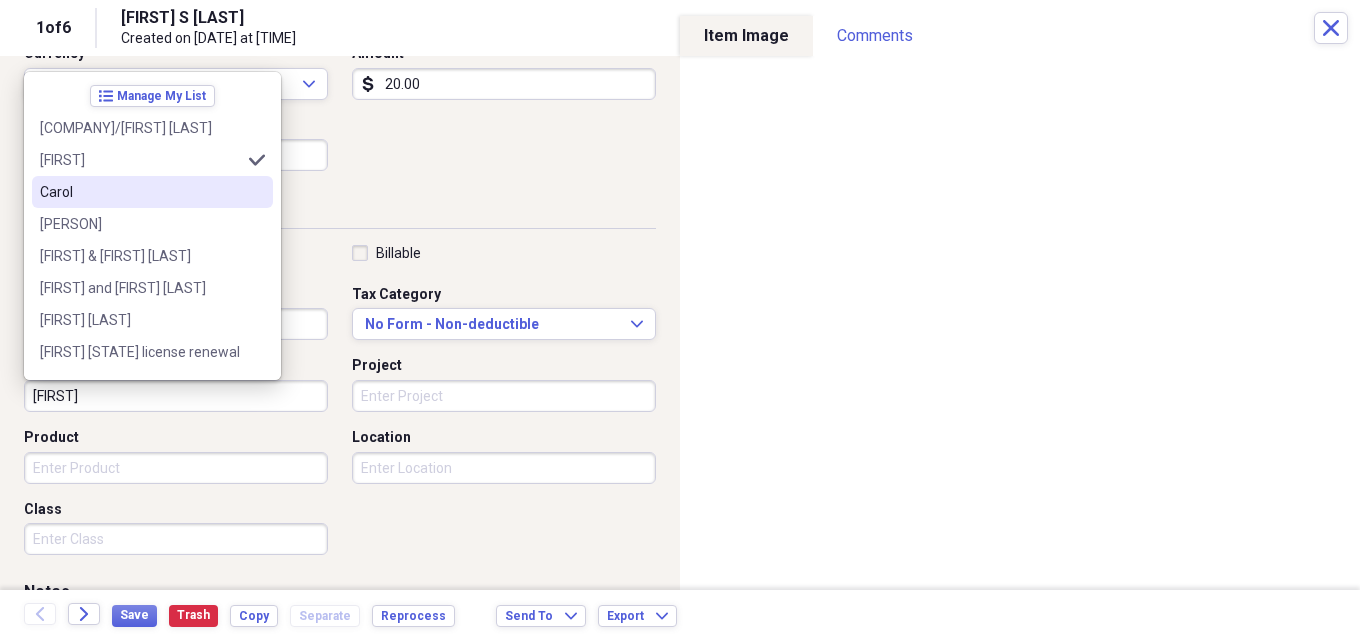 click on "Carol" at bounding box center (140, 192) 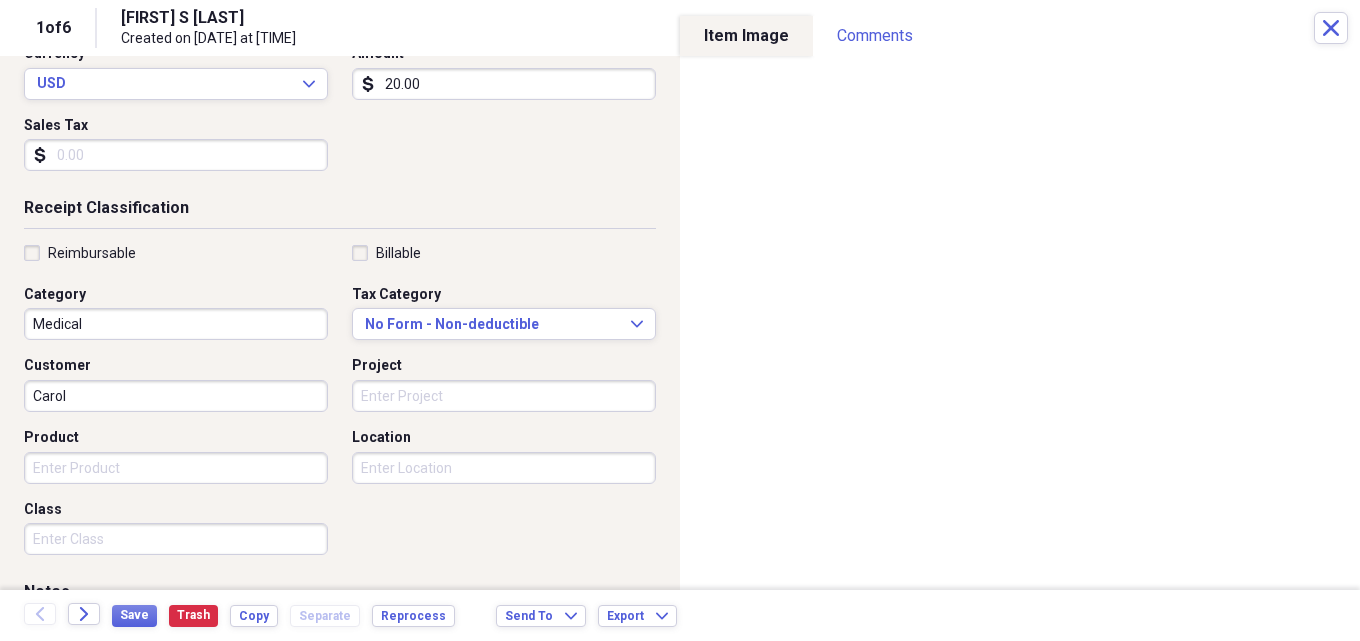 click on "Project" at bounding box center (504, 396) 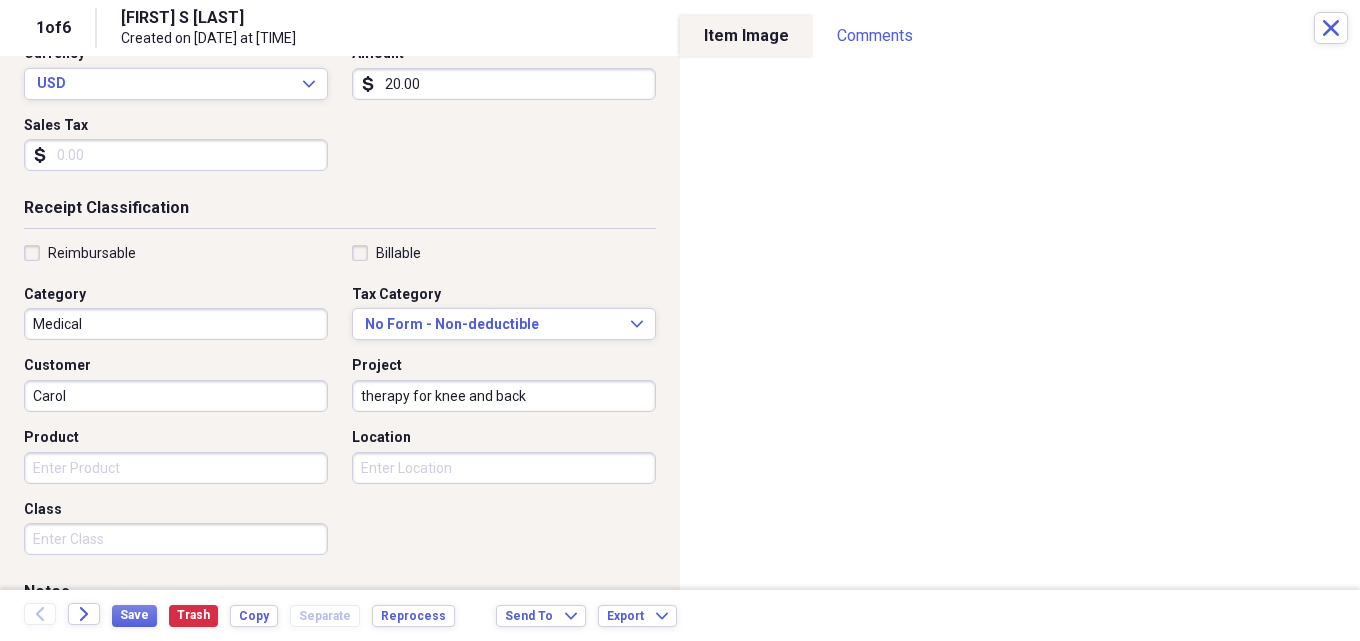scroll, scrollTop: 400, scrollLeft: 0, axis: vertical 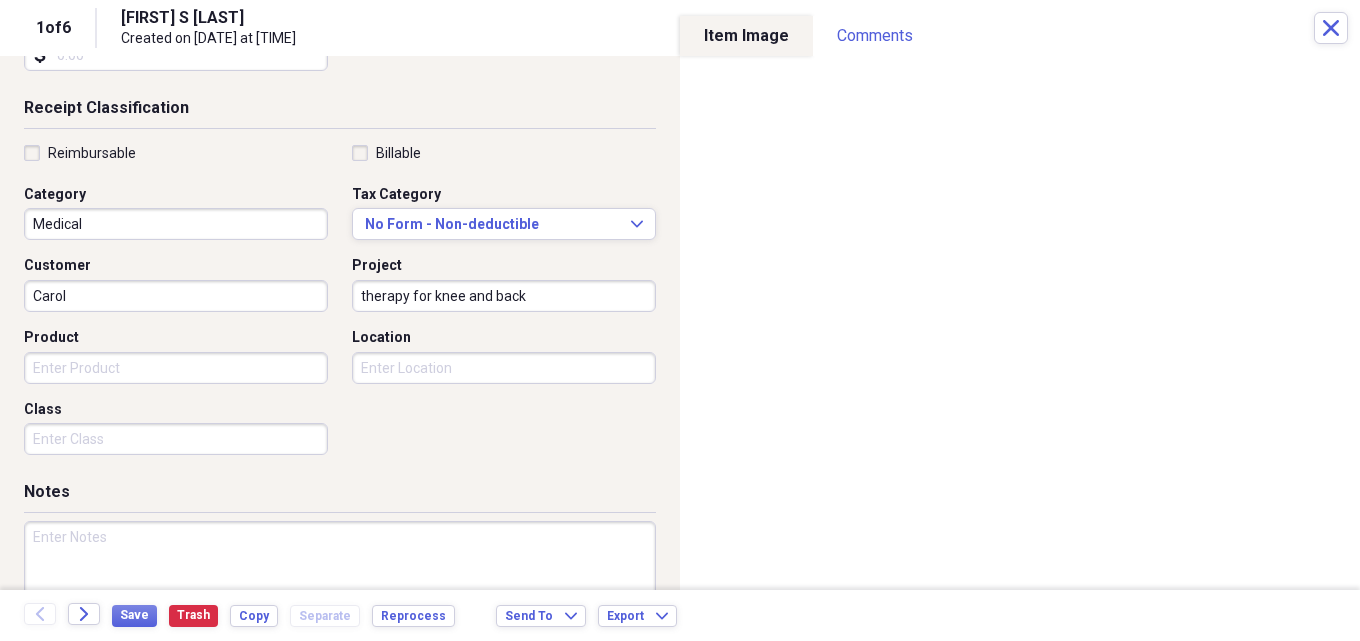 type on "therapy for knee and back" 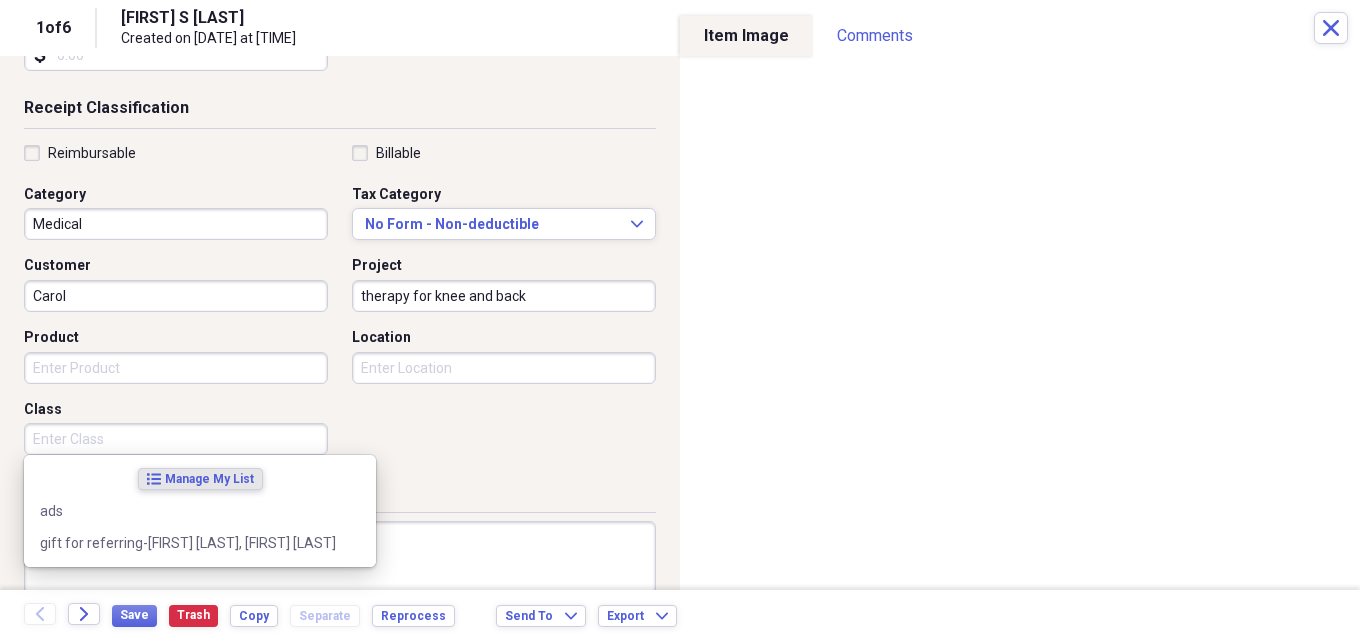 drag, startPoint x: 107, startPoint y: 436, endPoint x: 146, endPoint y: 354, distance: 90.80198 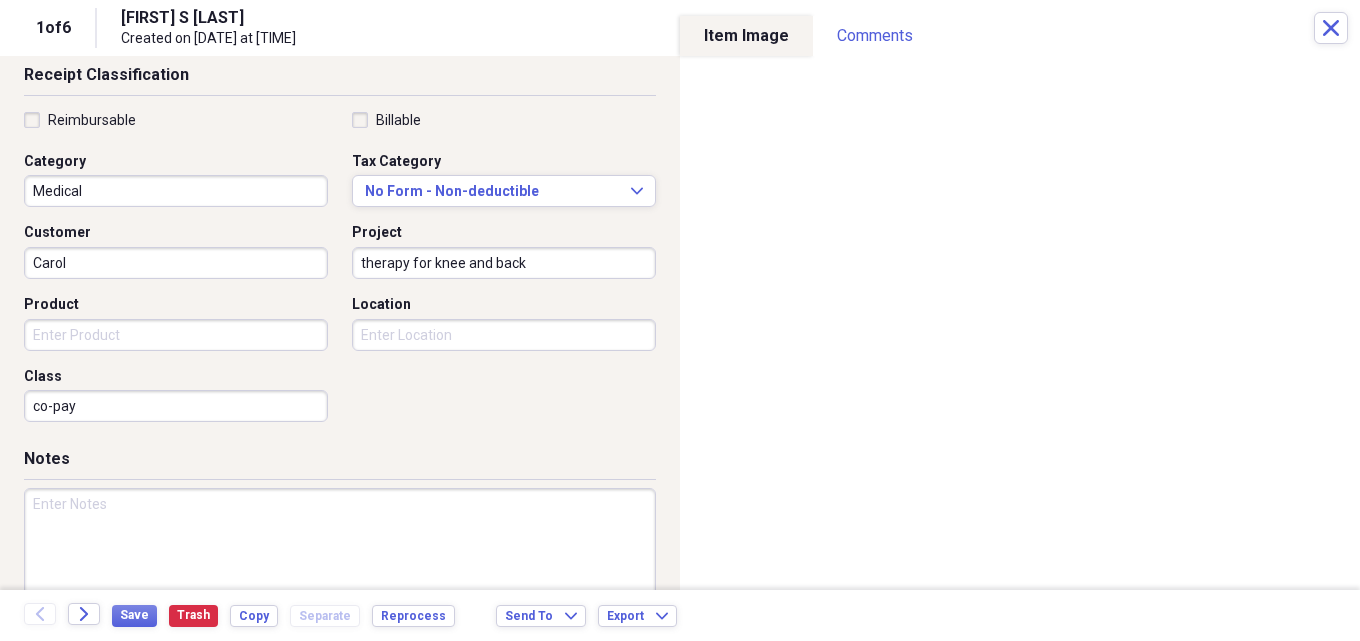 scroll, scrollTop: 487, scrollLeft: 0, axis: vertical 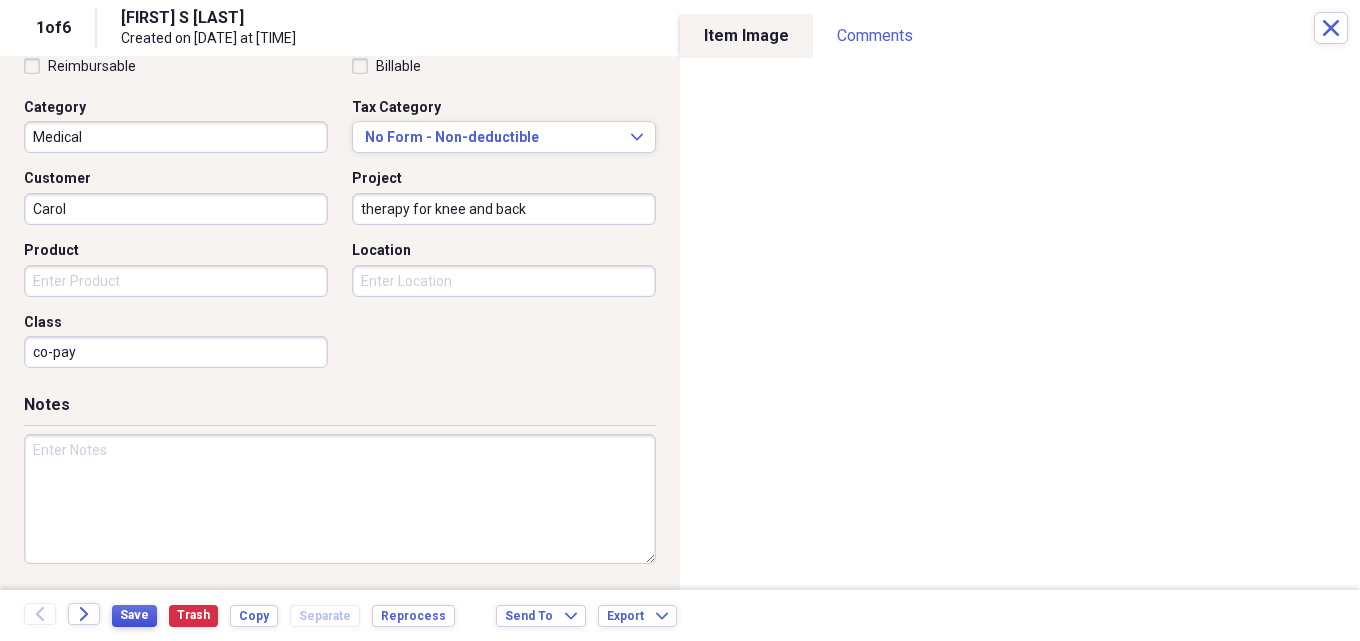 type on "co-pay" 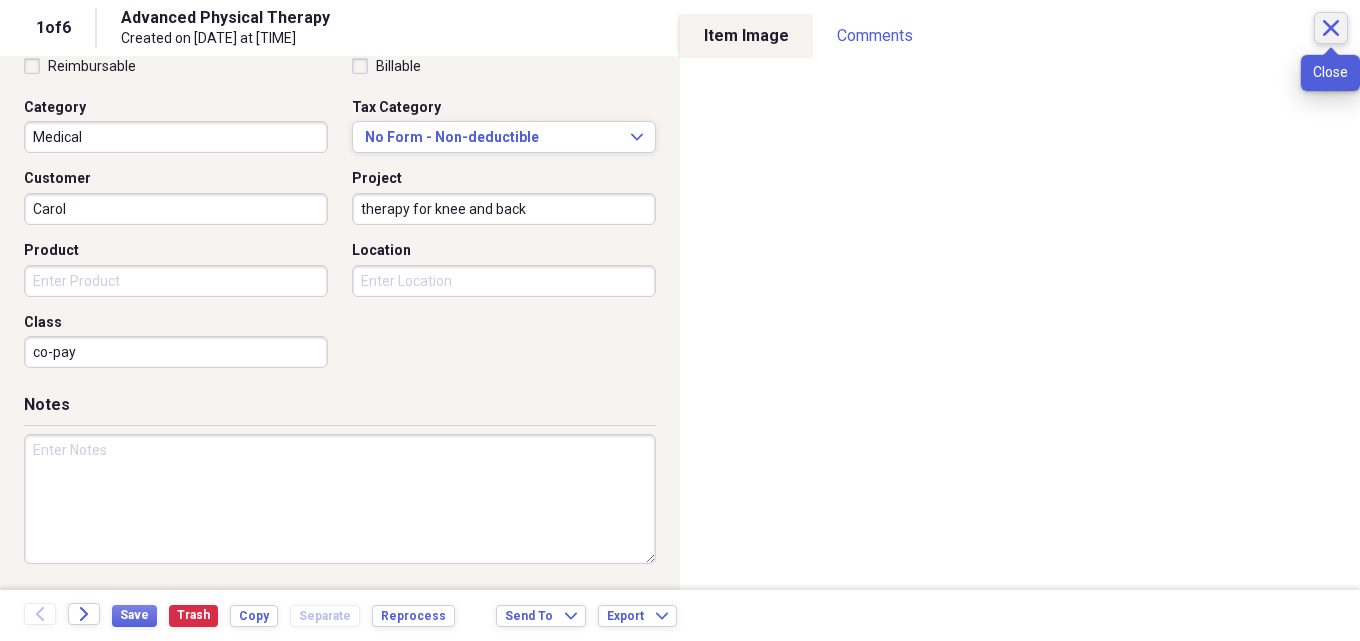 click on "Close" 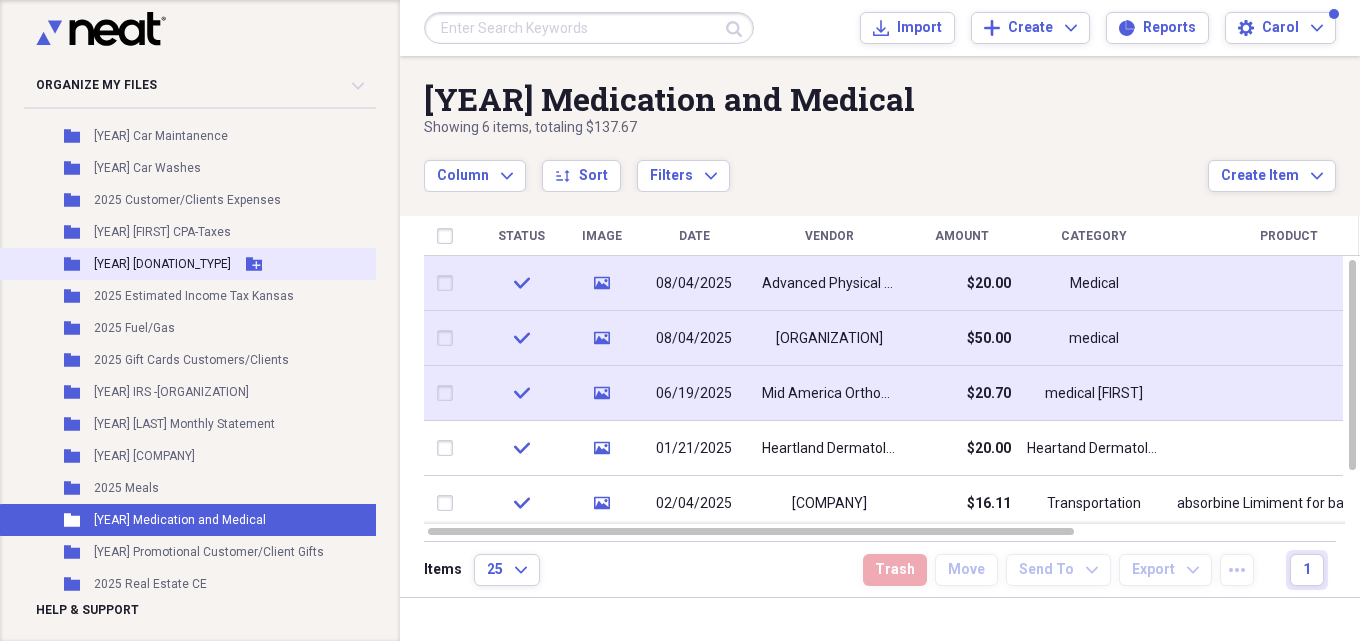 scroll, scrollTop: 4800, scrollLeft: 0, axis: vertical 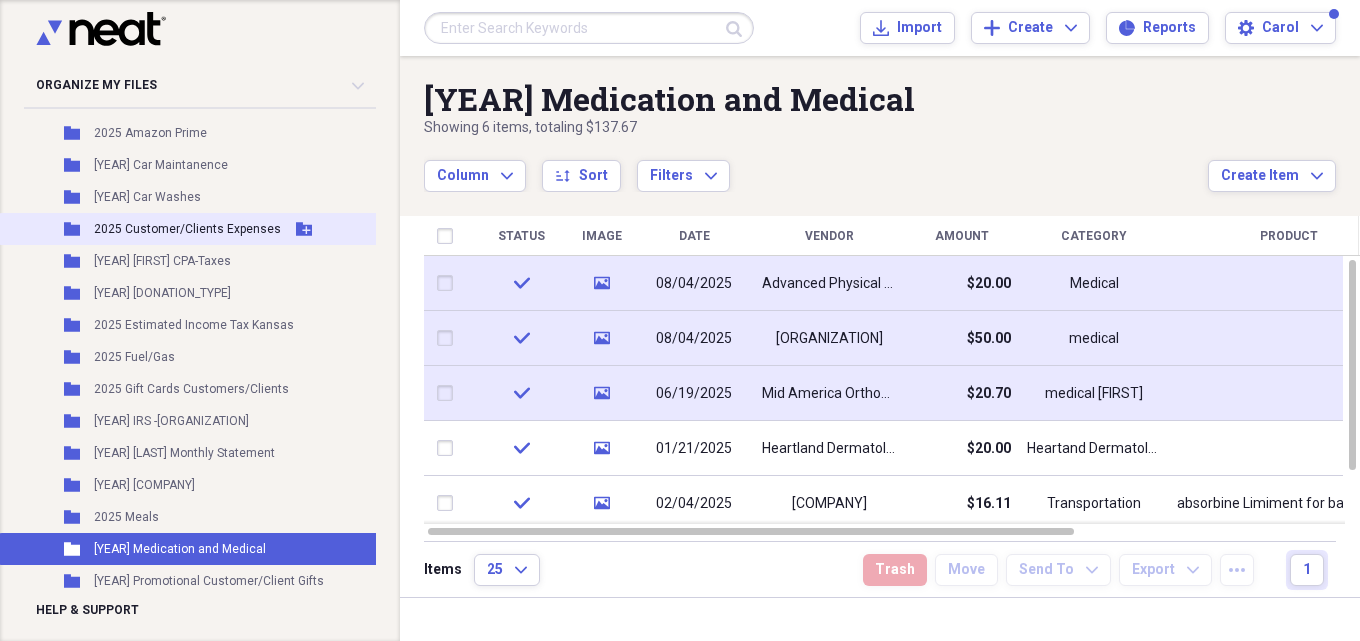 click on "2025 Customer/Clients Expenses" at bounding box center (187, 229) 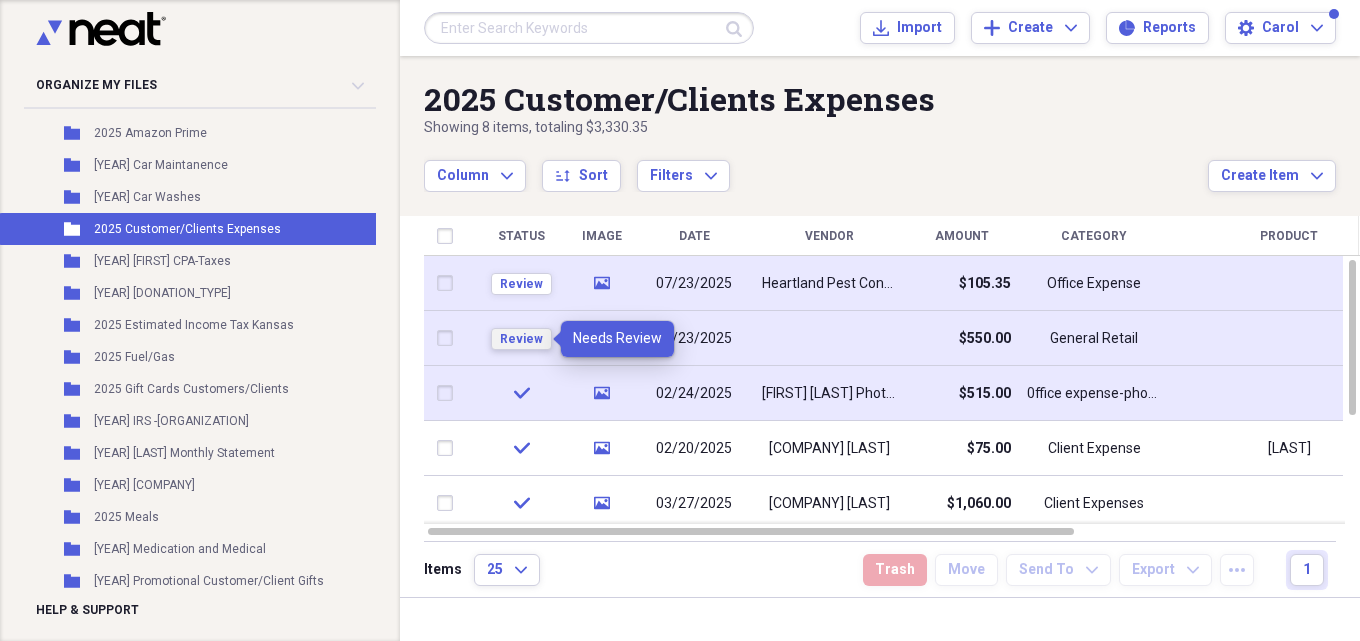 click on "Review" at bounding box center (521, 339) 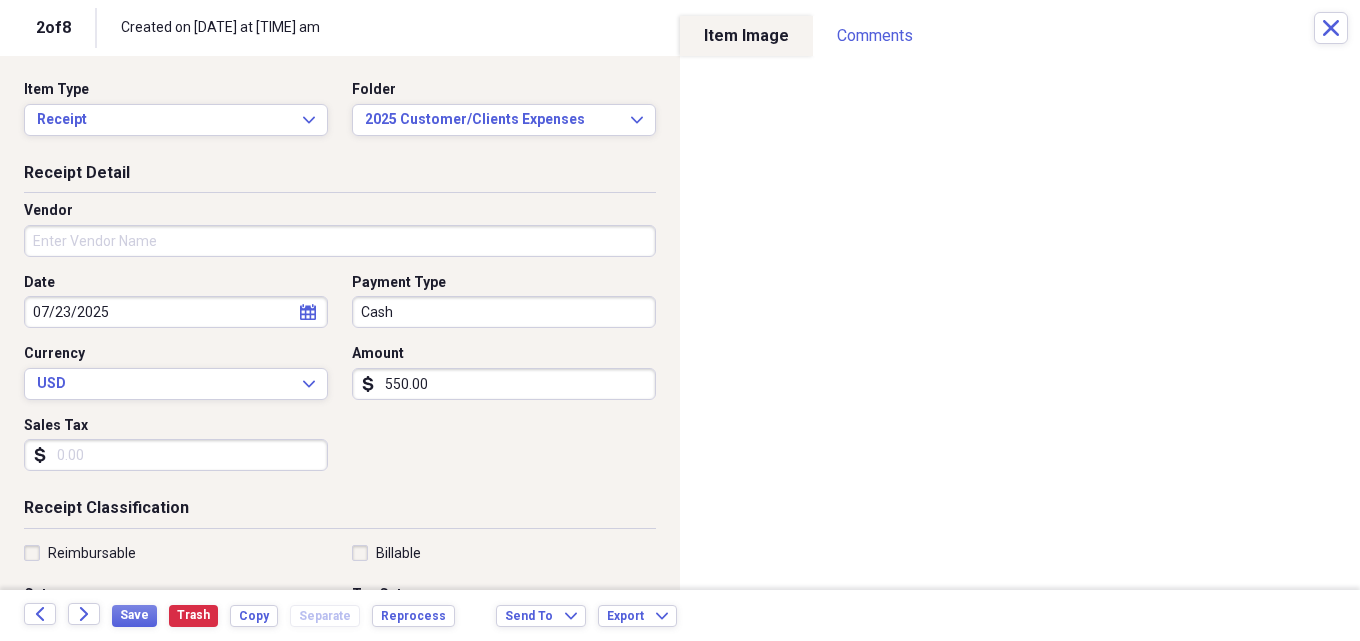 click on "Vendor" at bounding box center (340, 241) 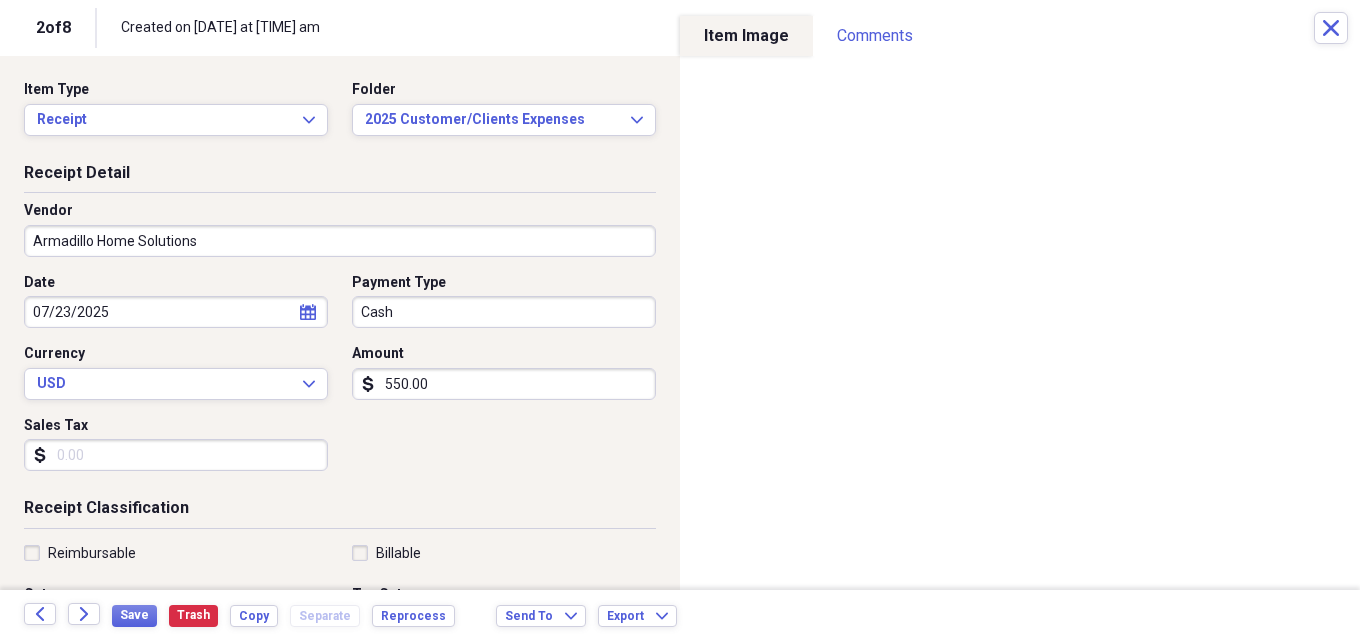 type on "Armadillo Home Solutions" 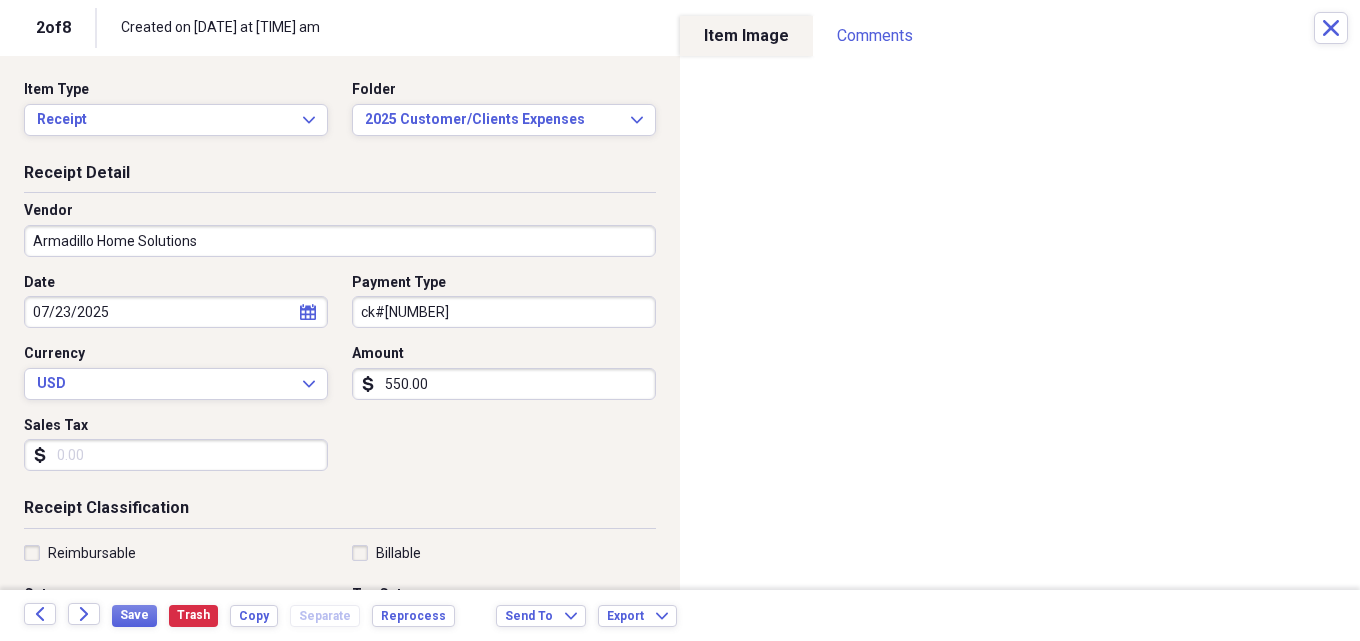 type on "ck#[NUMBER]" 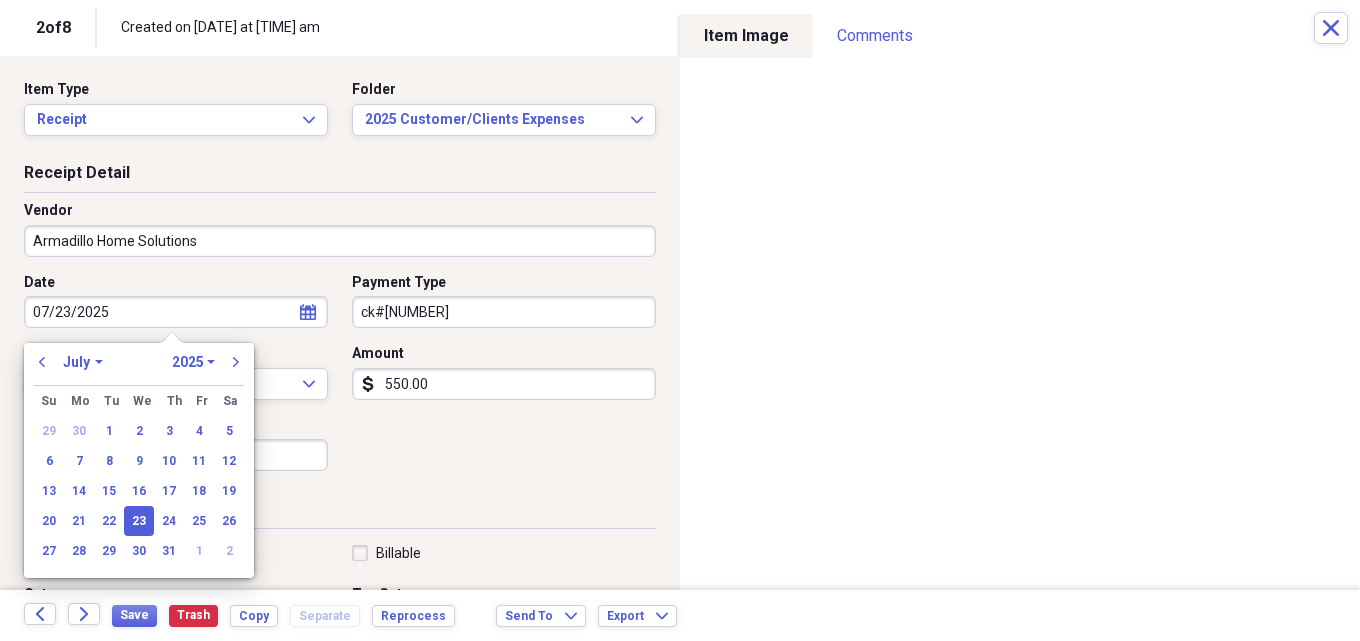 click on "January February March April May June July August September October November December" at bounding box center (83, 362) 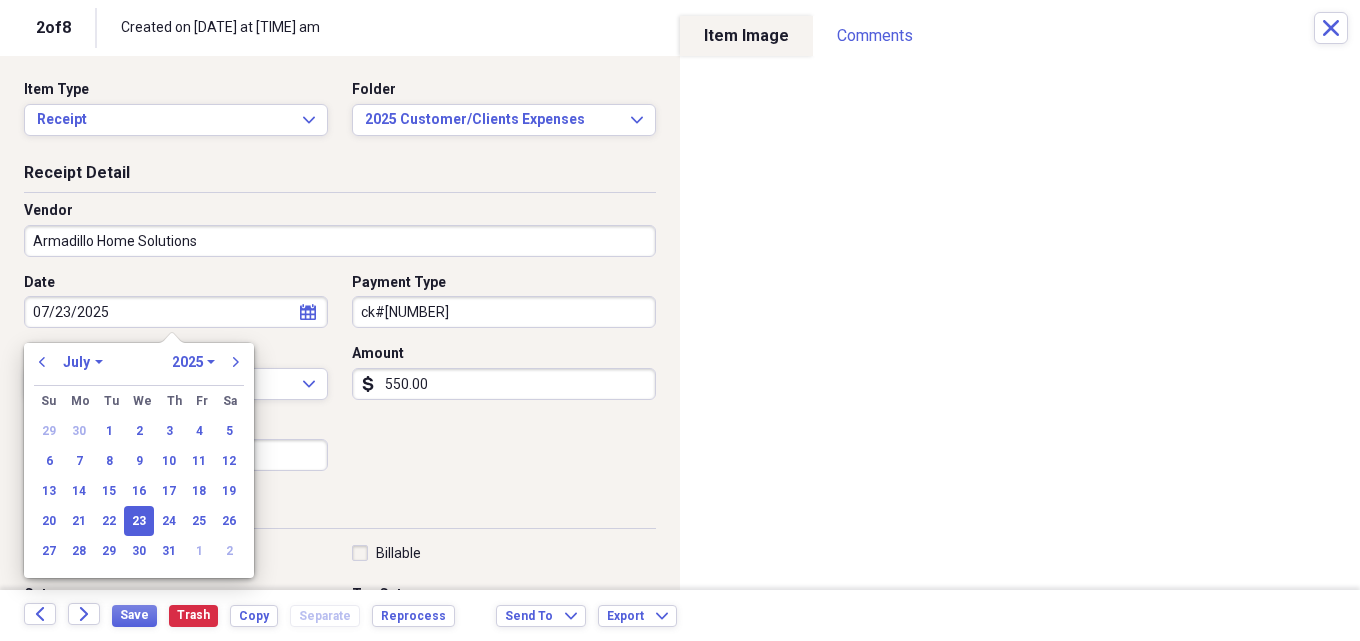 click on "January February March April May June July August September October November December" at bounding box center (83, 362) 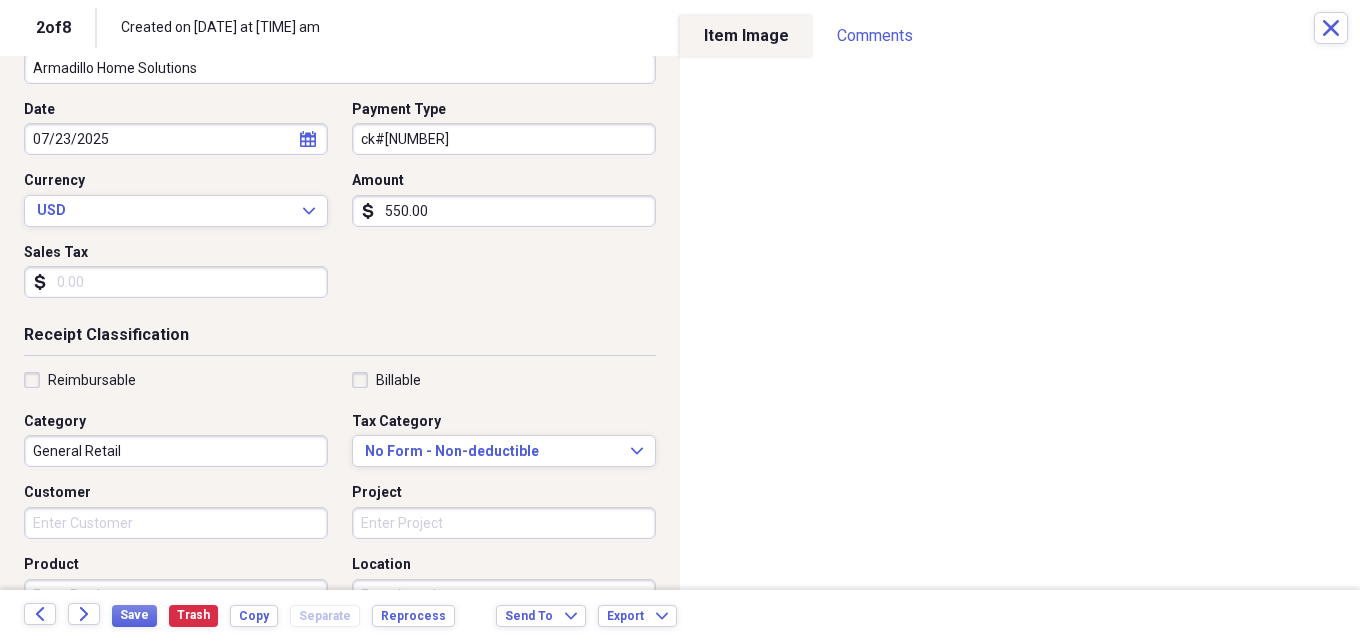 scroll, scrollTop: 200, scrollLeft: 0, axis: vertical 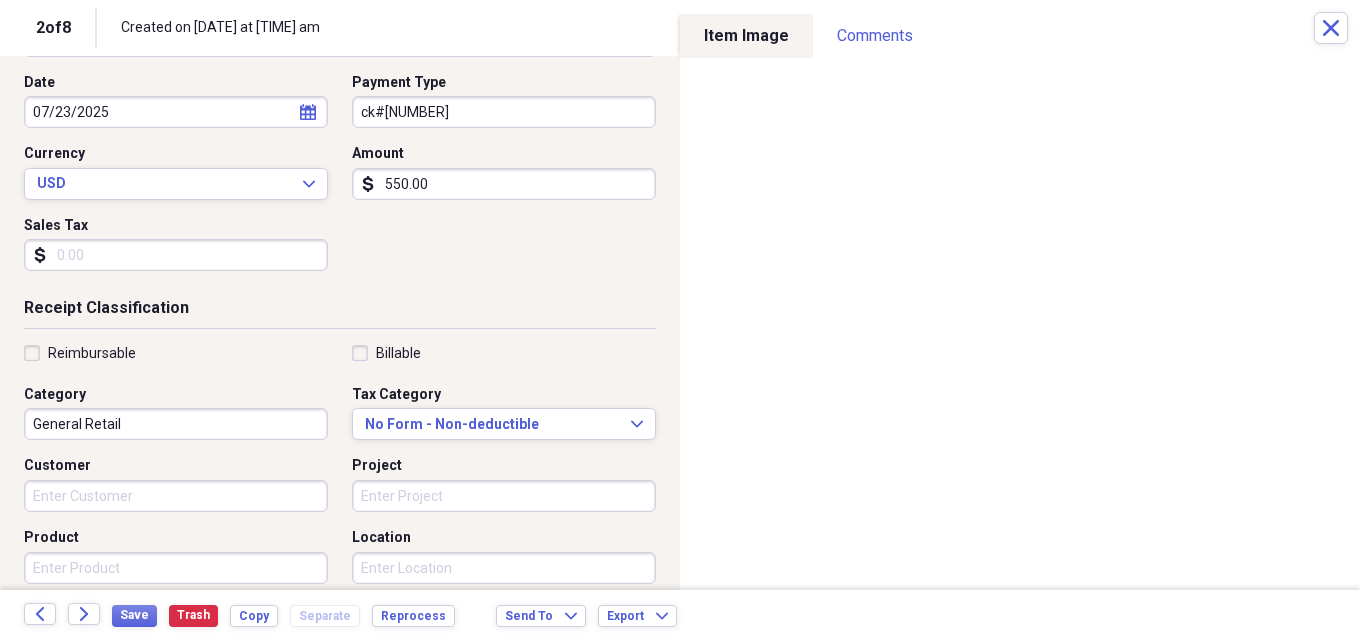 drag, startPoint x: 395, startPoint y: 493, endPoint x: 470, endPoint y: 497, distance: 75.10659 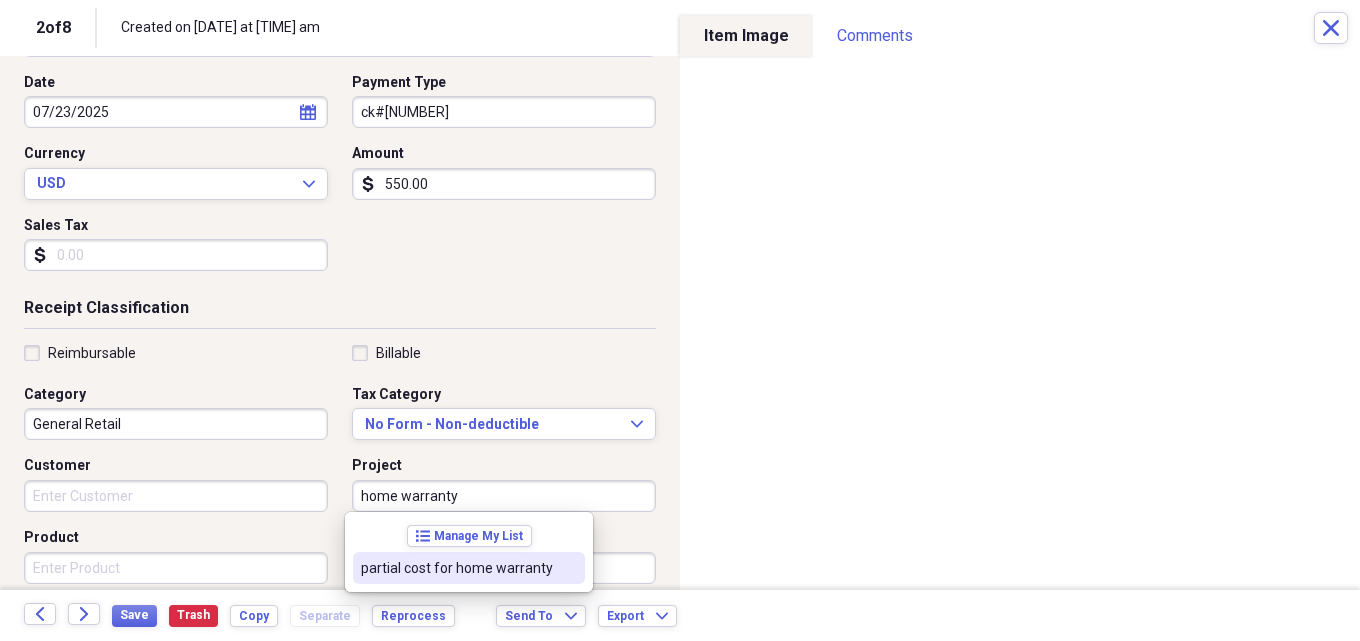 type on "home warranty" 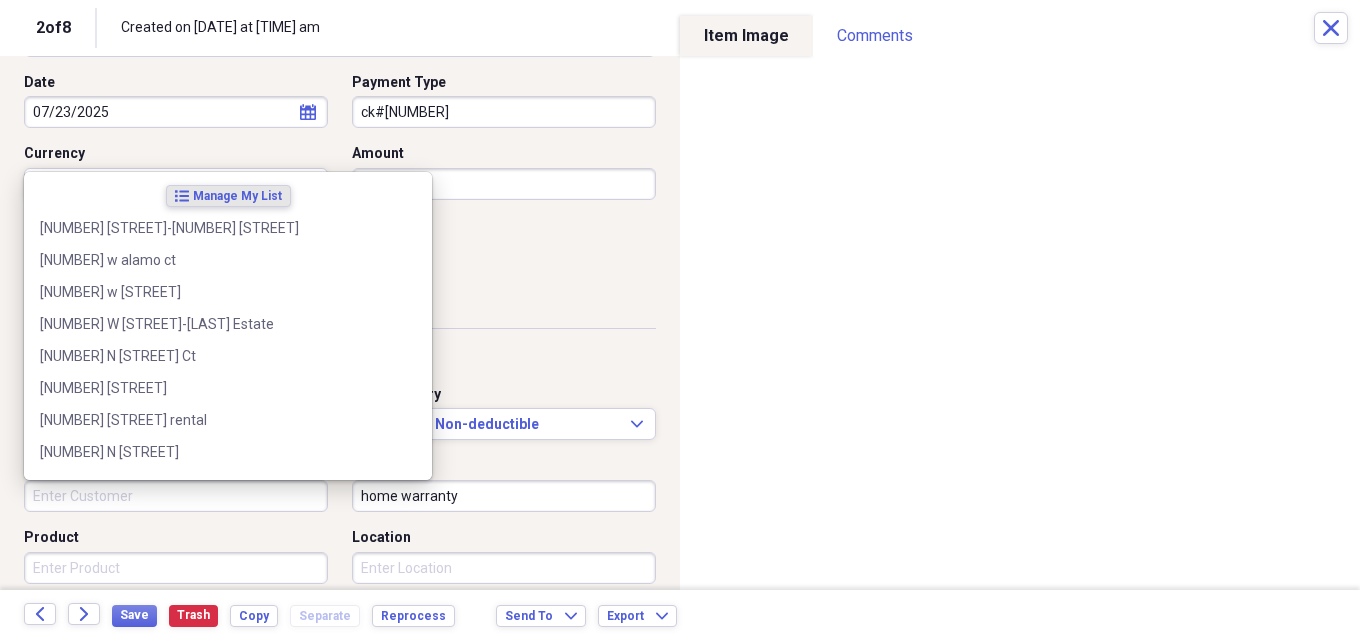drag, startPoint x: 106, startPoint y: 493, endPoint x: 269, endPoint y: 431, distance: 174.39323 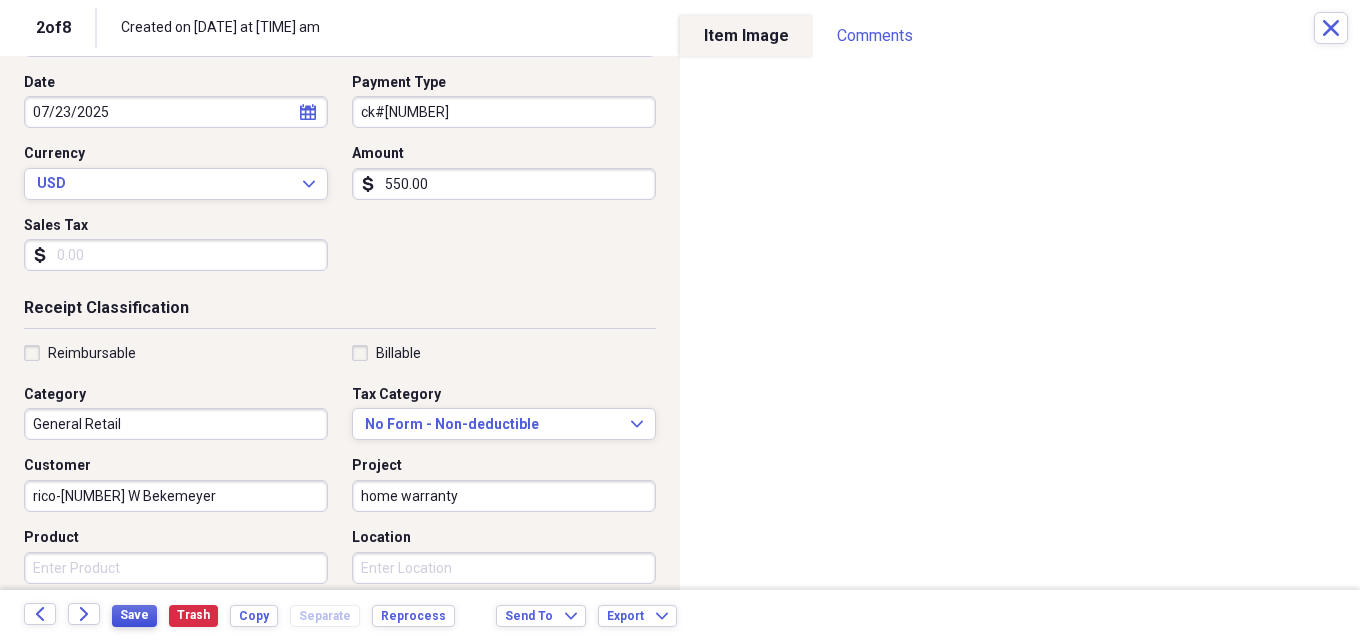 type on "rico-[NUMBER] W Bekemeyer" 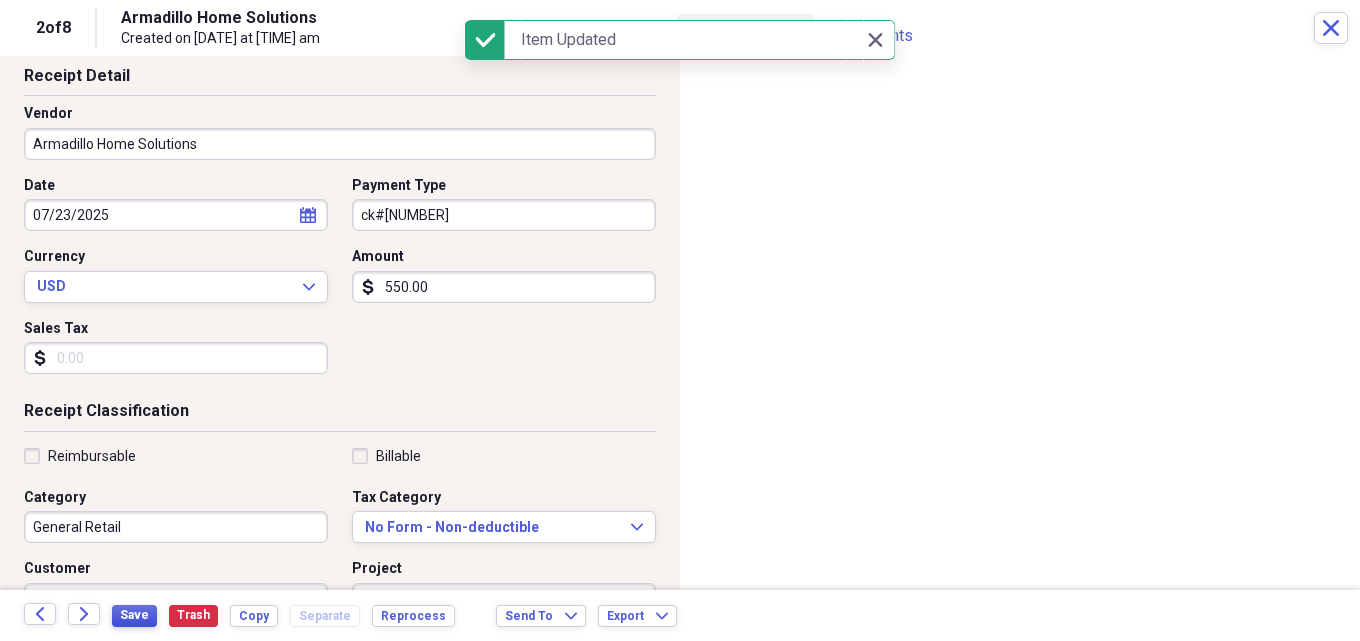 scroll, scrollTop: 0, scrollLeft: 0, axis: both 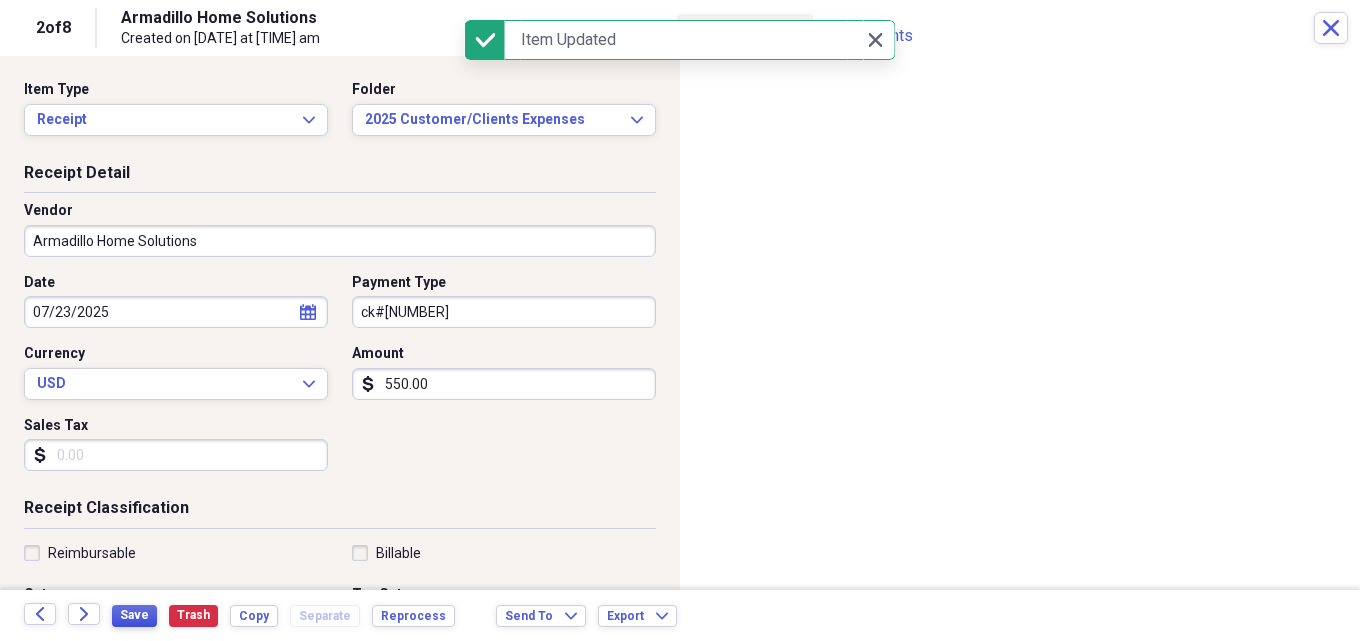 click on "Save" at bounding box center (134, 615) 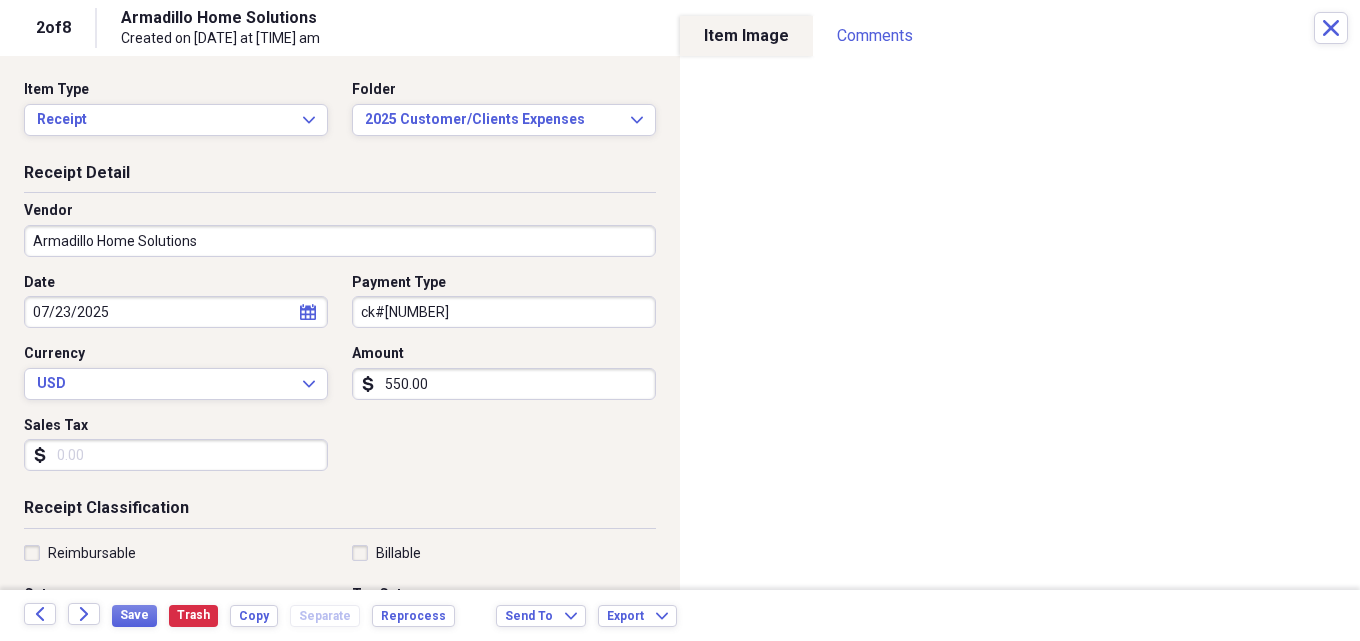 click on "ck#[NUMBER]" at bounding box center [504, 312] 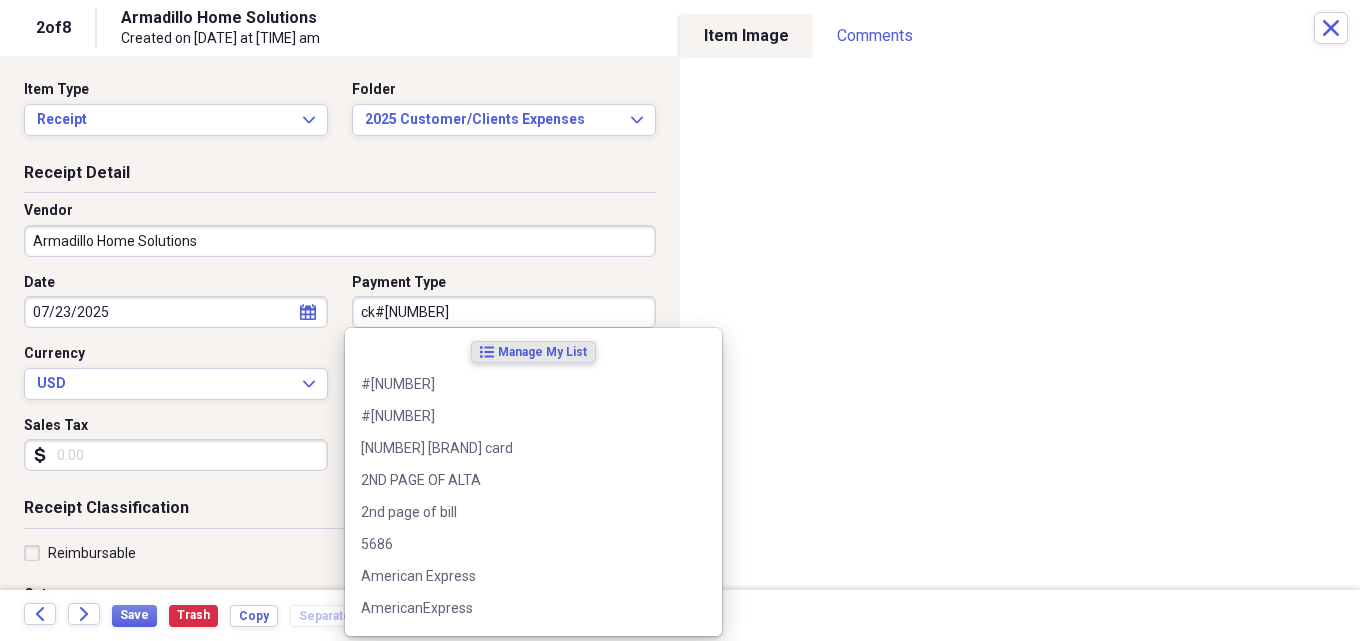 click on "ck#[NUMBER]" at bounding box center [504, 312] 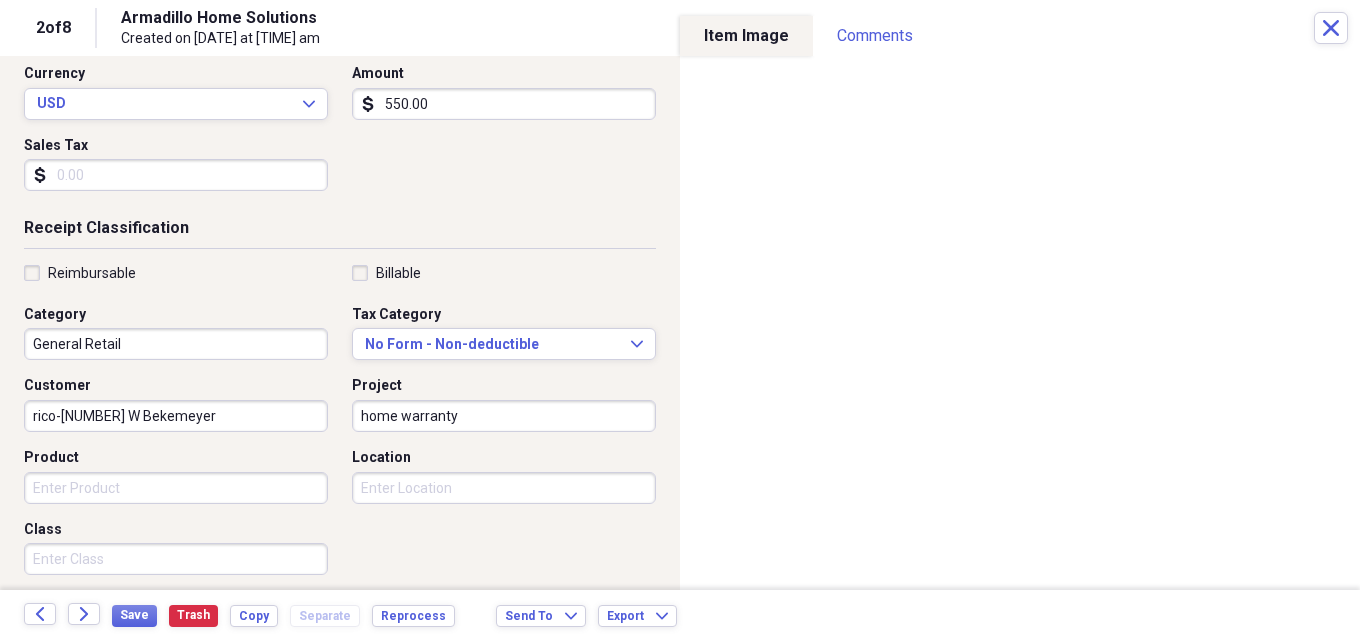 scroll, scrollTop: 300, scrollLeft: 0, axis: vertical 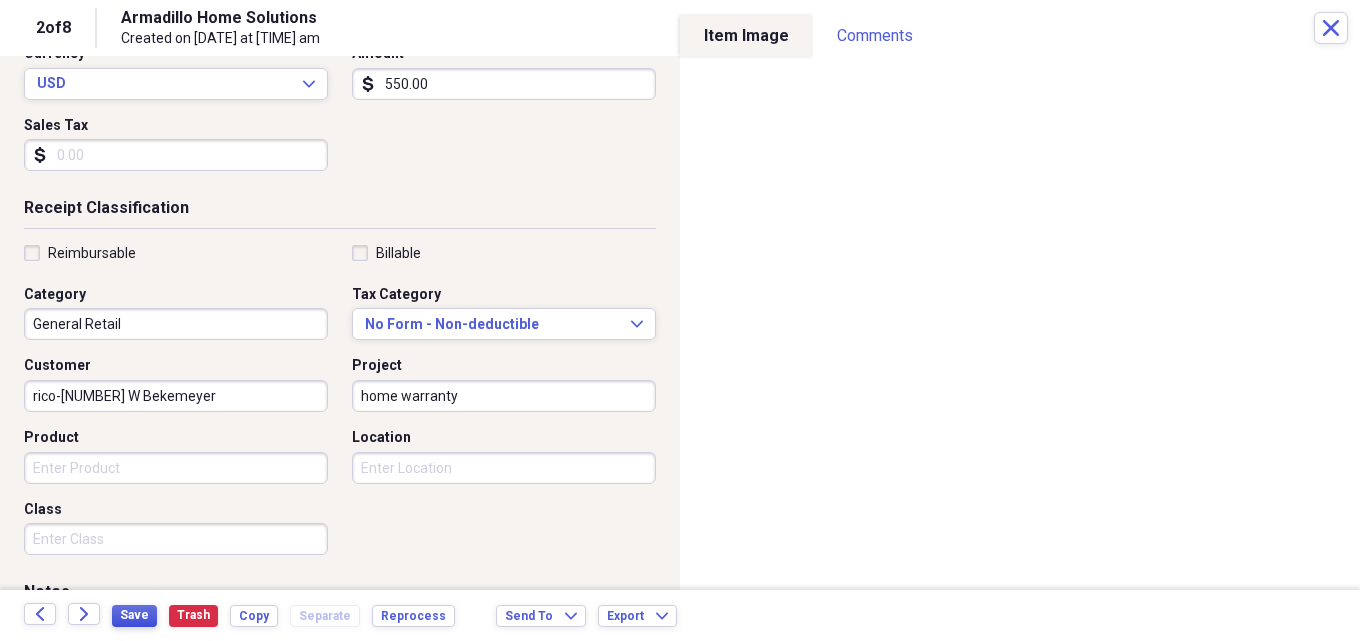 type on "ck#[NUMBER]" 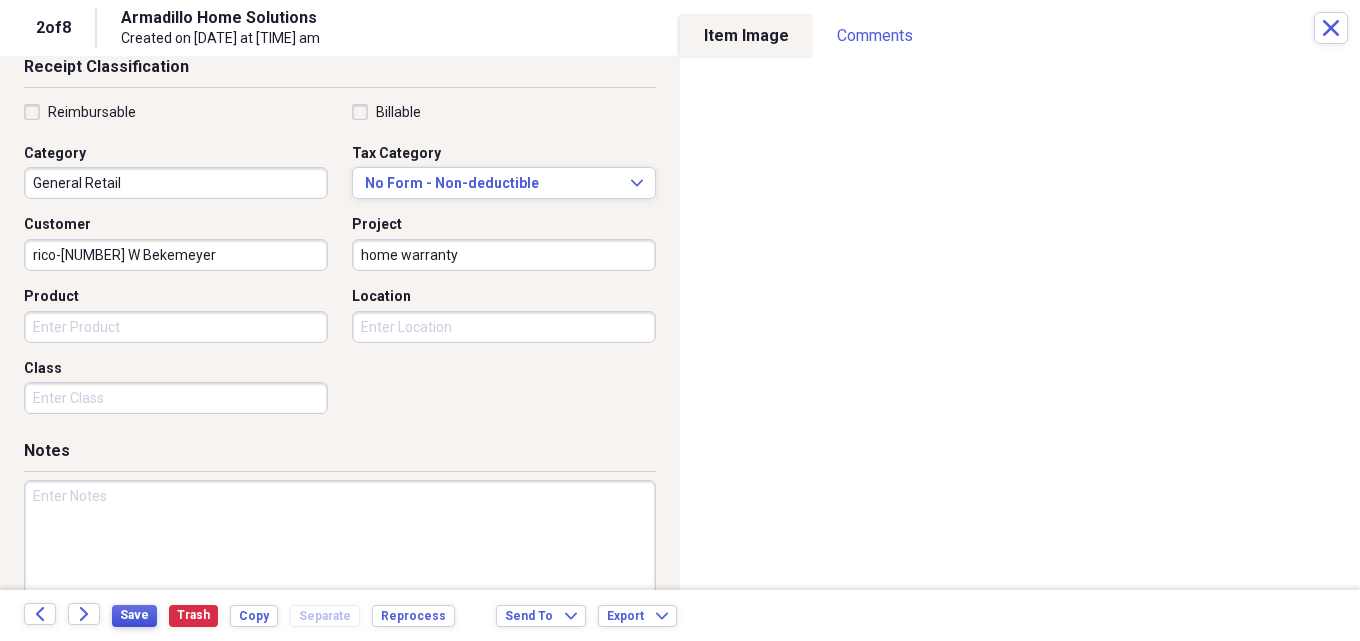 scroll, scrollTop: 487, scrollLeft: 0, axis: vertical 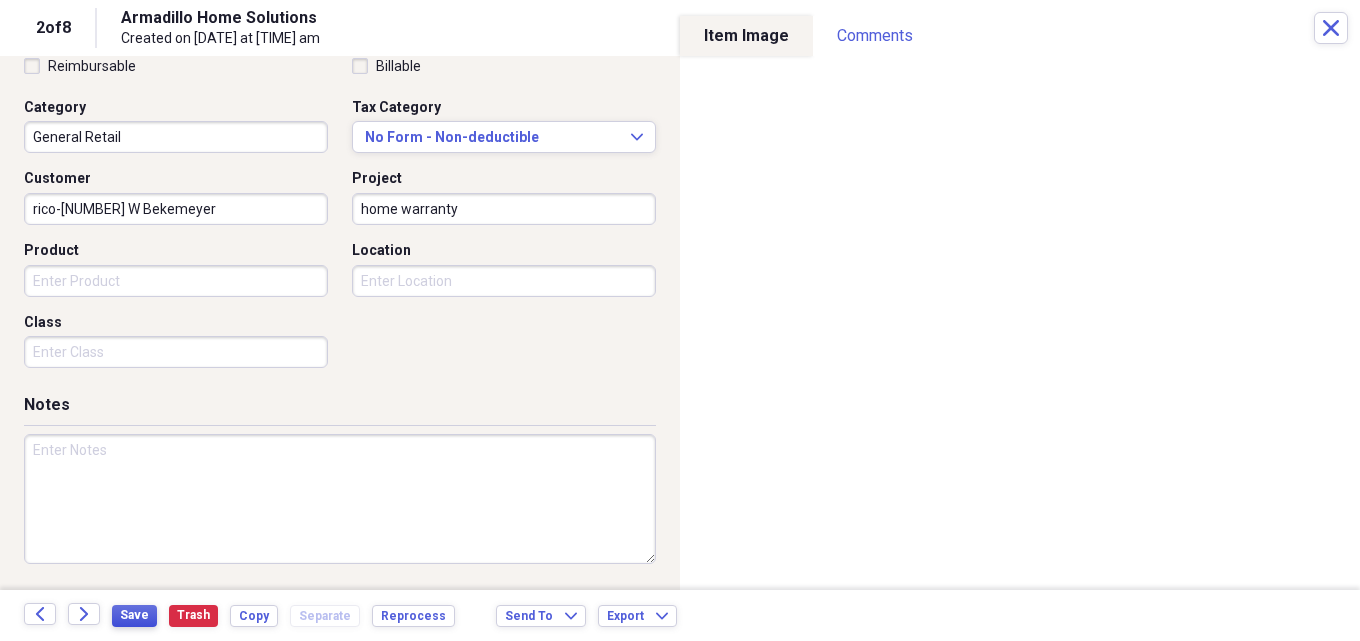 click on "Save" at bounding box center [134, 615] 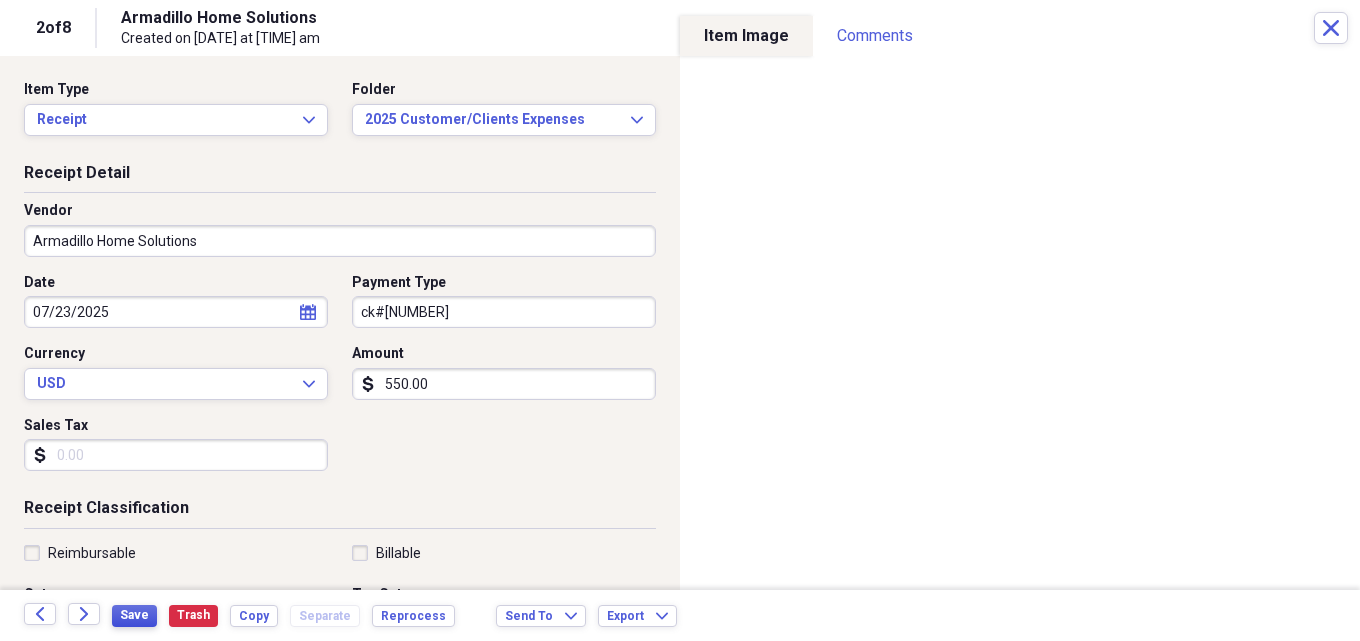 click on "Save" at bounding box center (134, 615) 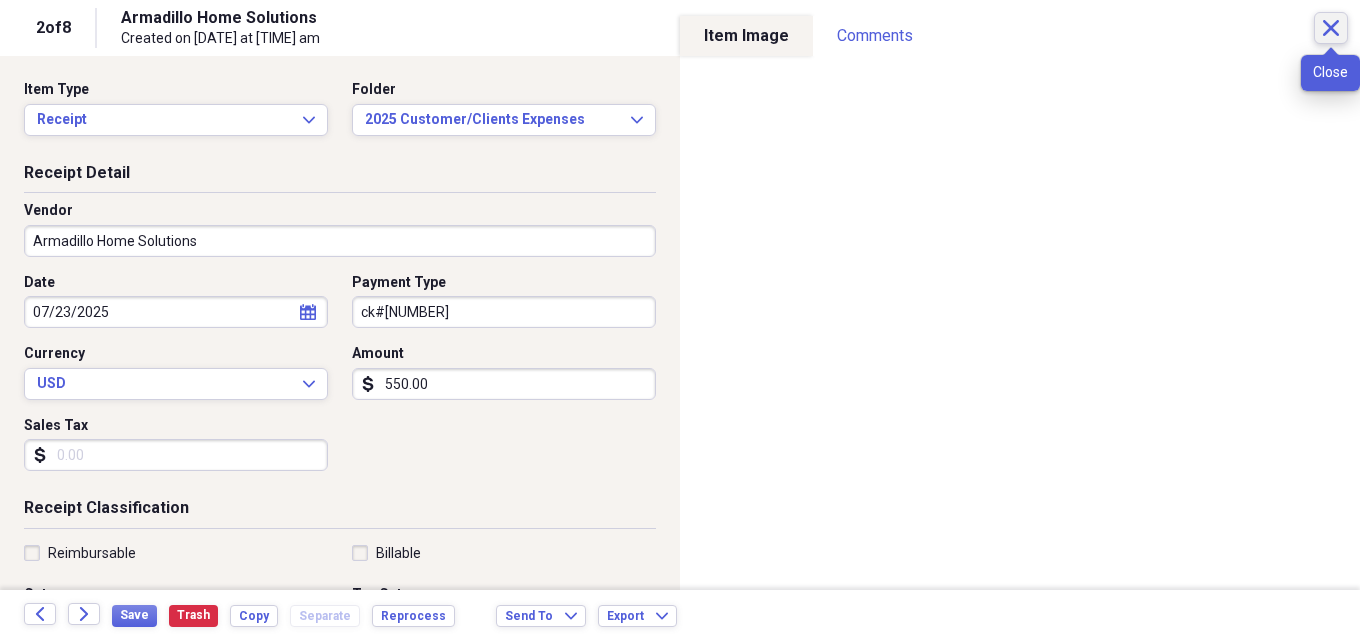 click on "Close" 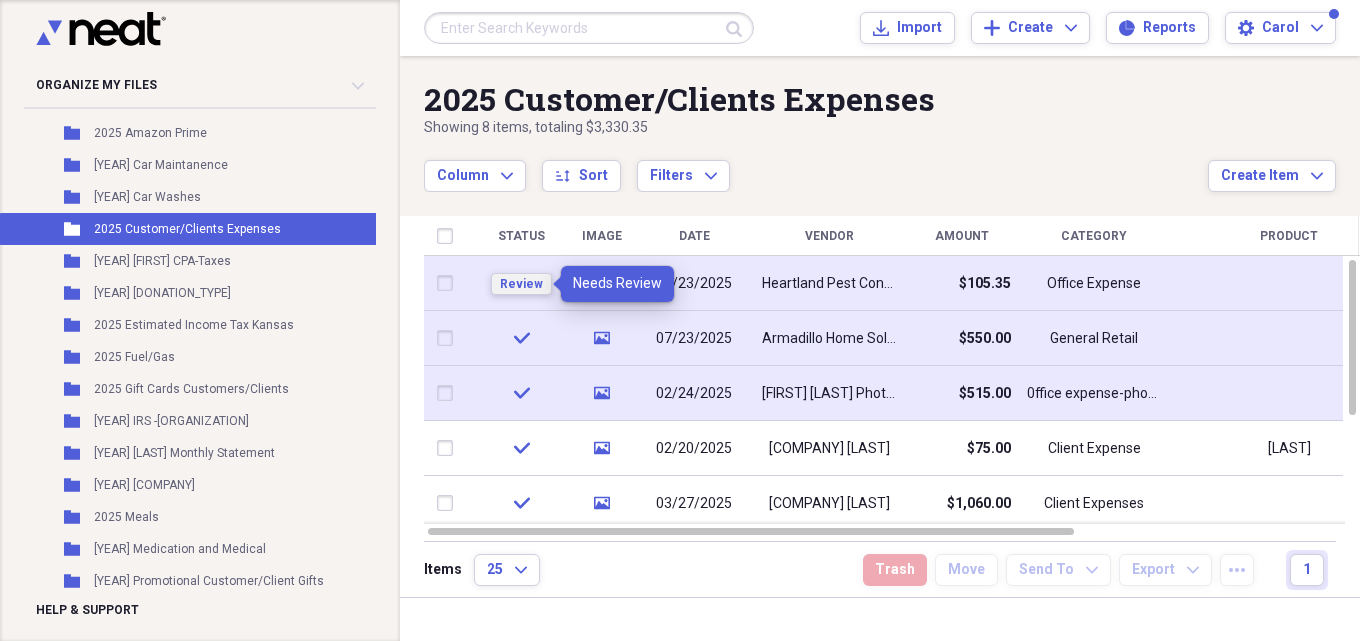 click on "Review" at bounding box center (521, 284) 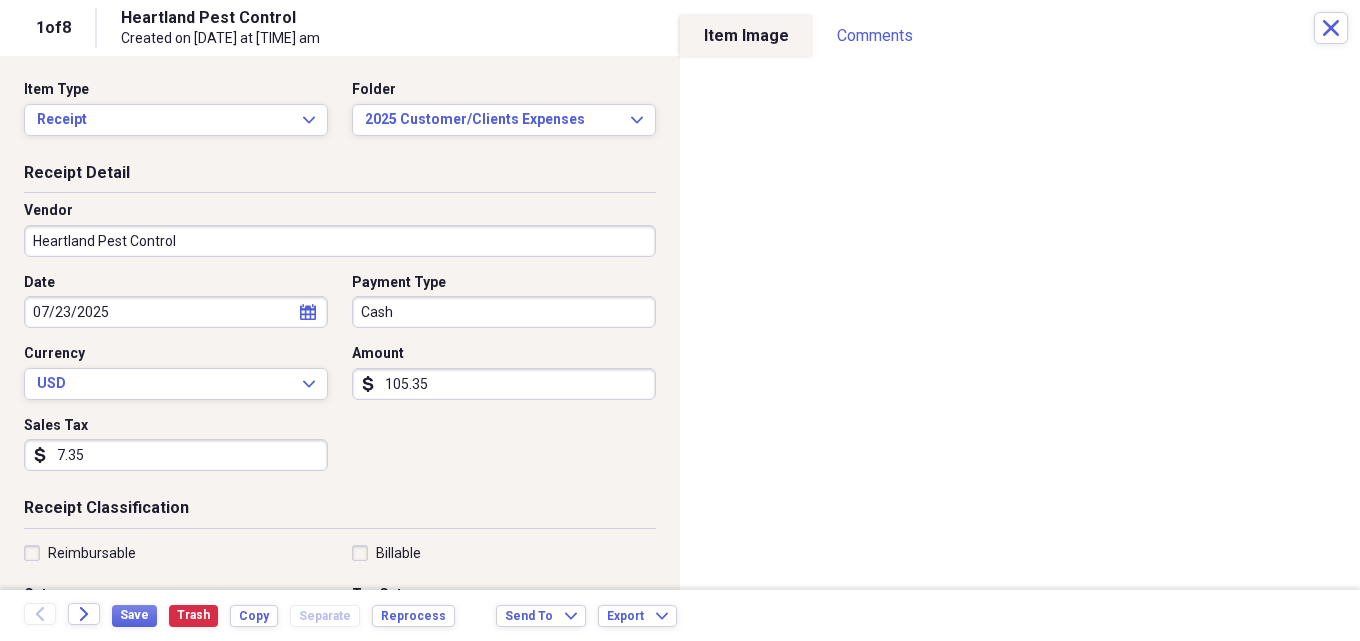 click on "Cash" at bounding box center [504, 312] 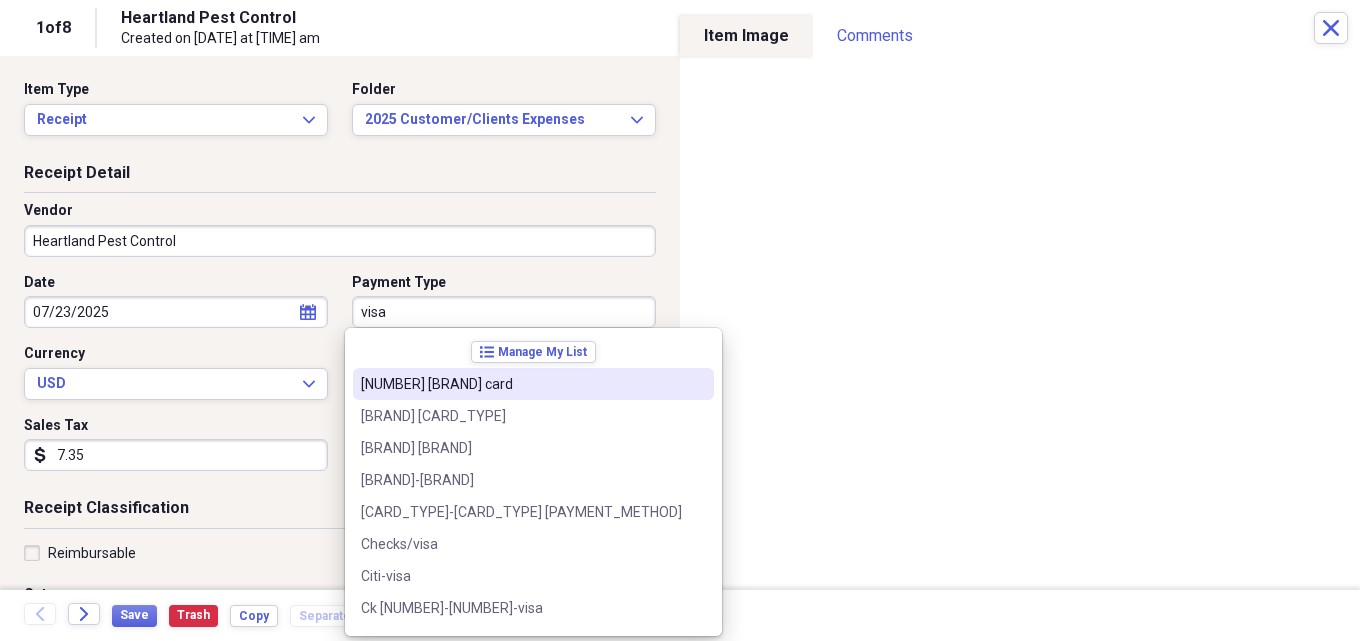 type on "visa" 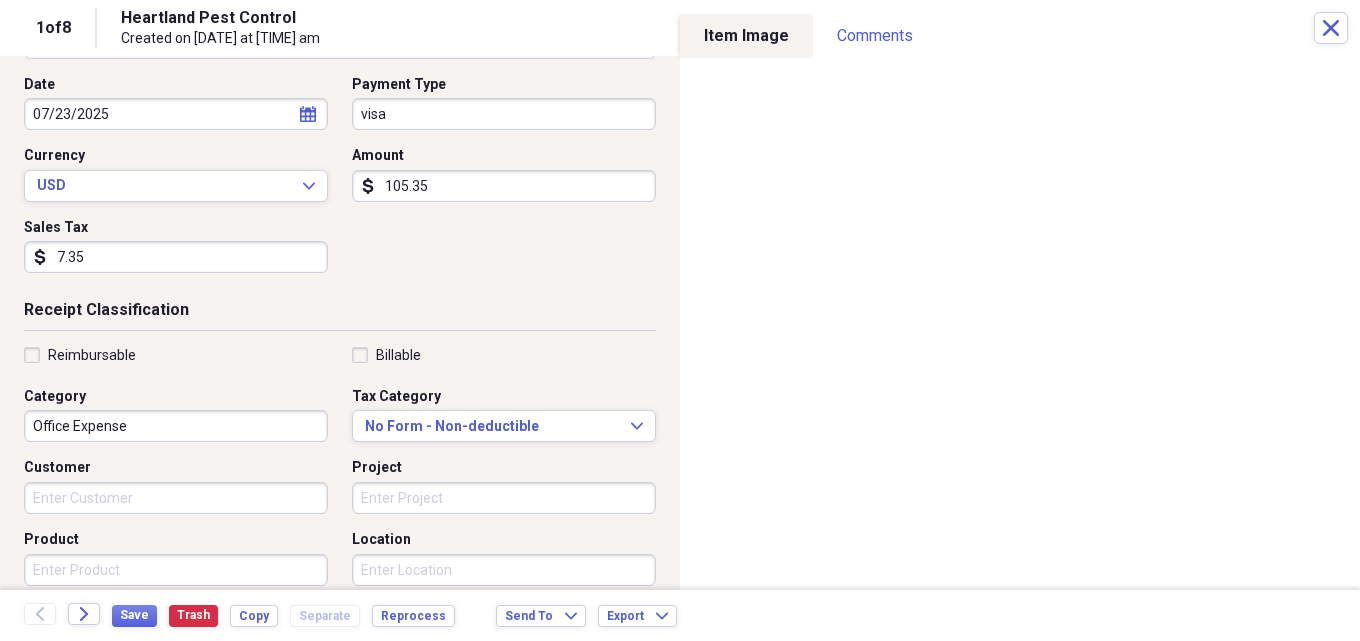 scroll, scrollTop: 200, scrollLeft: 0, axis: vertical 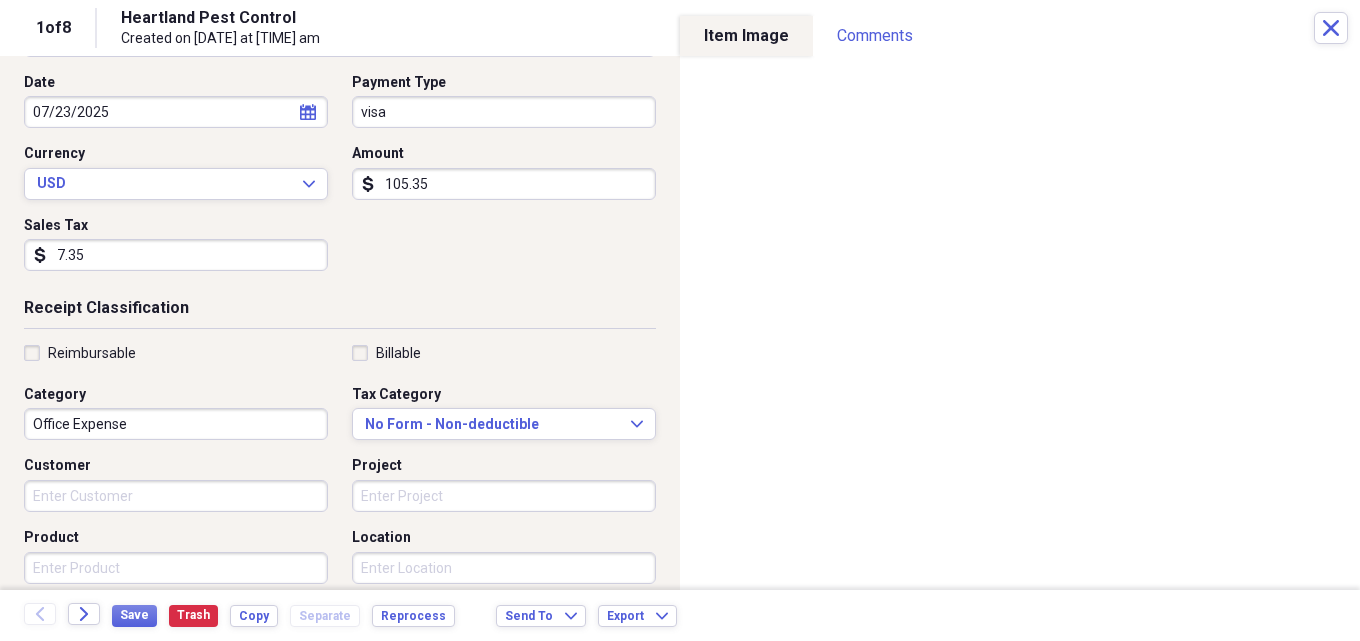 click on "Office Expense" at bounding box center [176, 424] 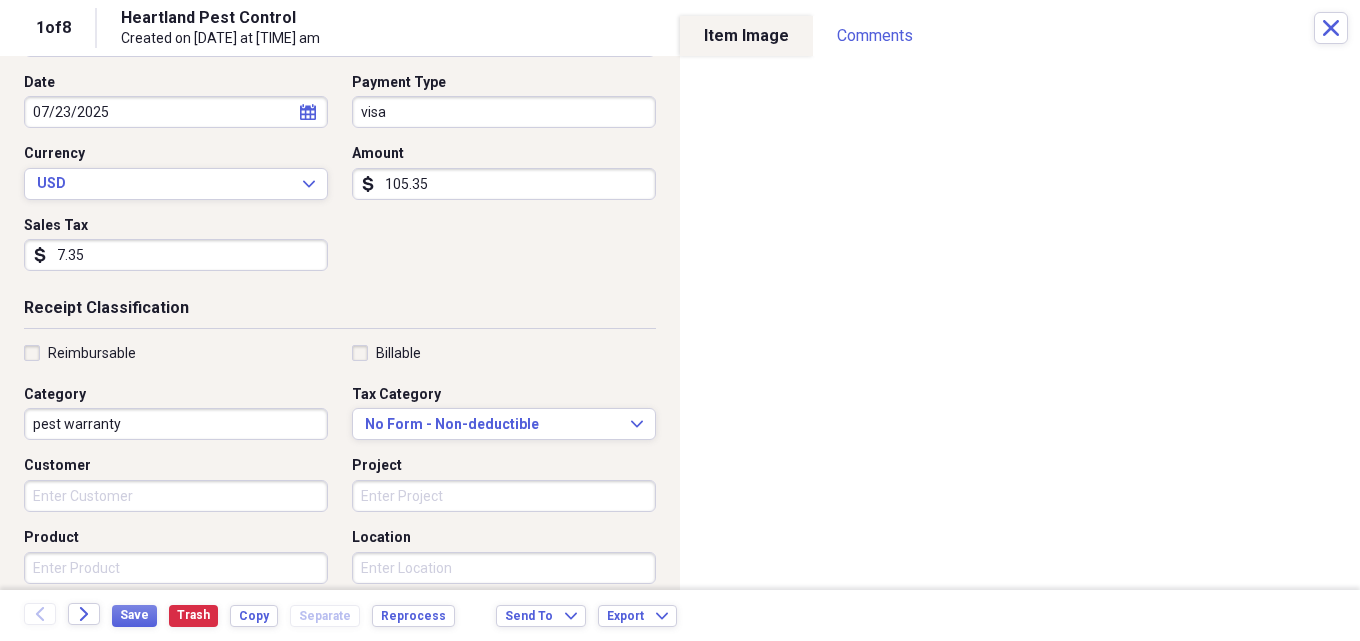 type on "pest warranty" 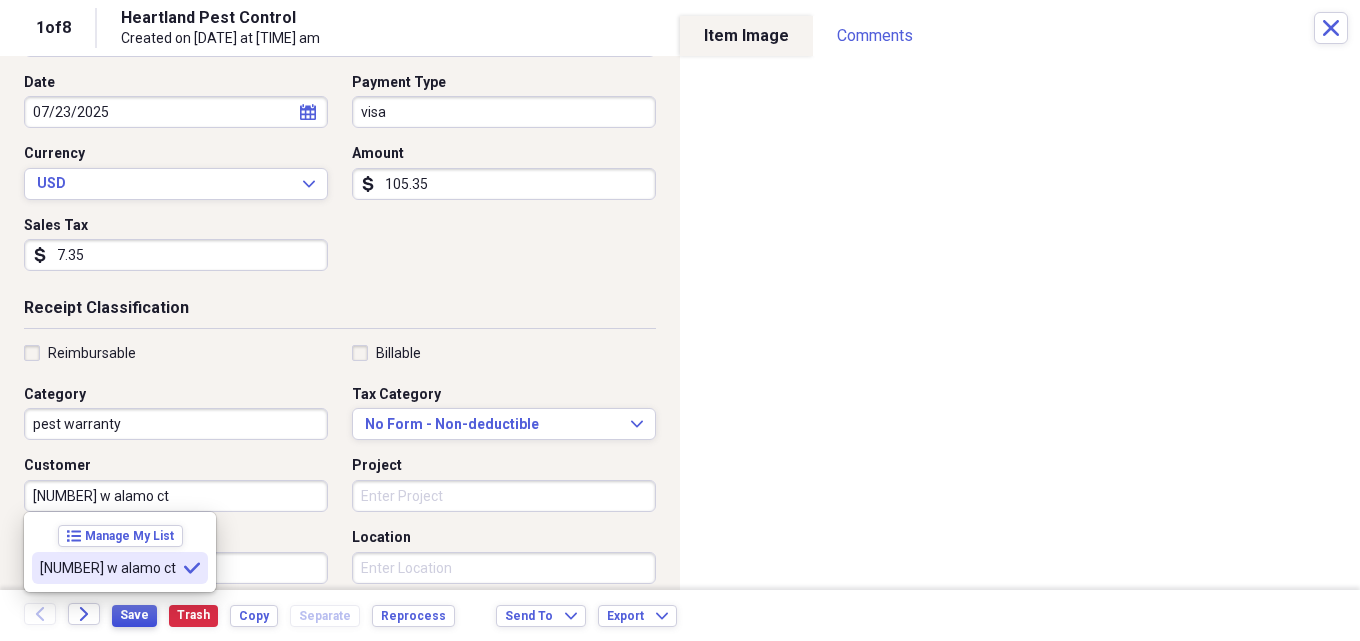 type on "[NUMBER] w alamo ct" 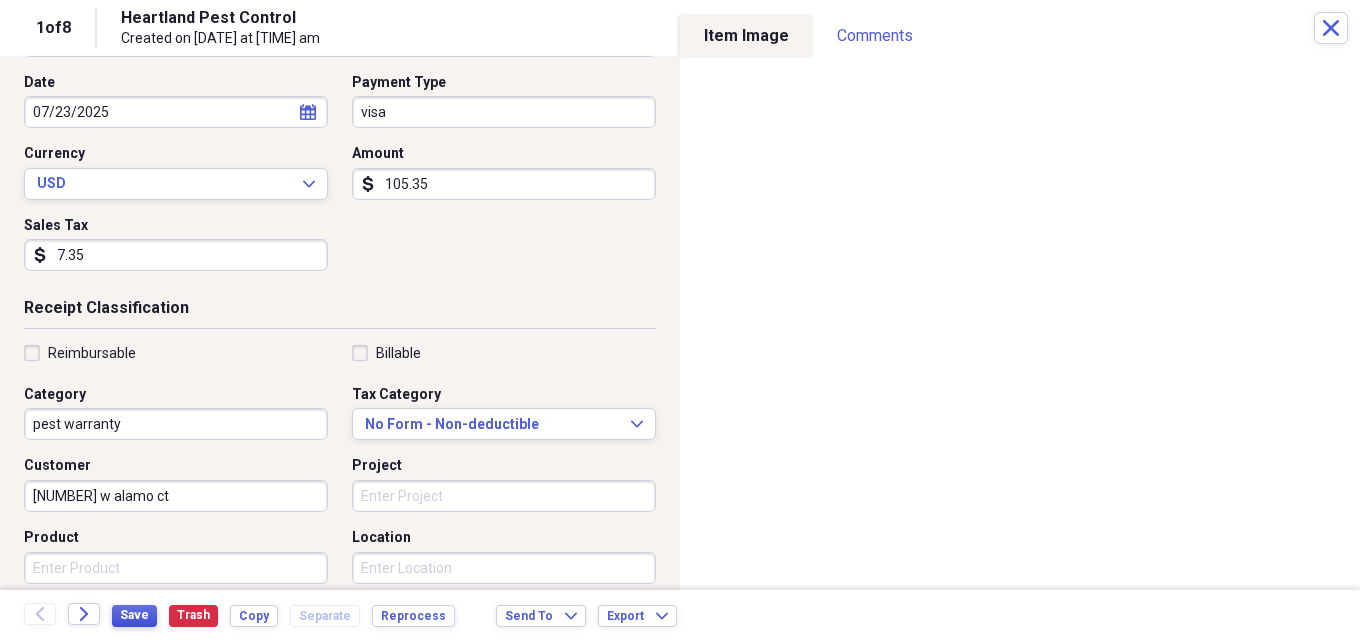 click on "Save" at bounding box center [134, 615] 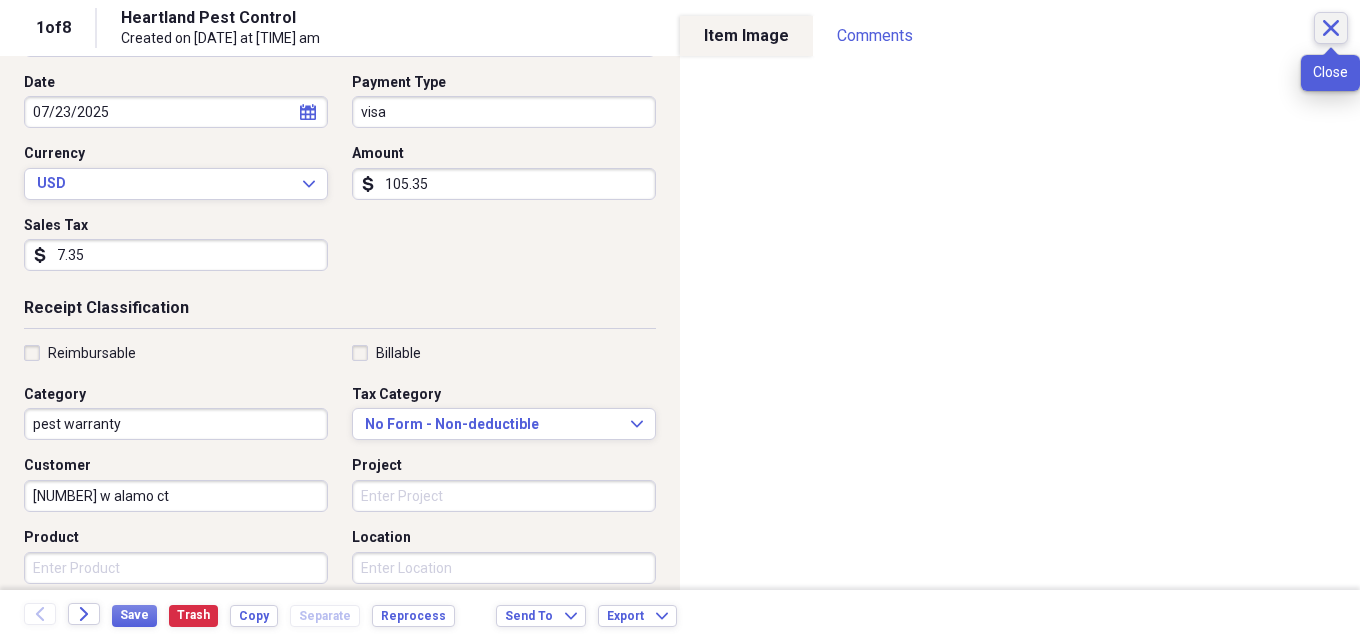 click 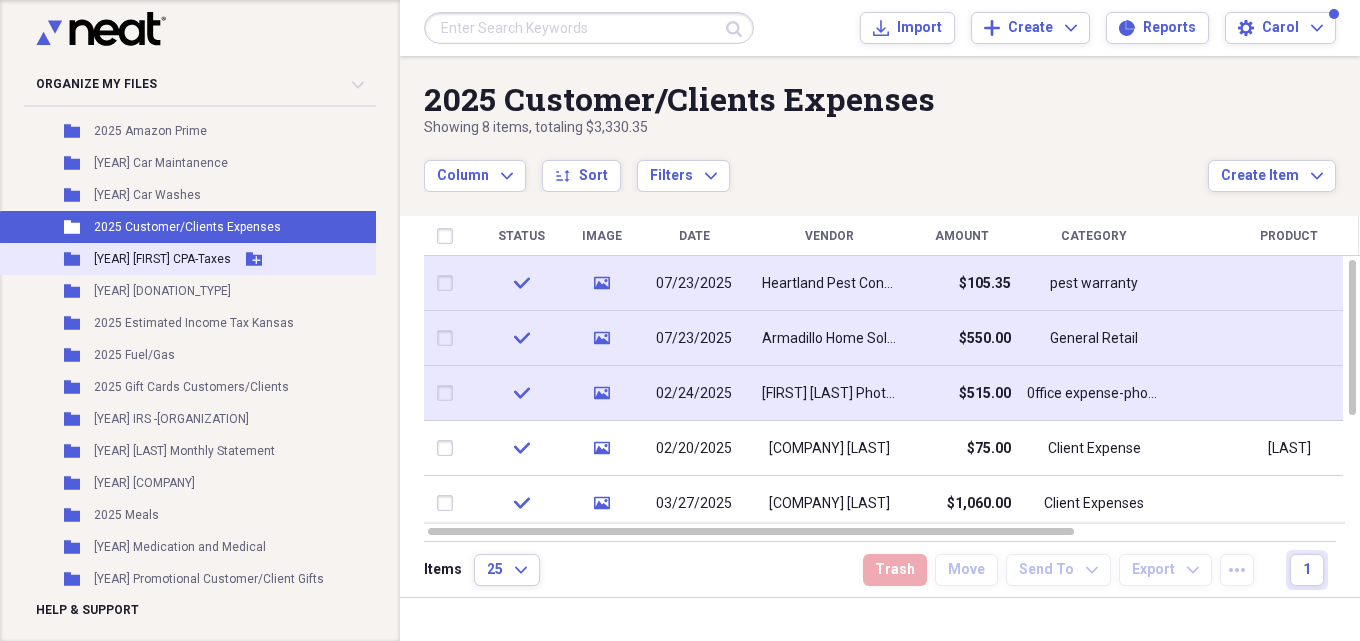 scroll, scrollTop: 4700, scrollLeft: 0, axis: vertical 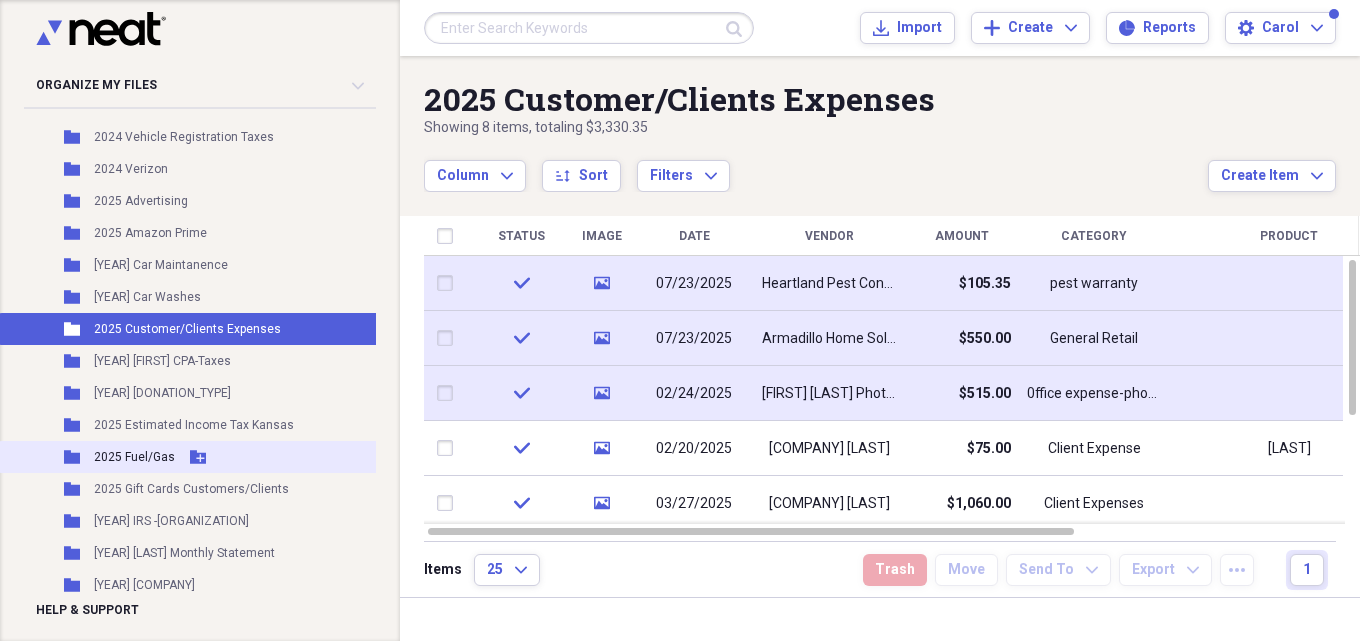 click on "2025 Fuel/Gas" at bounding box center [134, 457] 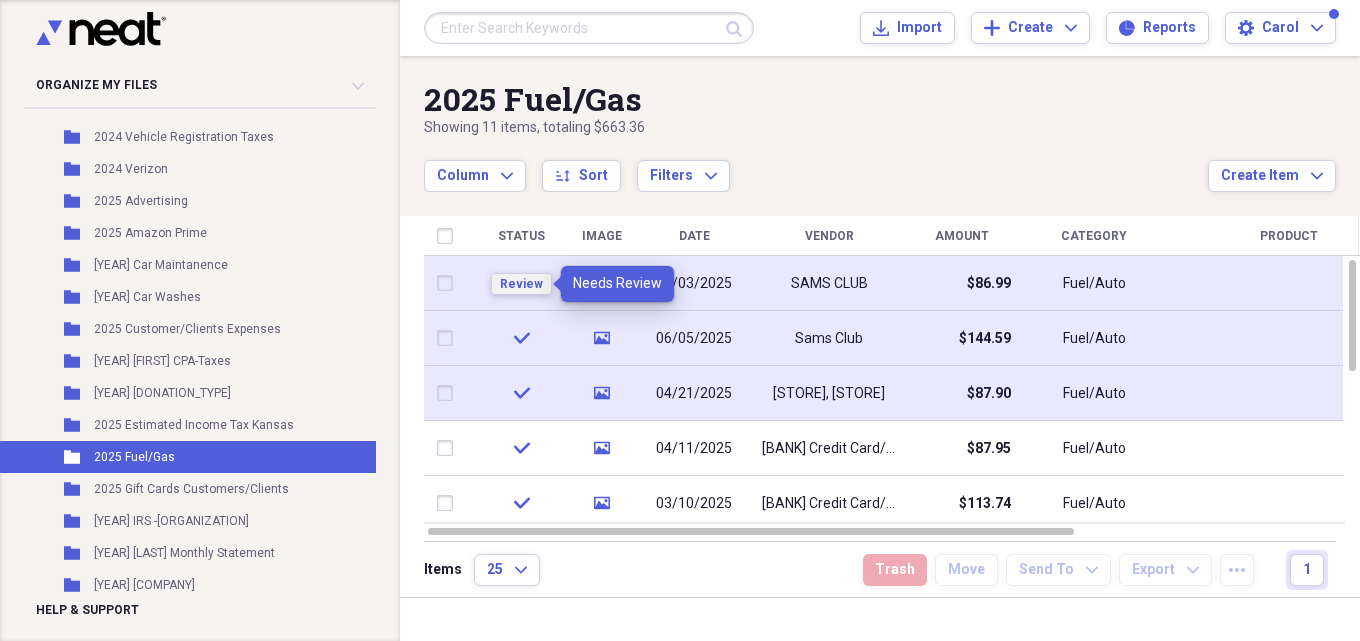 click on "Review" at bounding box center [521, 284] 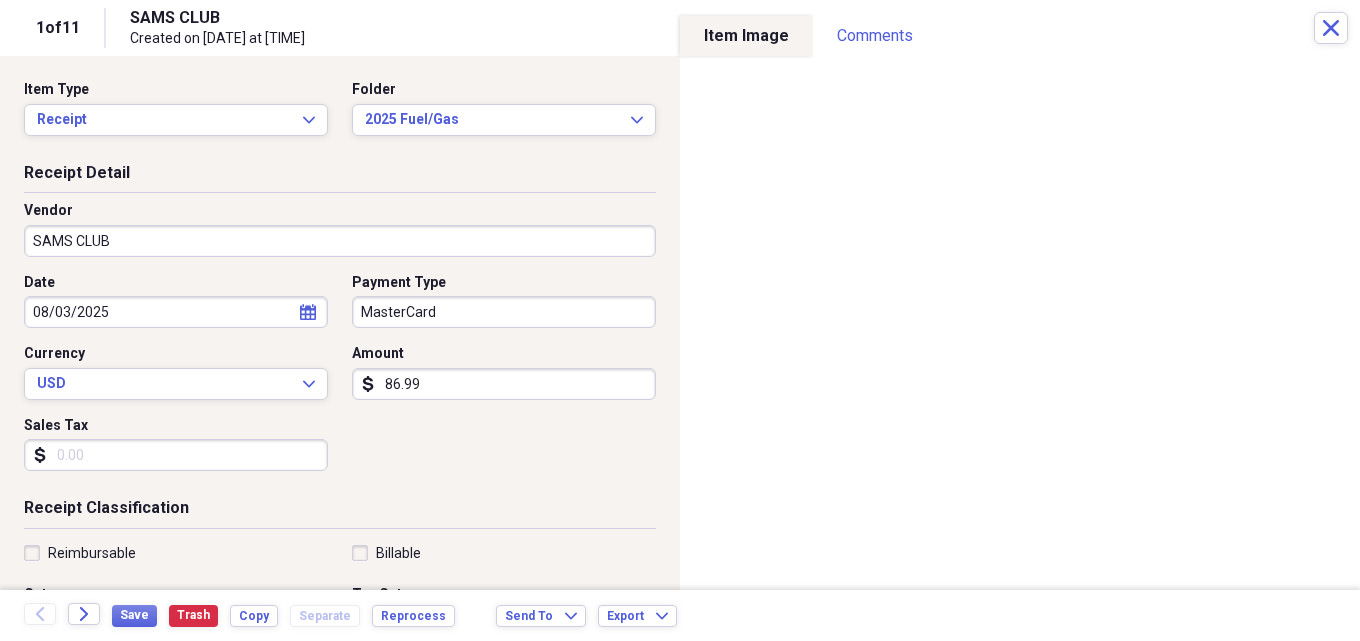 click 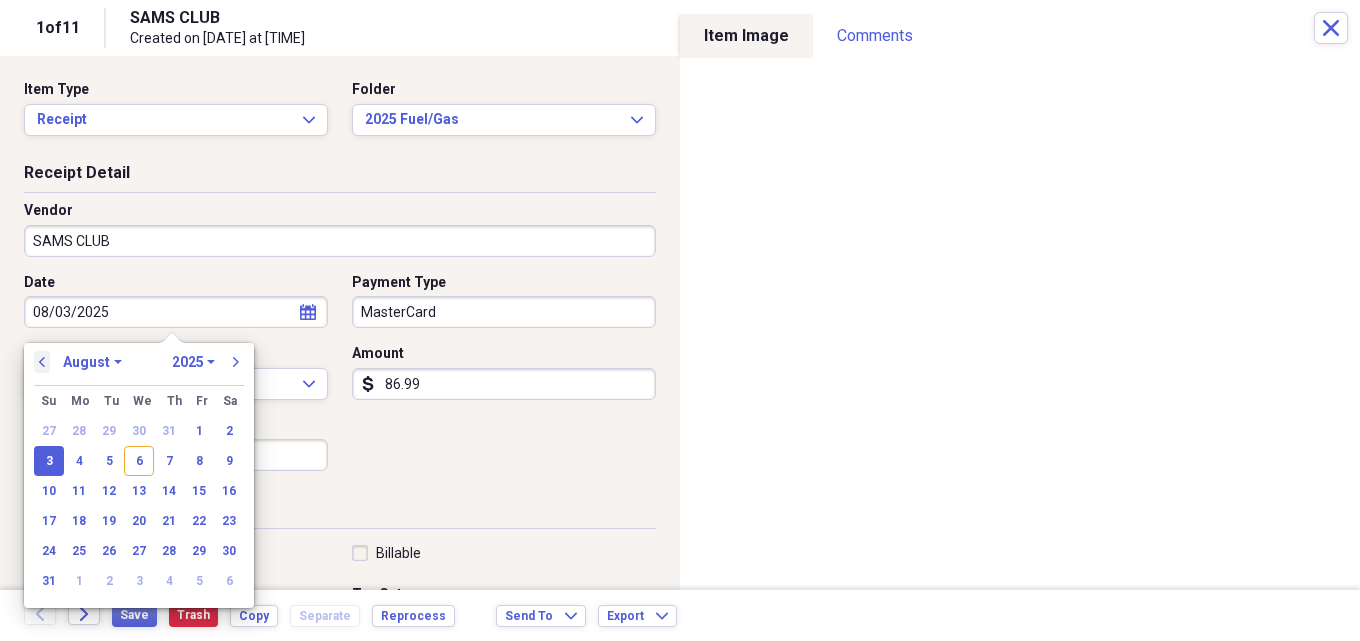 click on "previous" at bounding box center [42, 362] 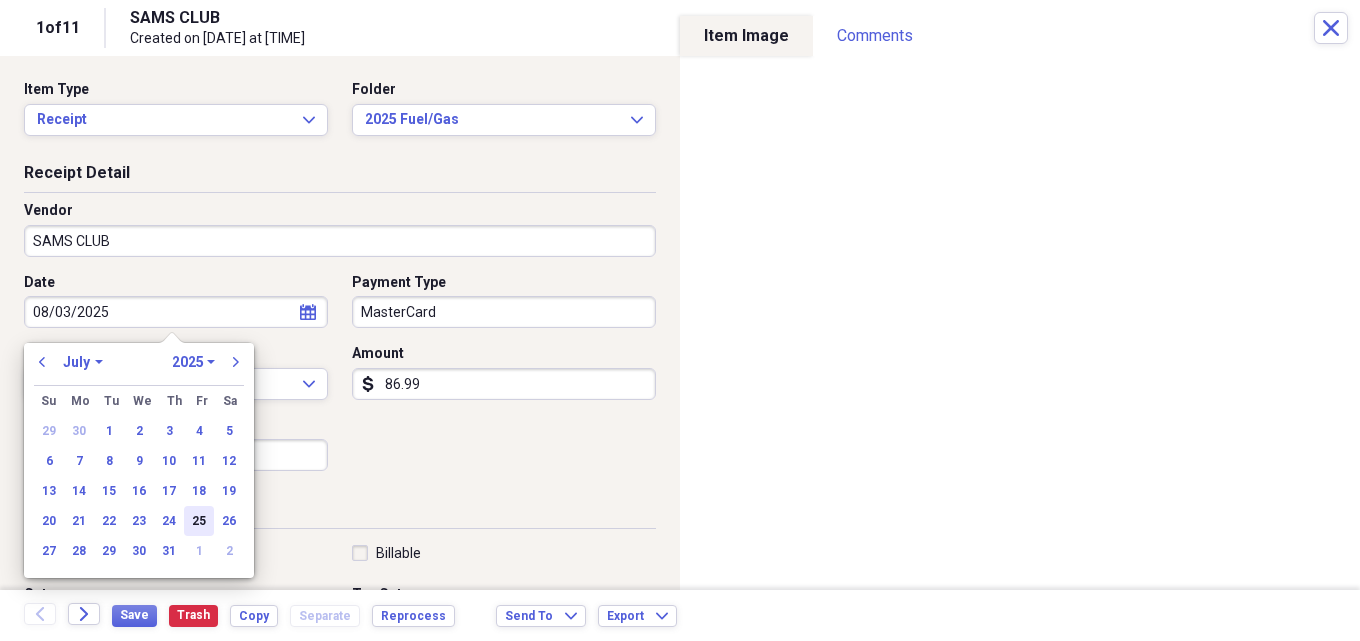 click on "25" at bounding box center [199, 521] 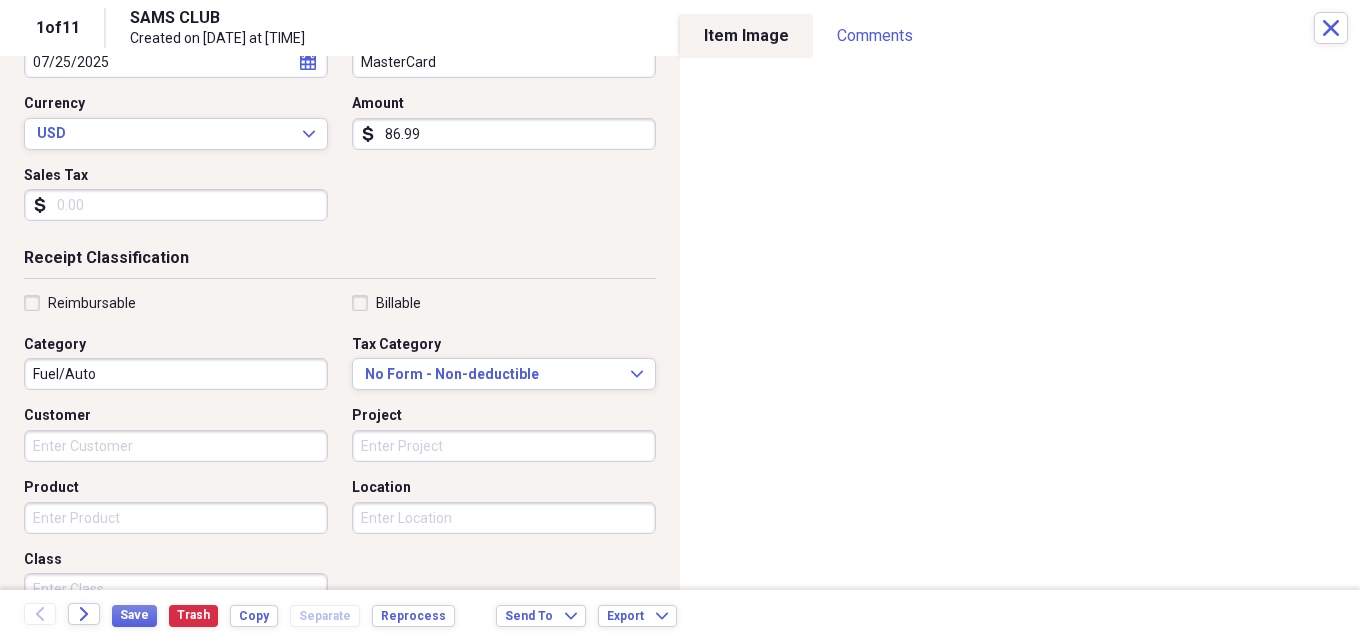 scroll, scrollTop: 400, scrollLeft: 0, axis: vertical 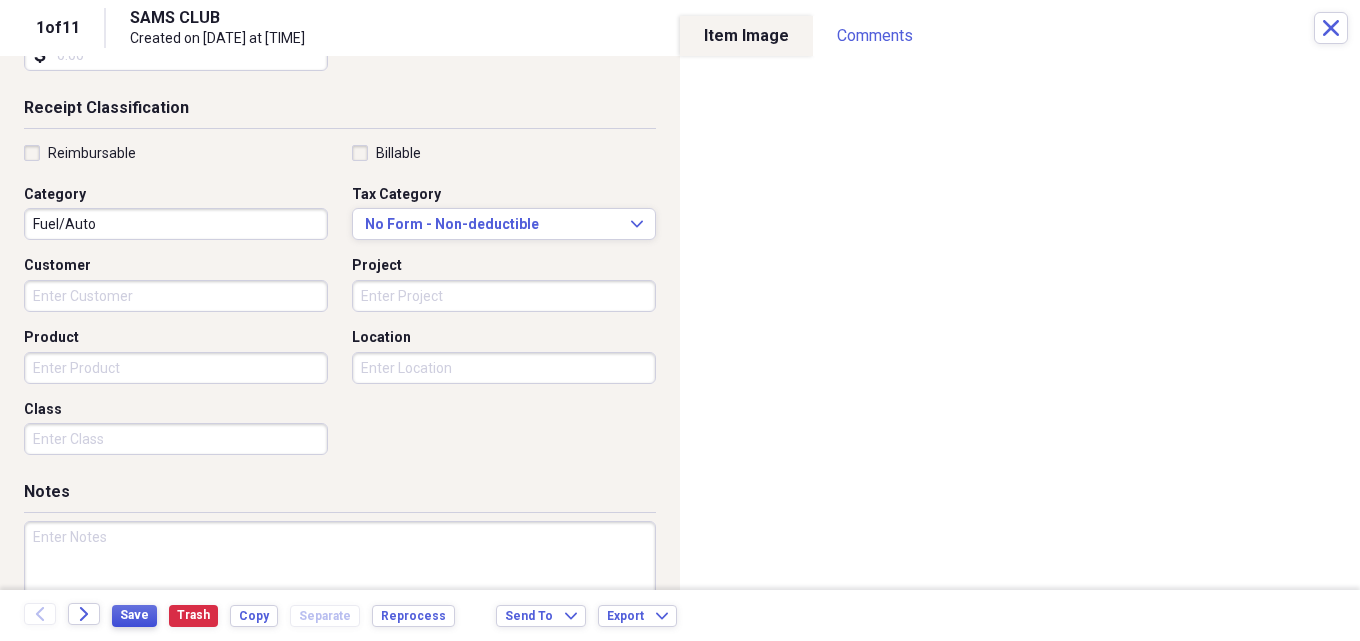 click on "Save" at bounding box center [134, 615] 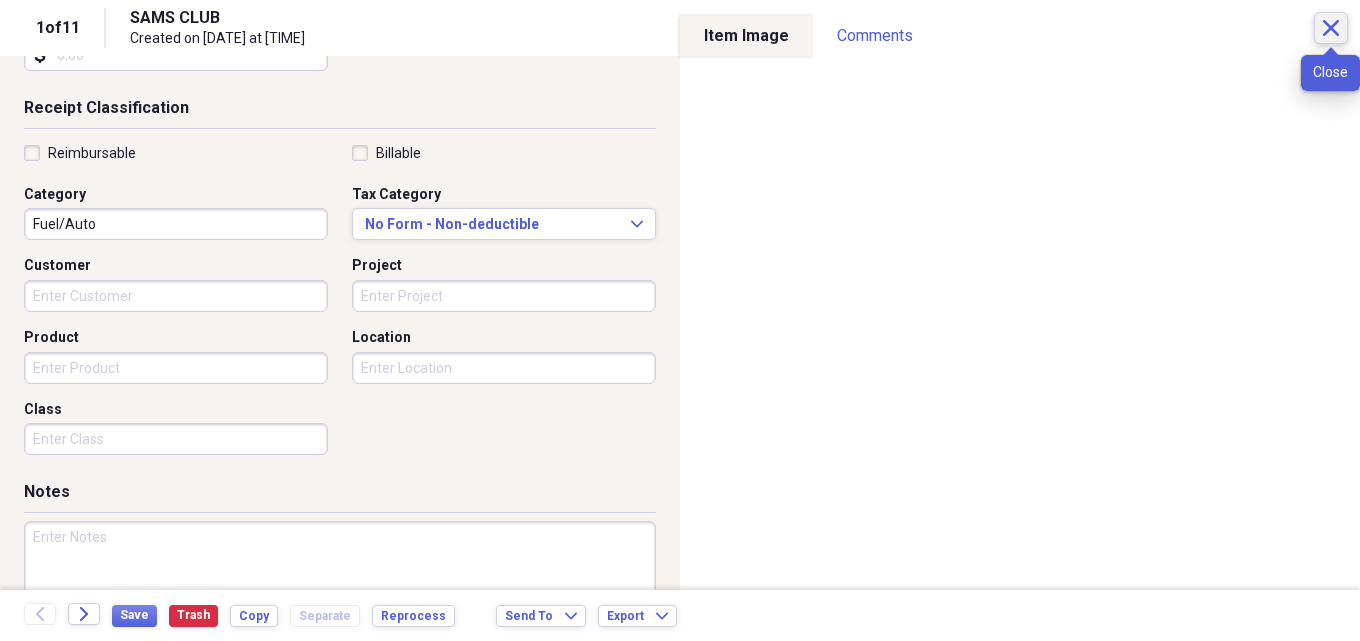 click on "Close" 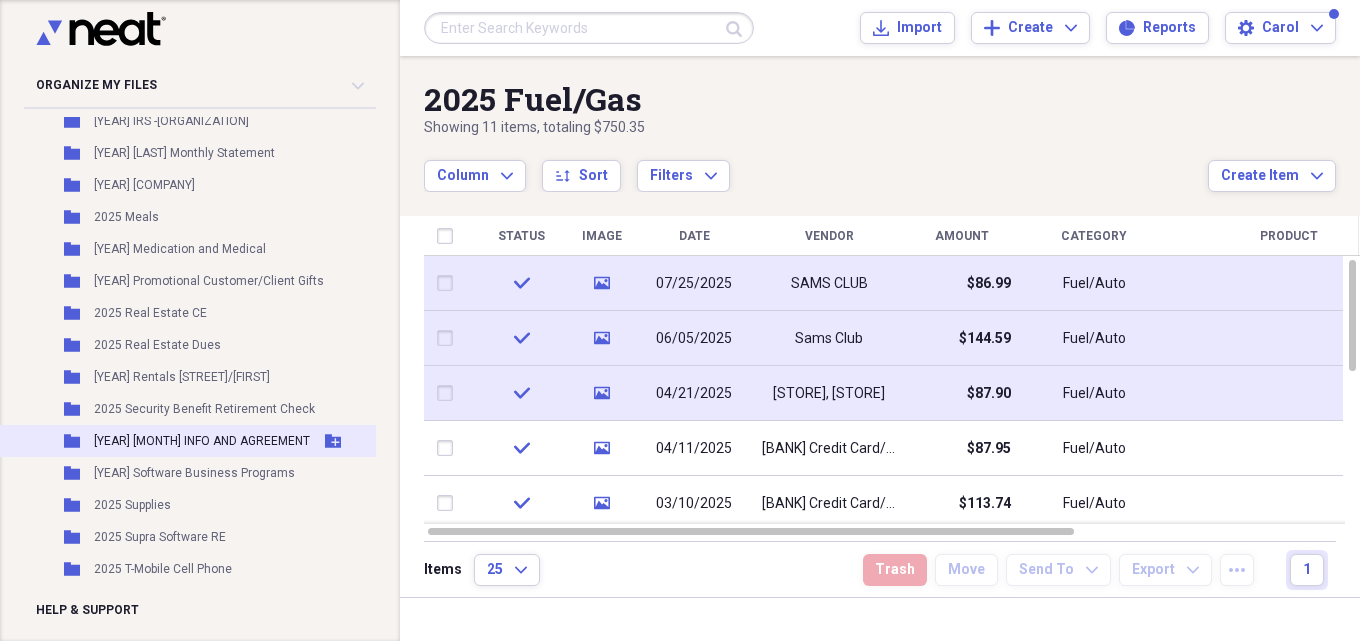 scroll, scrollTop: 5200, scrollLeft: 0, axis: vertical 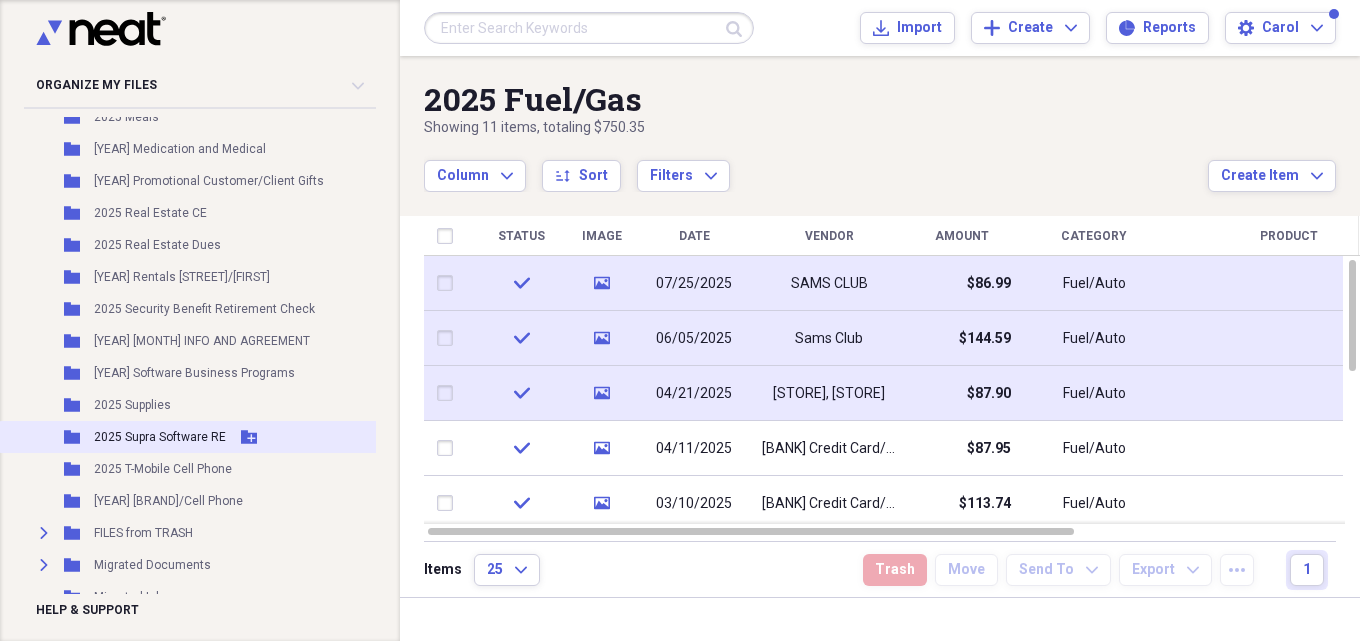 click on "2025 Supra Software RE" at bounding box center (160, 437) 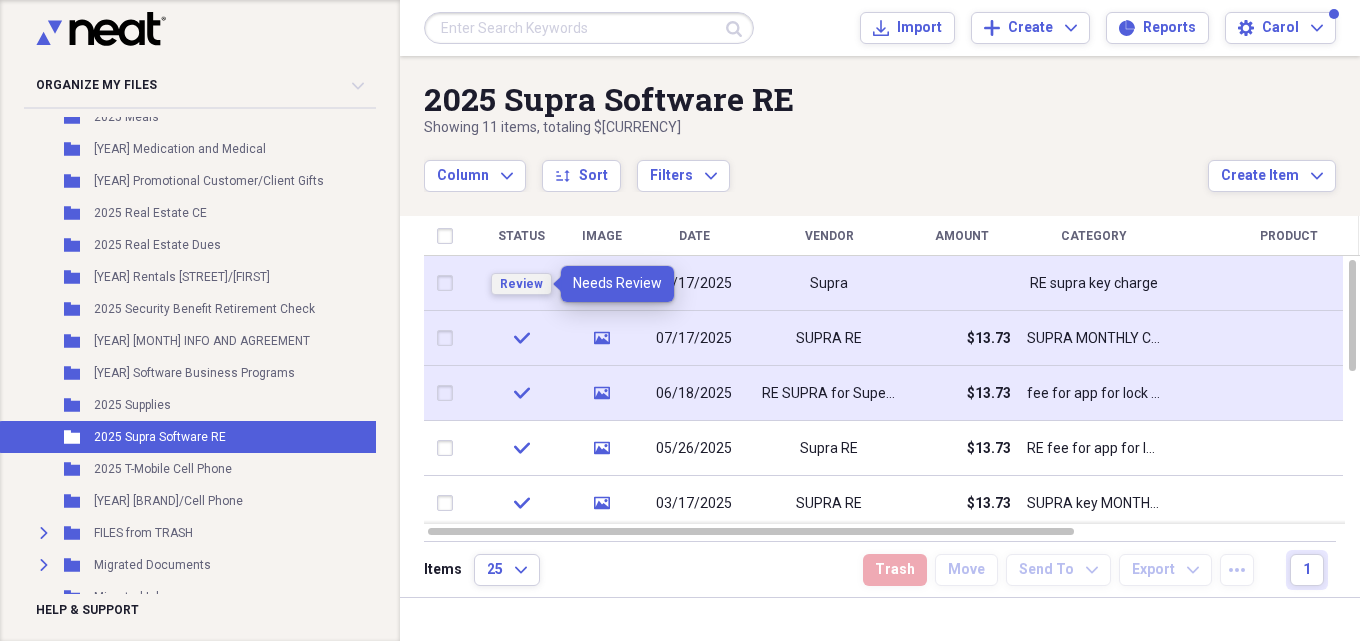 click on "Review" at bounding box center [521, 284] 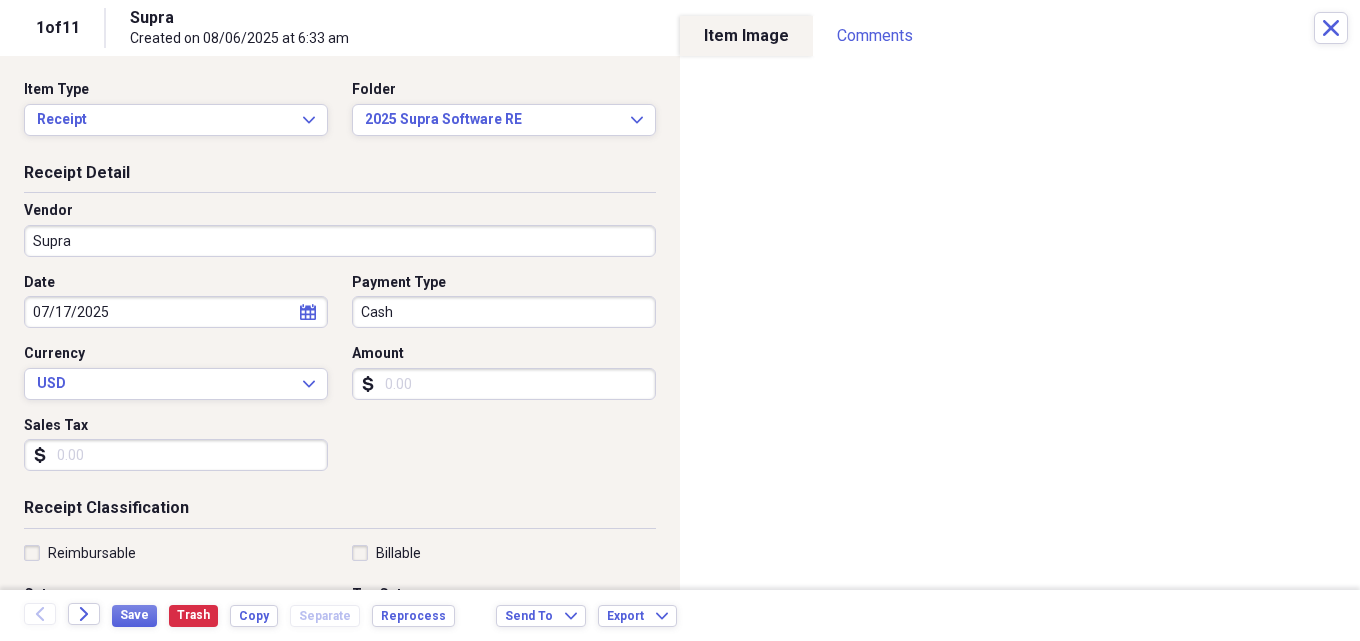 click on "Supra" at bounding box center [340, 241] 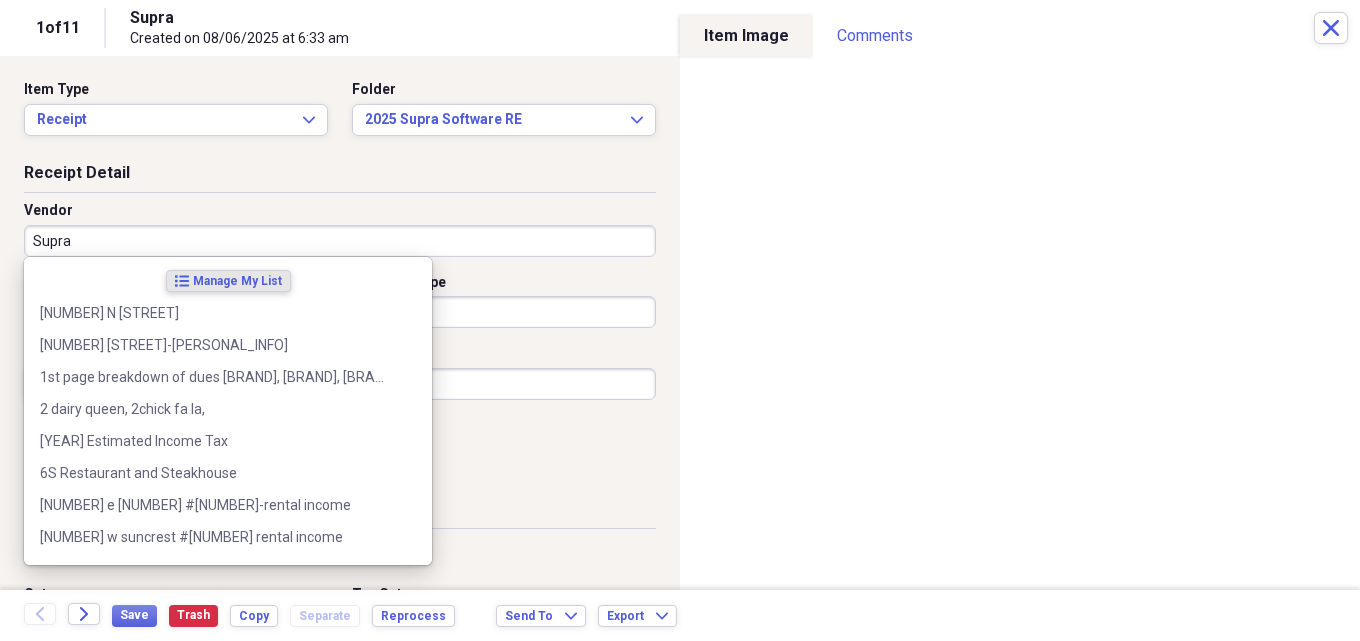 click on "Supra" at bounding box center [340, 241] 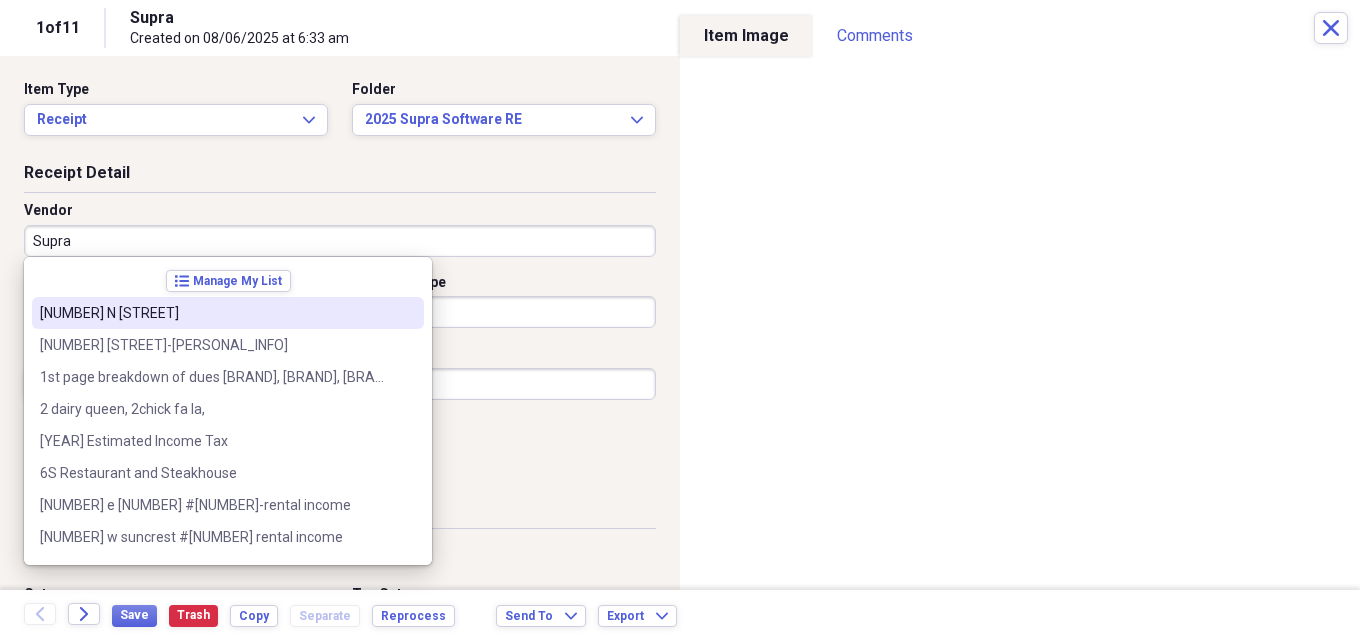 click on "Supra" at bounding box center (340, 241) 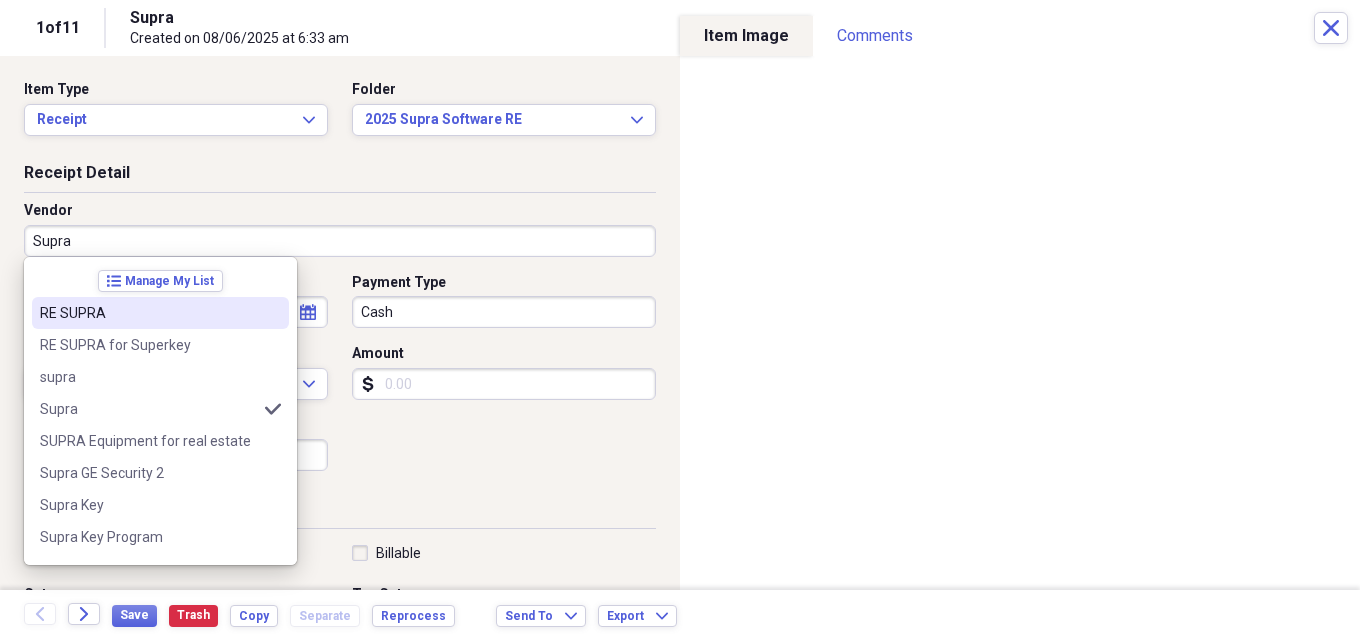 click on "RE SUPRA" at bounding box center [148, 313] 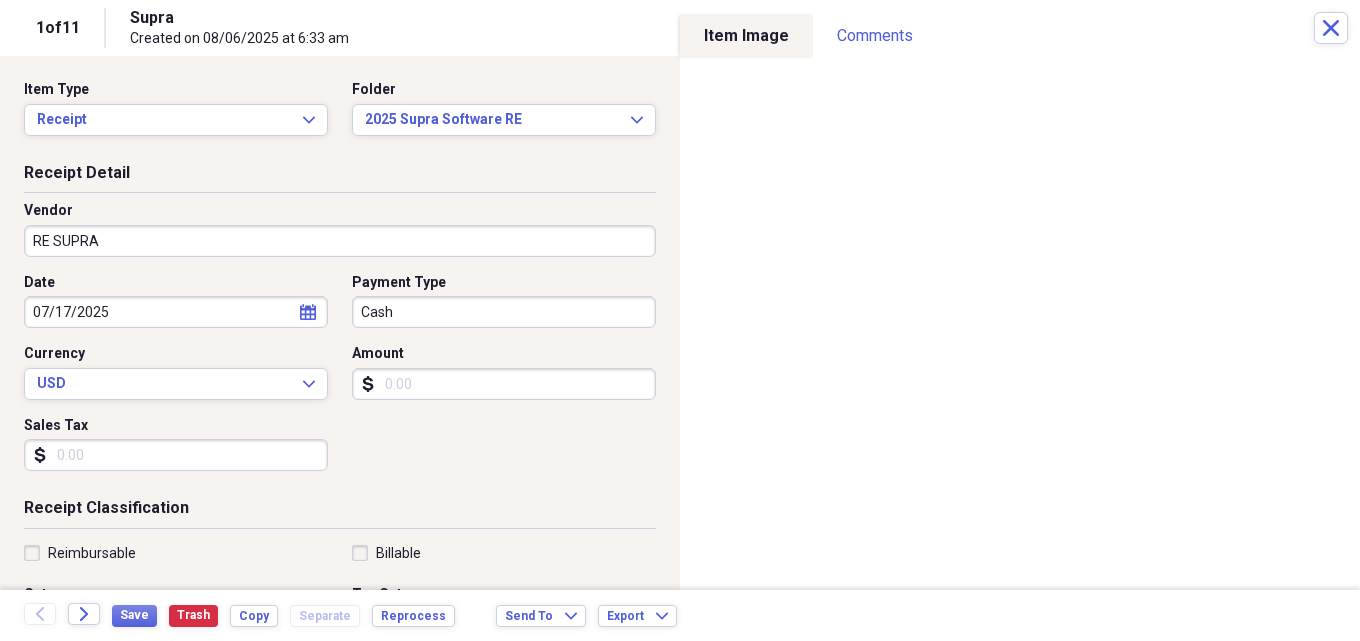 click on "Cash" at bounding box center (504, 312) 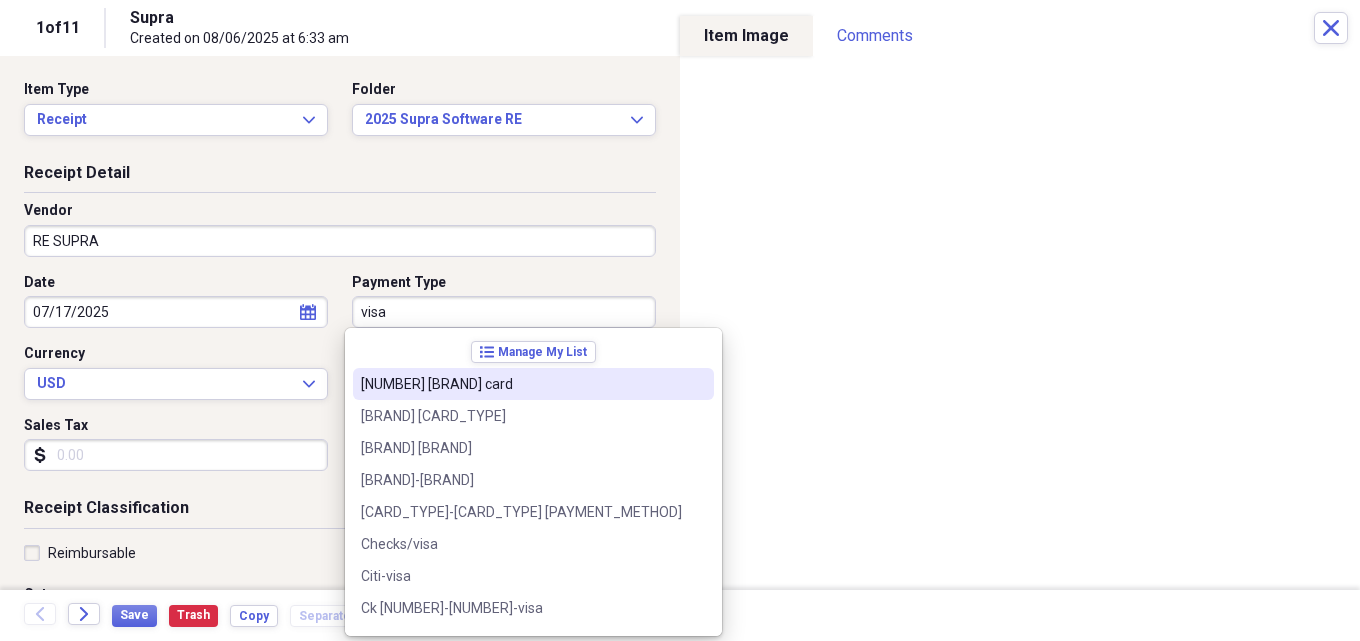 type on "visa" 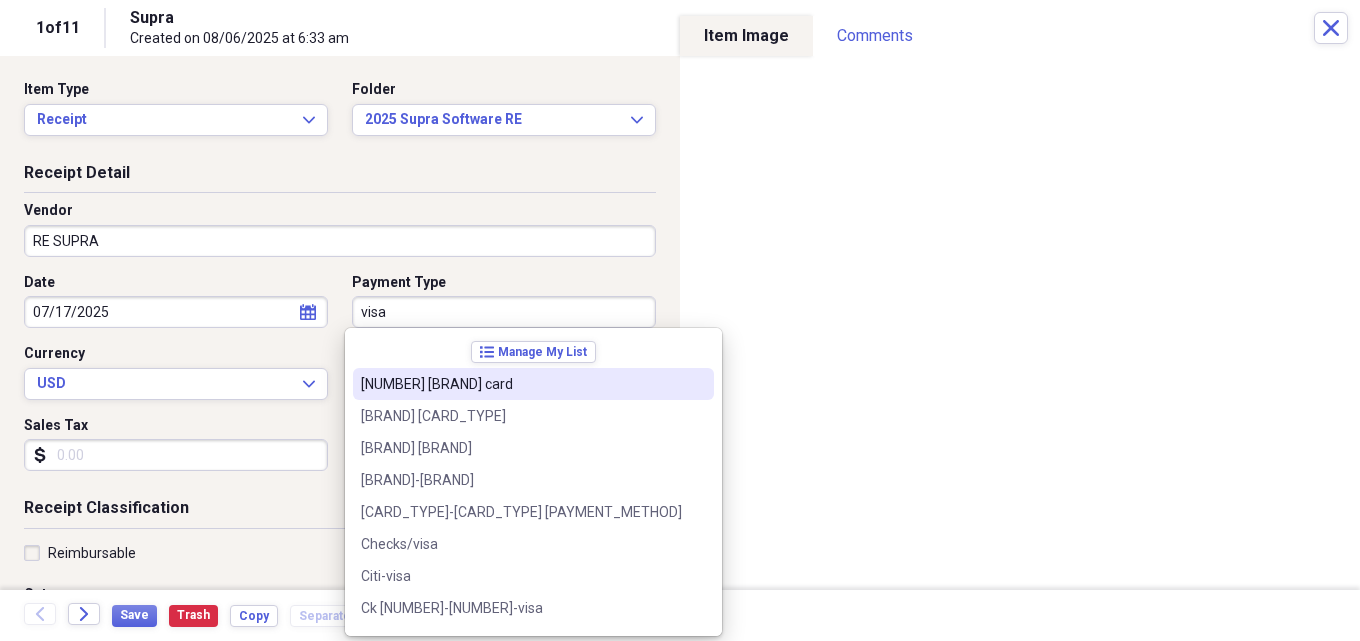 click on "Date [DATE] at [TIME]" at bounding box center [340, 380] 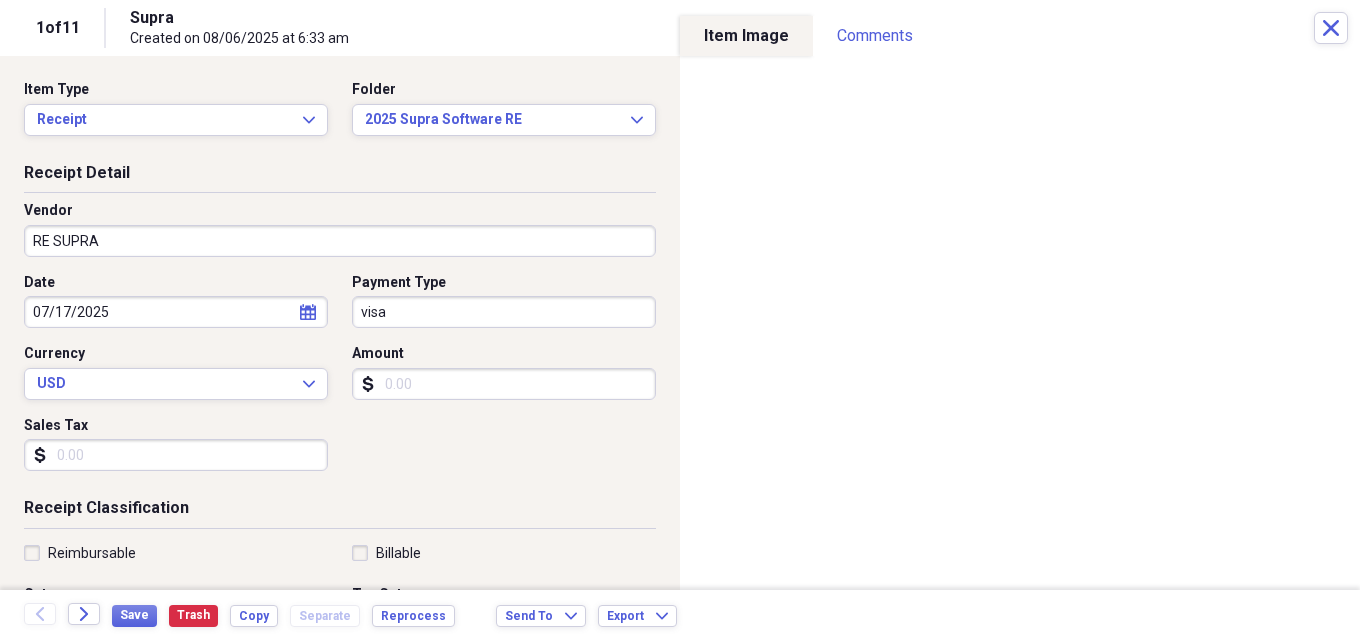 drag, startPoint x: 545, startPoint y: 388, endPoint x: 568, endPoint y: 408, distance: 30.479502 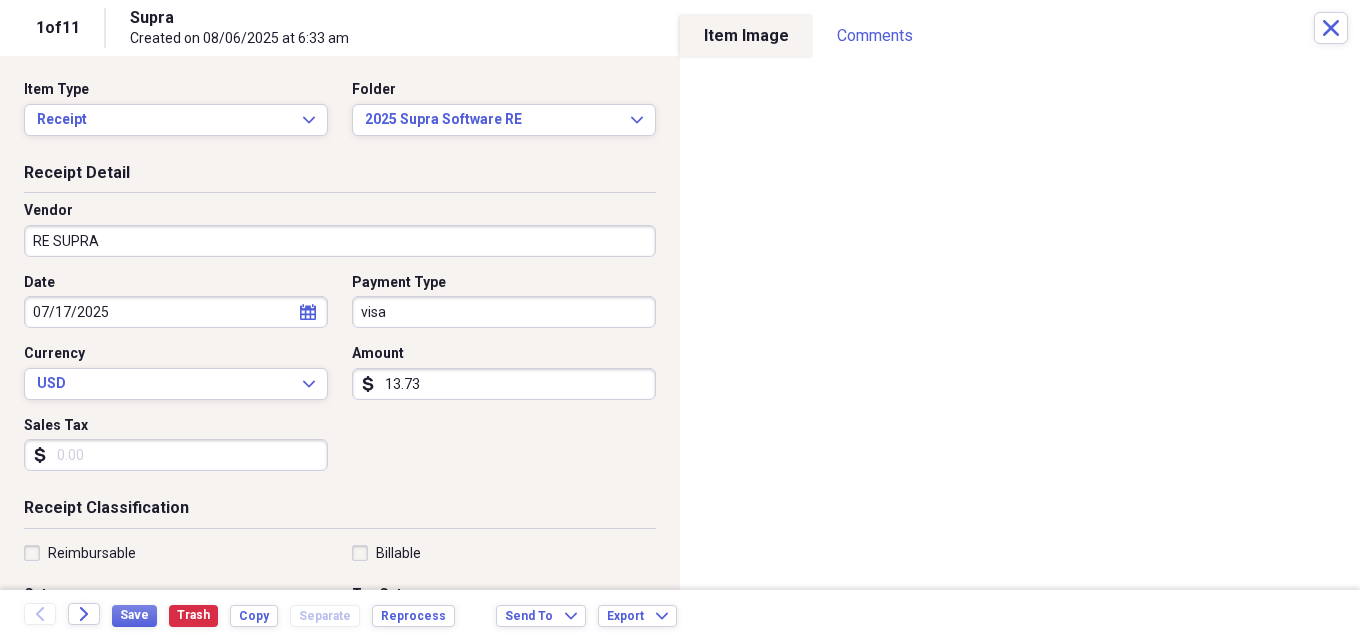 scroll, scrollTop: 200, scrollLeft: 0, axis: vertical 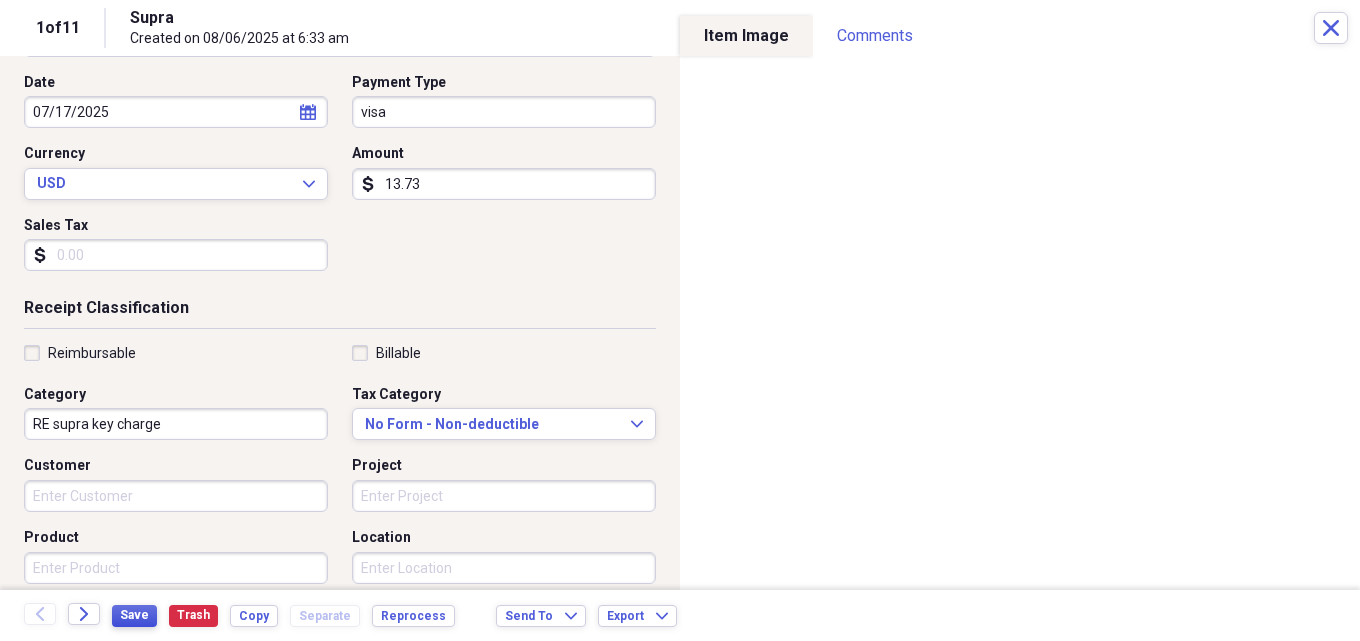 type on "13.73" 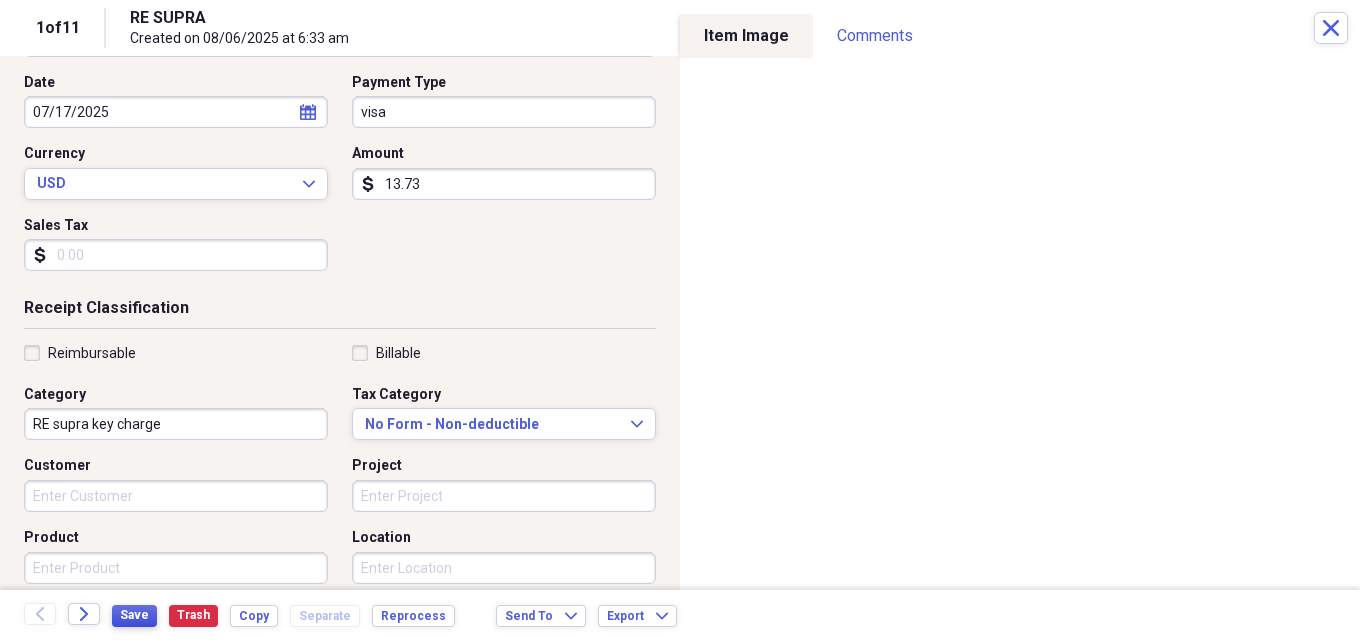 click on "Save" at bounding box center (134, 615) 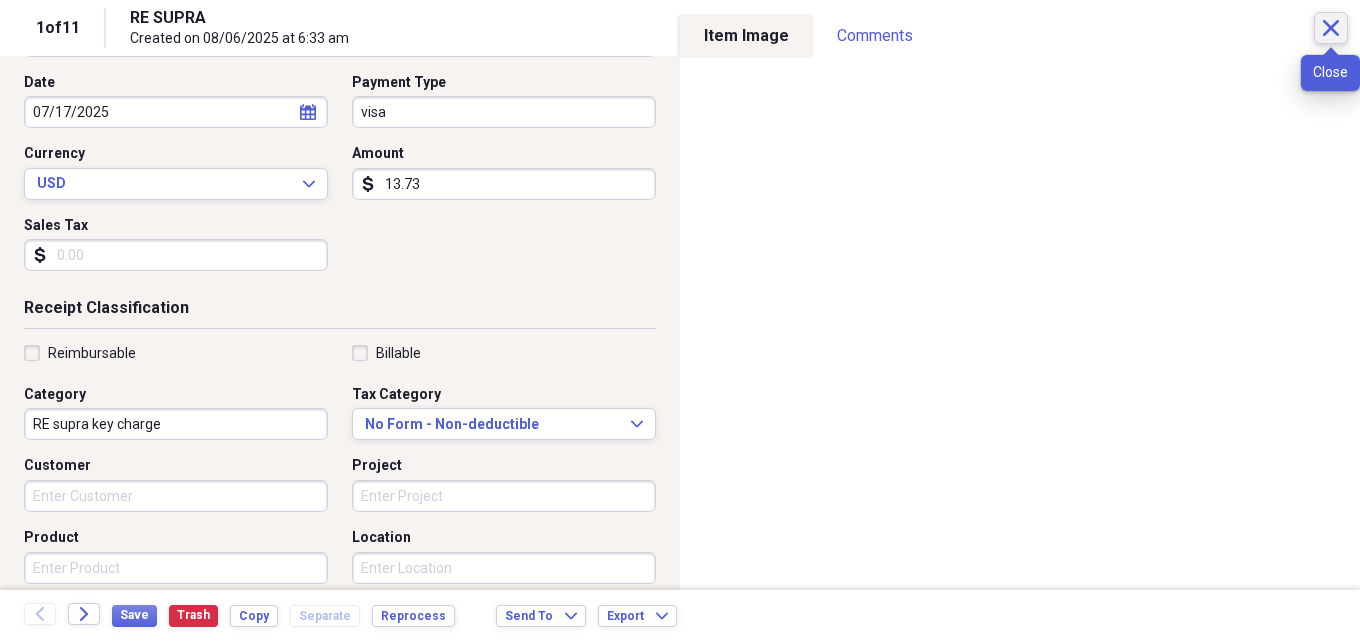 drag, startPoint x: 1338, startPoint y: 23, endPoint x: 1310, endPoint y: 66, distance: 51.312767 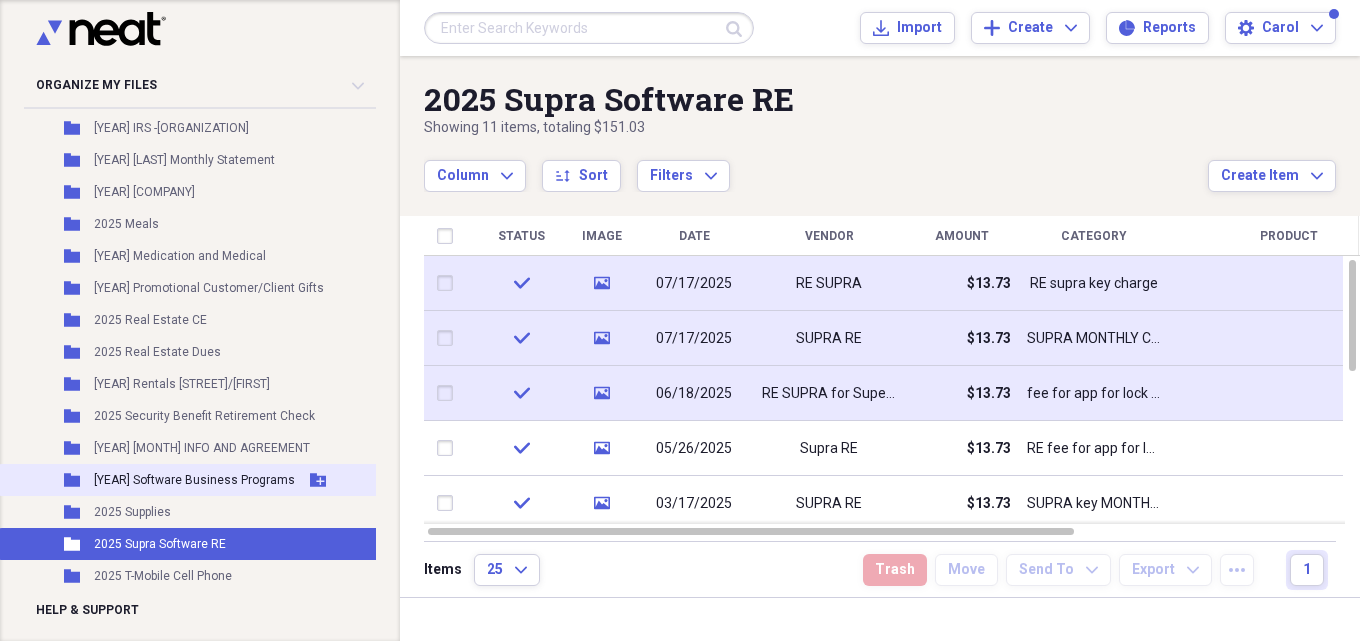 scroll, scrollTop: 4800, scrollLeft: 0, axis: vertical 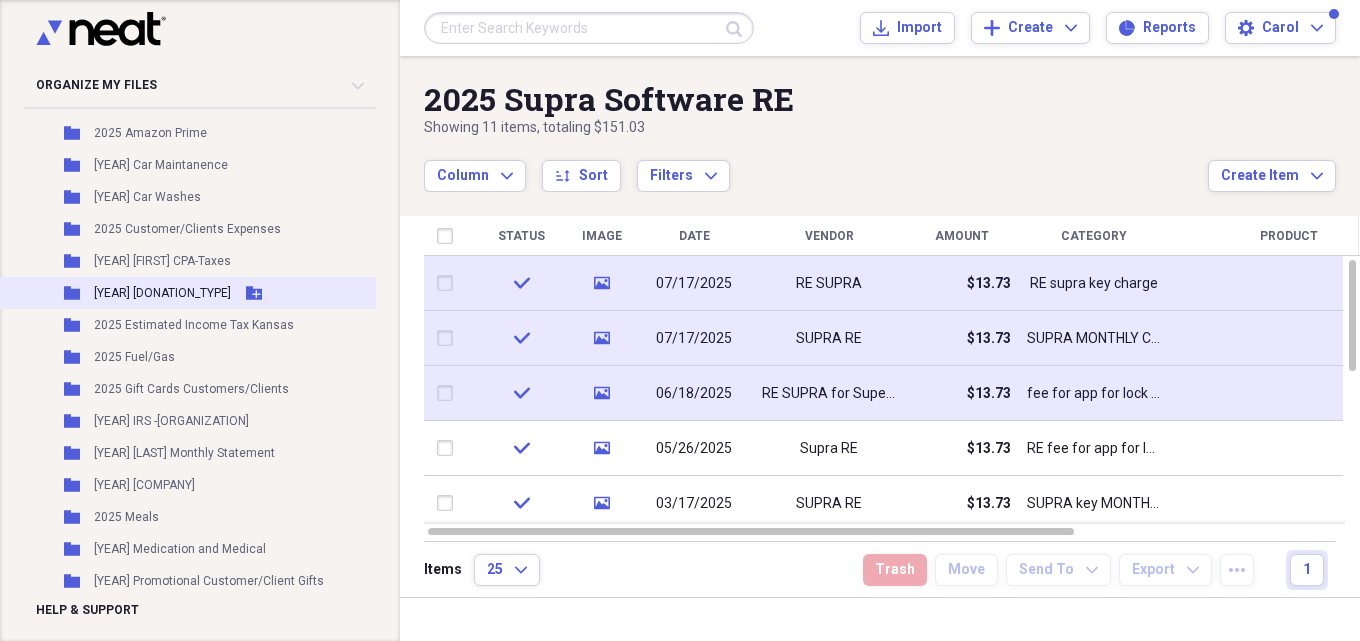 click on "[YEAR] [DONATION_TYPE]" at bounding box center (162, 293) 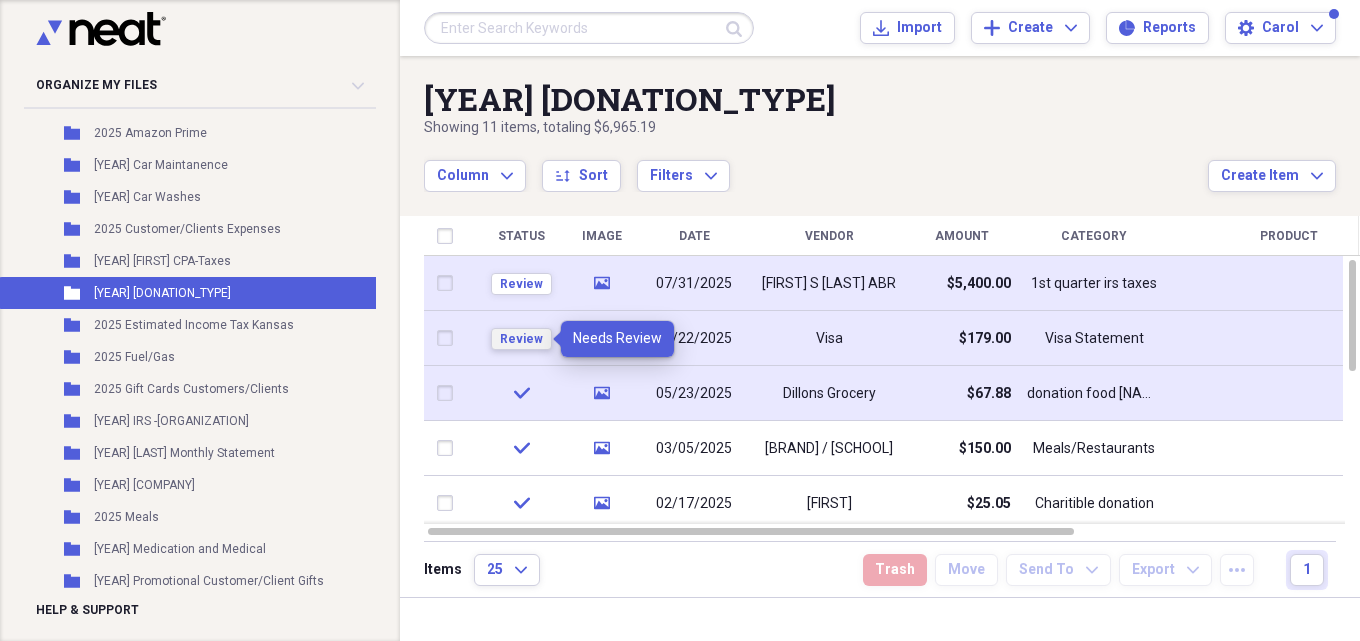 click on "Review" at bounding box center (521, 339) 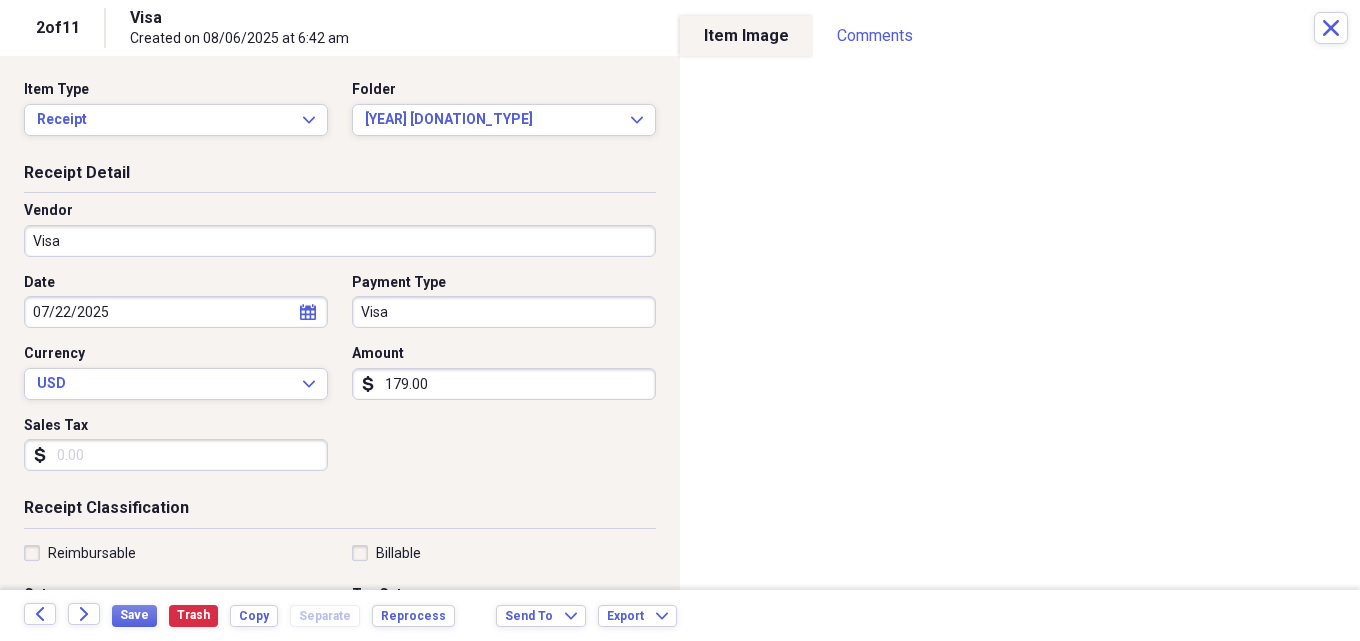 click on "Sales Tax" at bounding box center [176, 455] 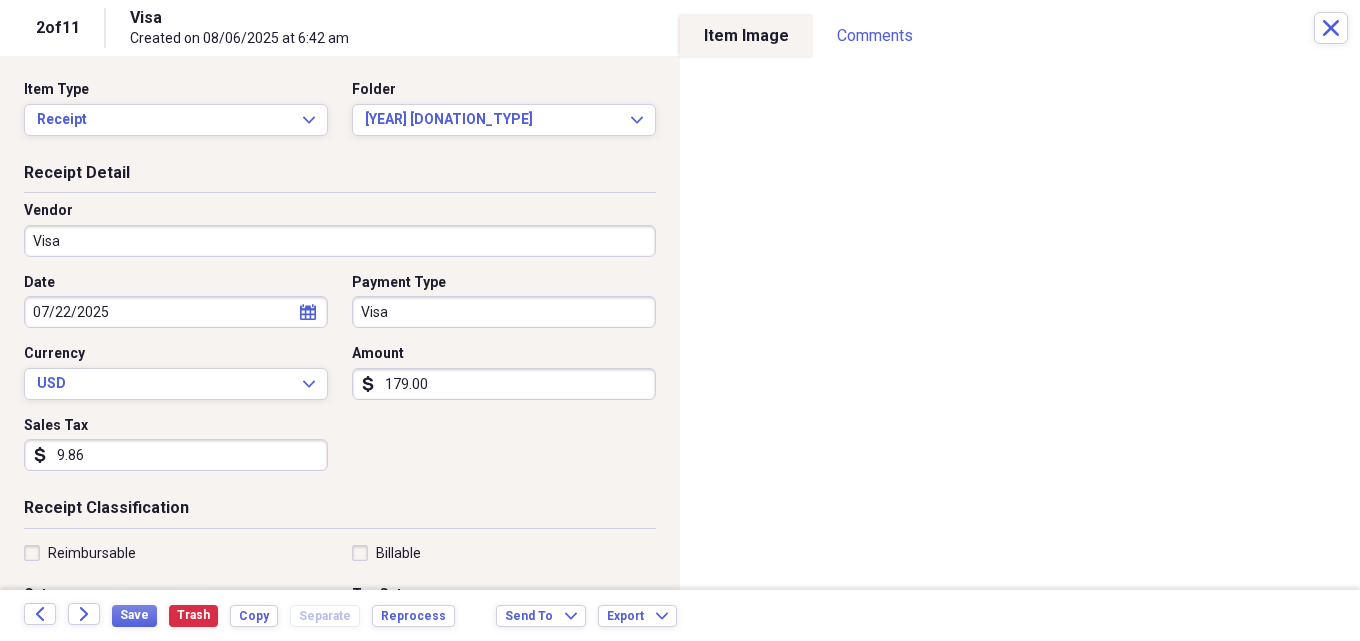 type on "9.86" 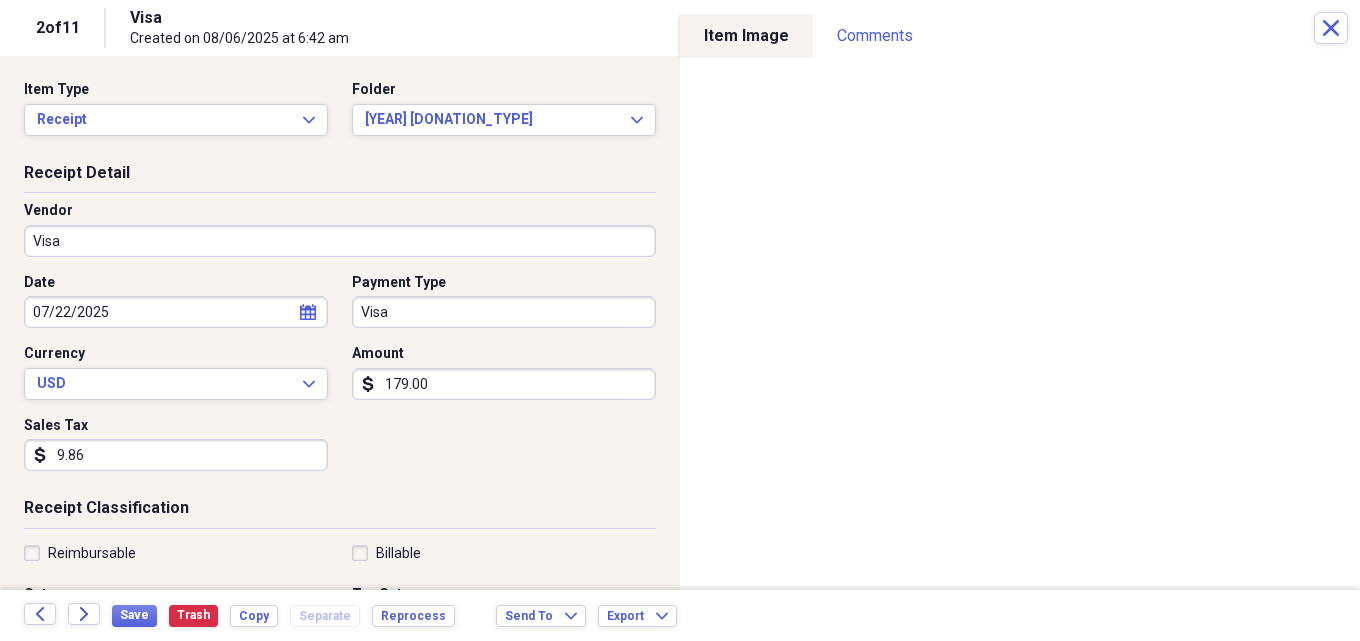 click on "Visa" at bounding box center (340, 241) 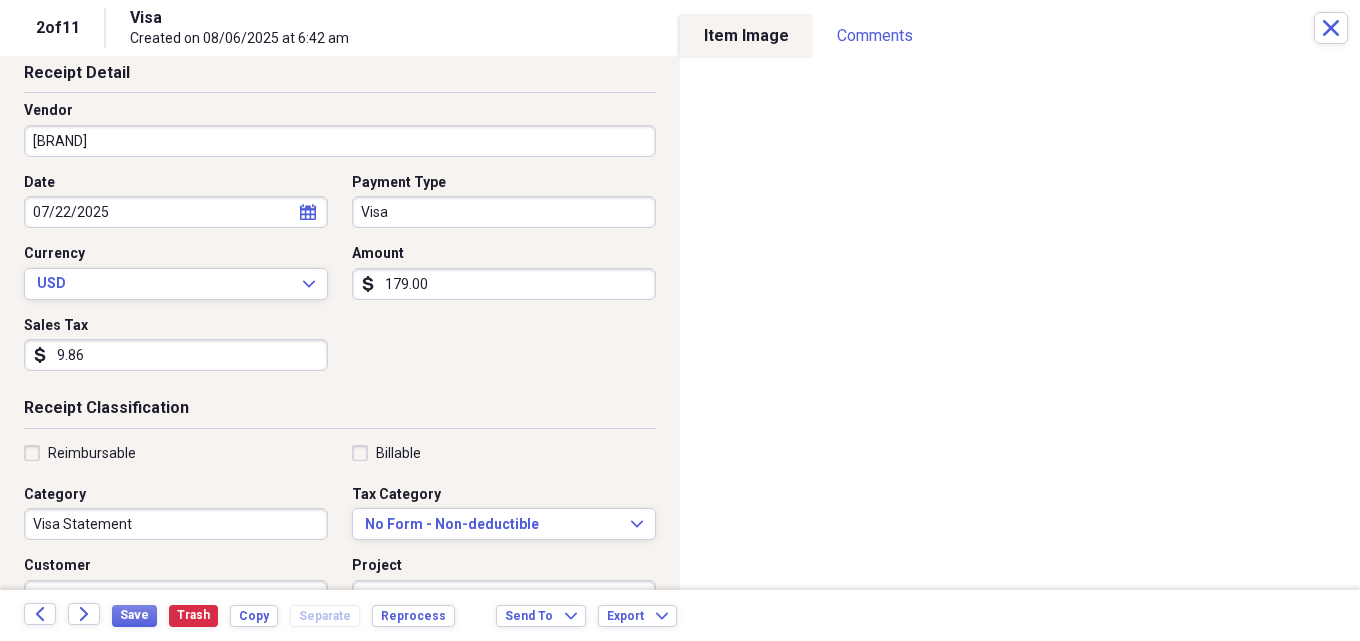 scroll, scrollTop: 200, scrollLeft: 0, axis: vertical 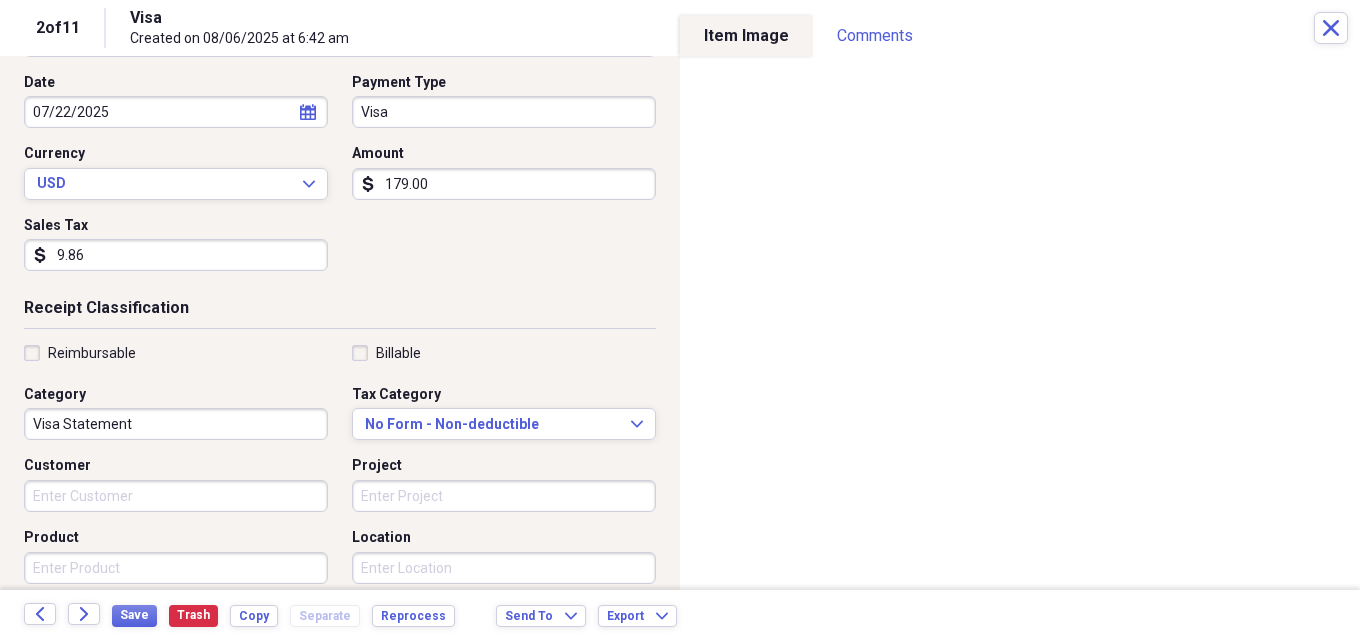 type on "[BRAND]" 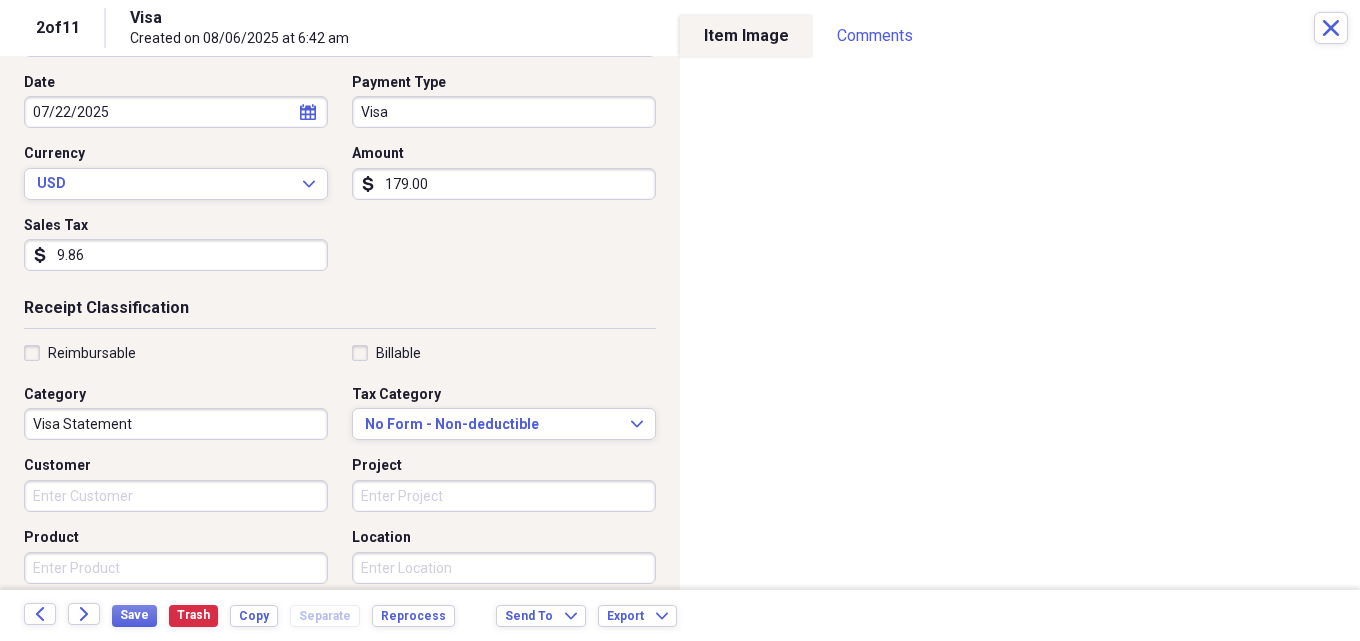 click on "Visa Statement" at bounding box center [176, 424] 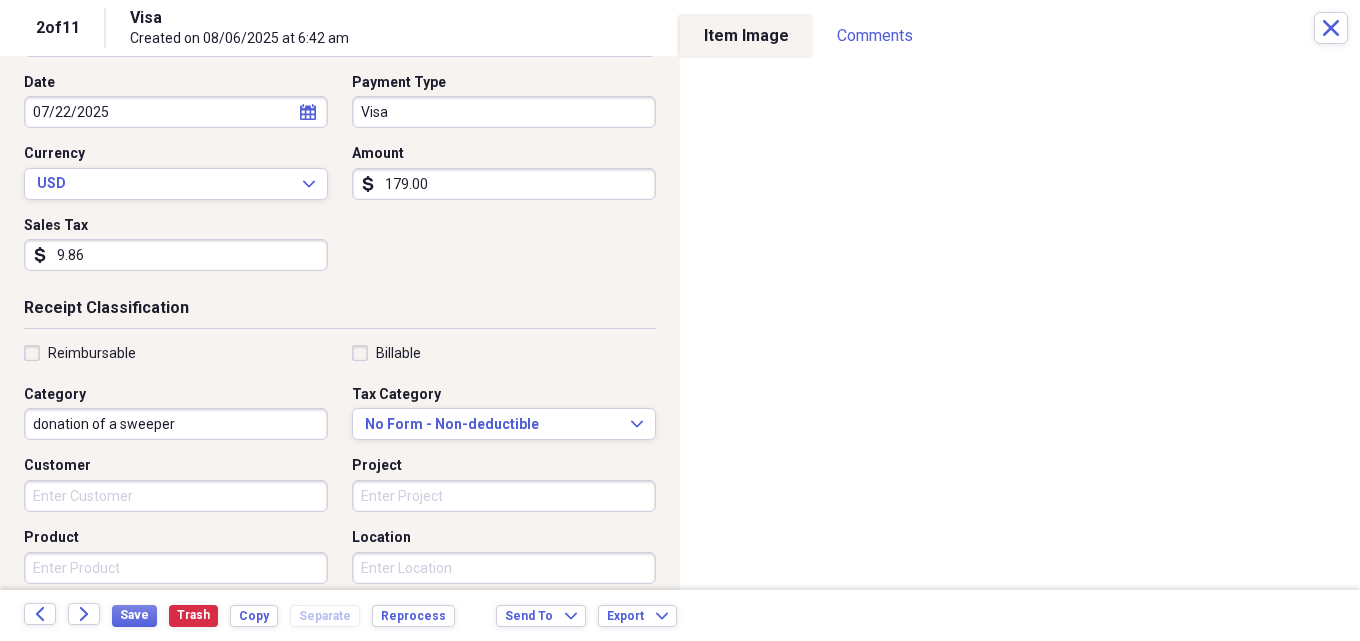 type on "donation of a sweeper" 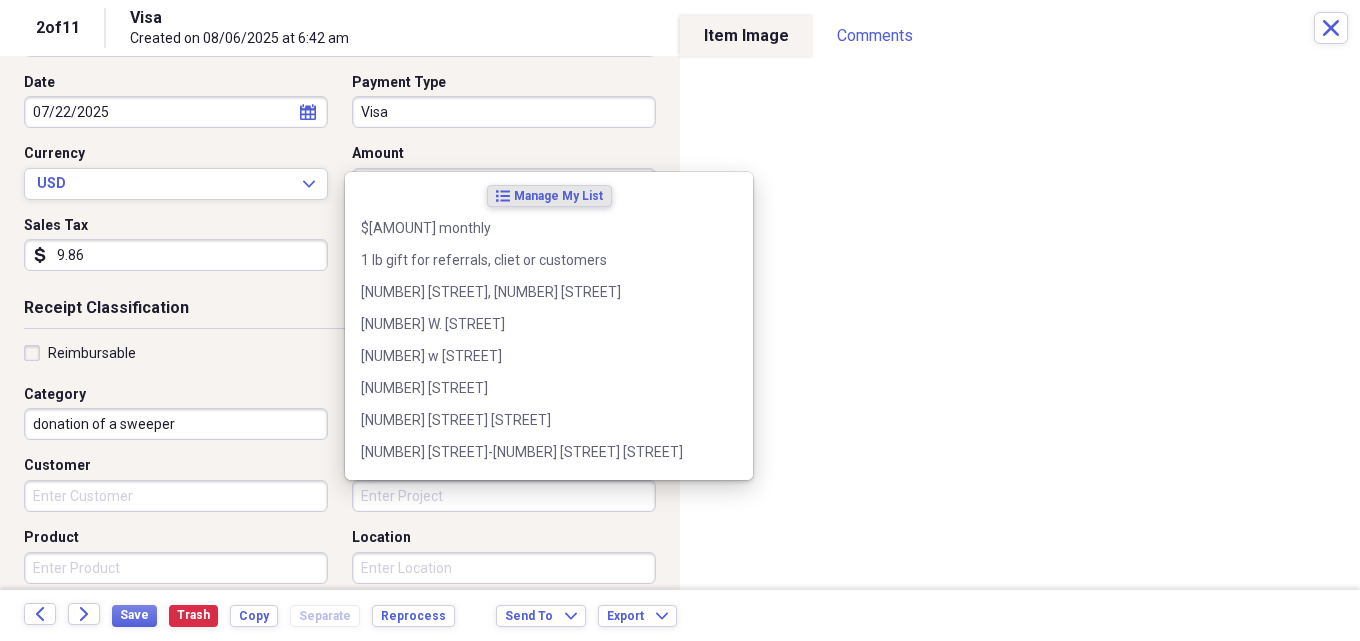 drag, startPoint x: 436, startPoint y: 496, endPoint x: 451, endPoint y: 484, distance: 19.209373 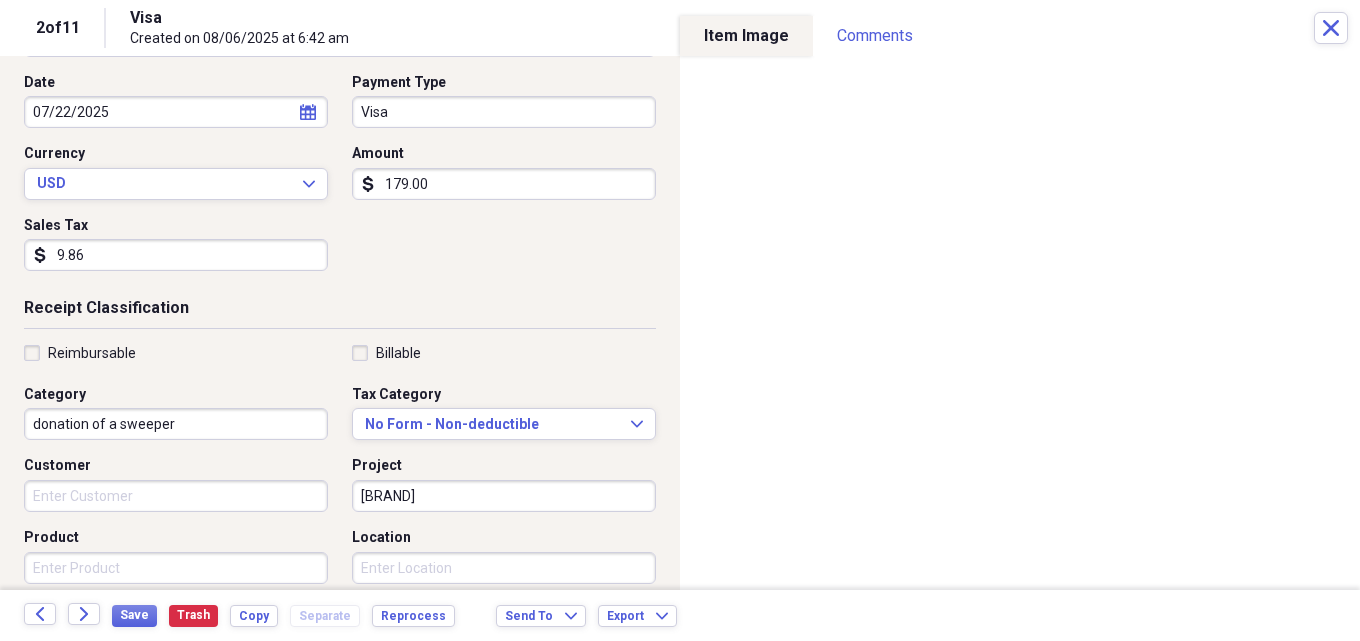 type on "[BRAND]" 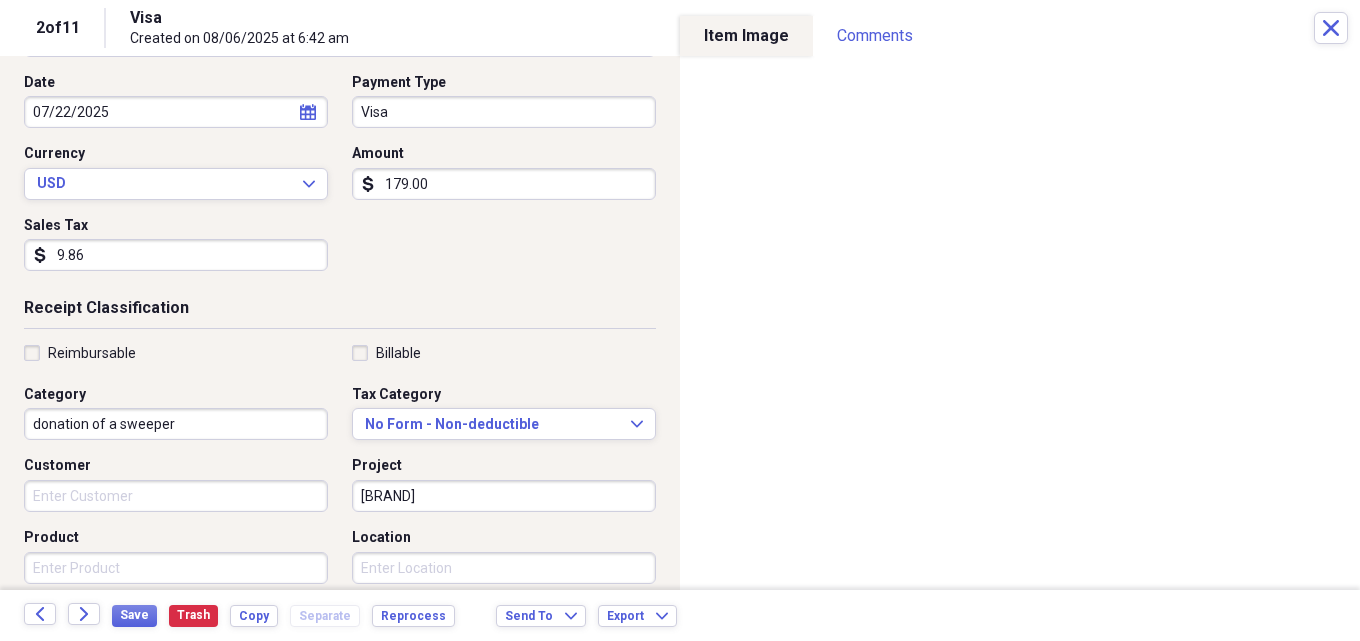click on "Customer" at bounding box center (176, 496) 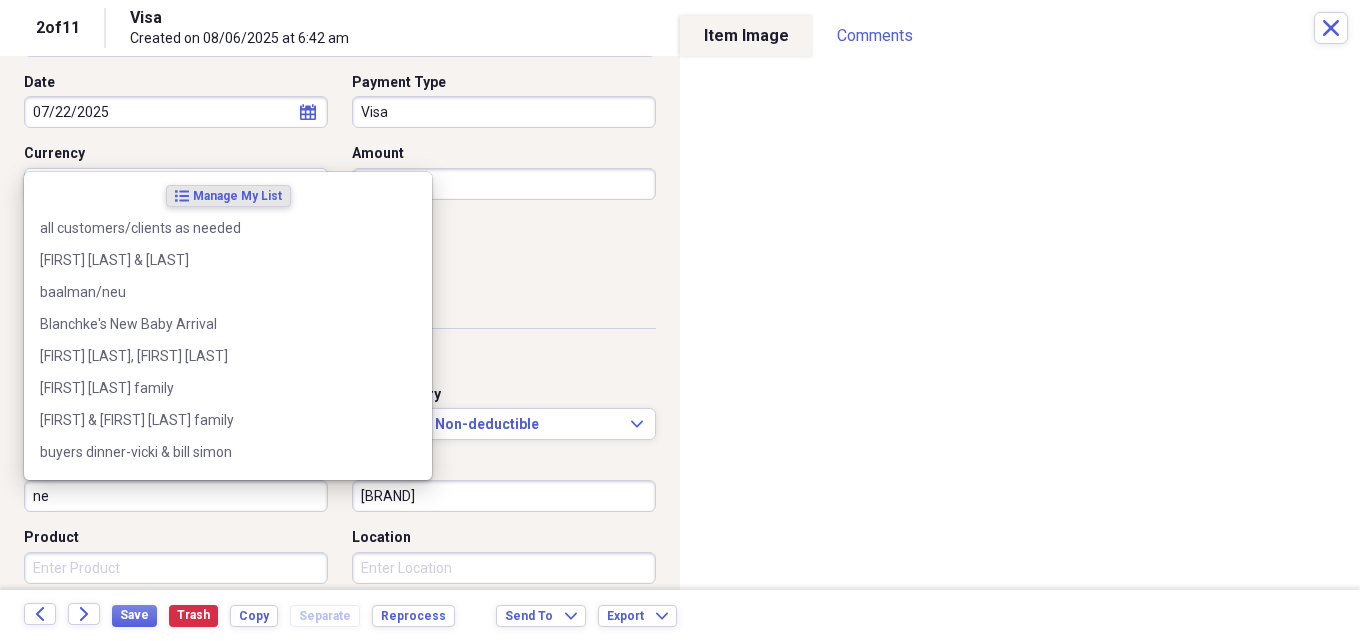 type on "n" 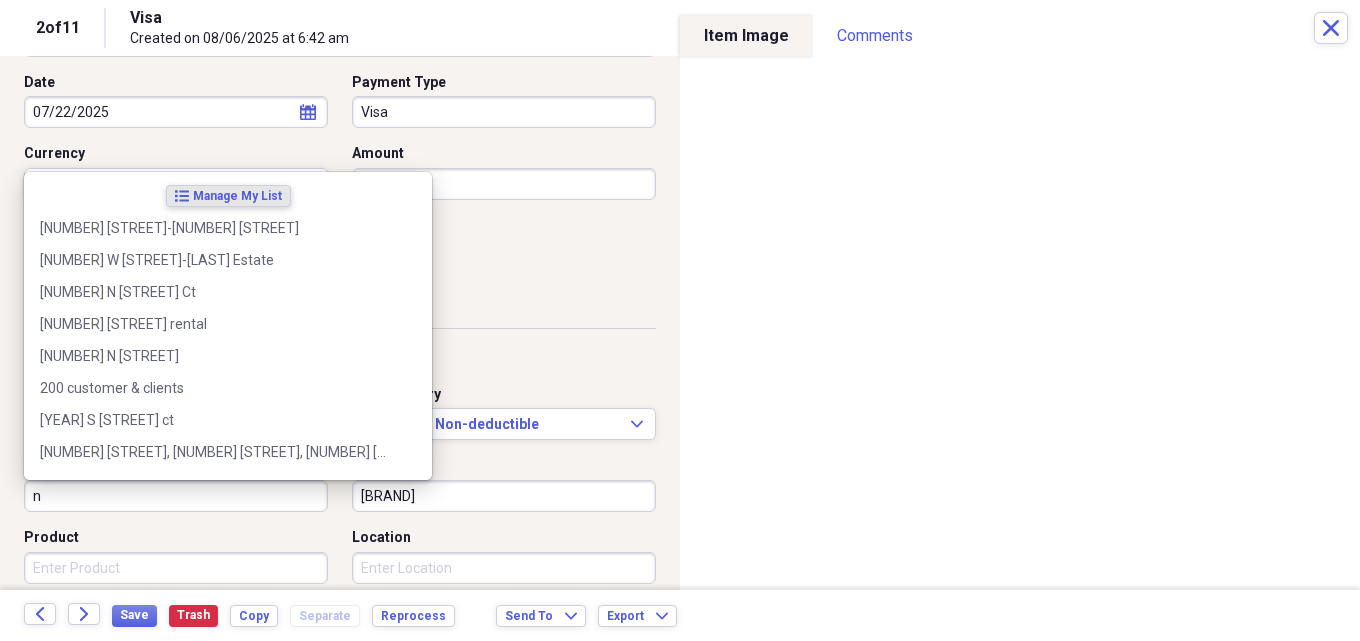 type 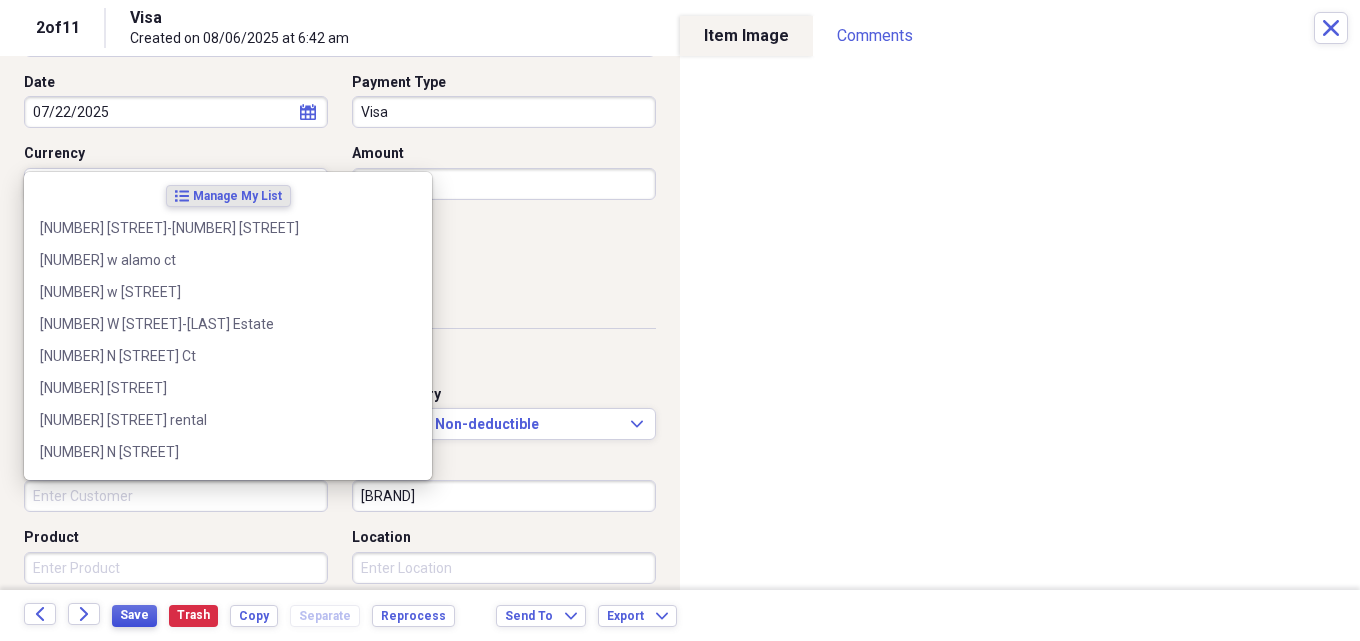 click on "Save" at bounding box center (134, 615) 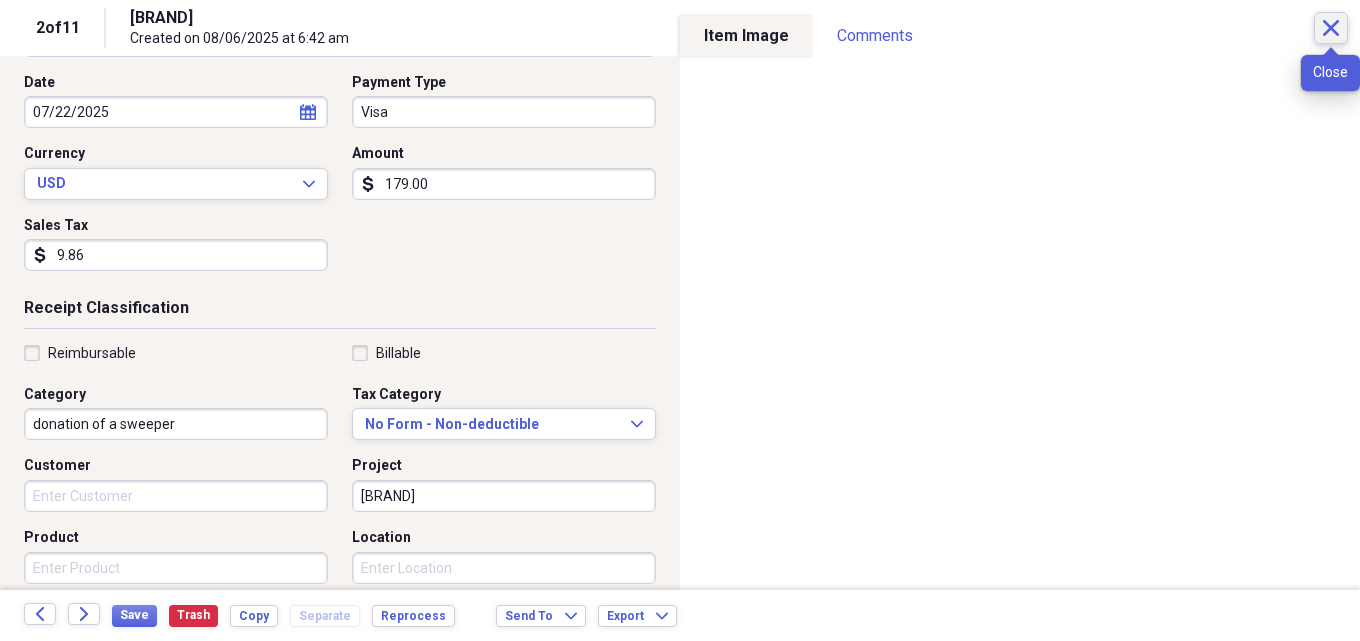 click 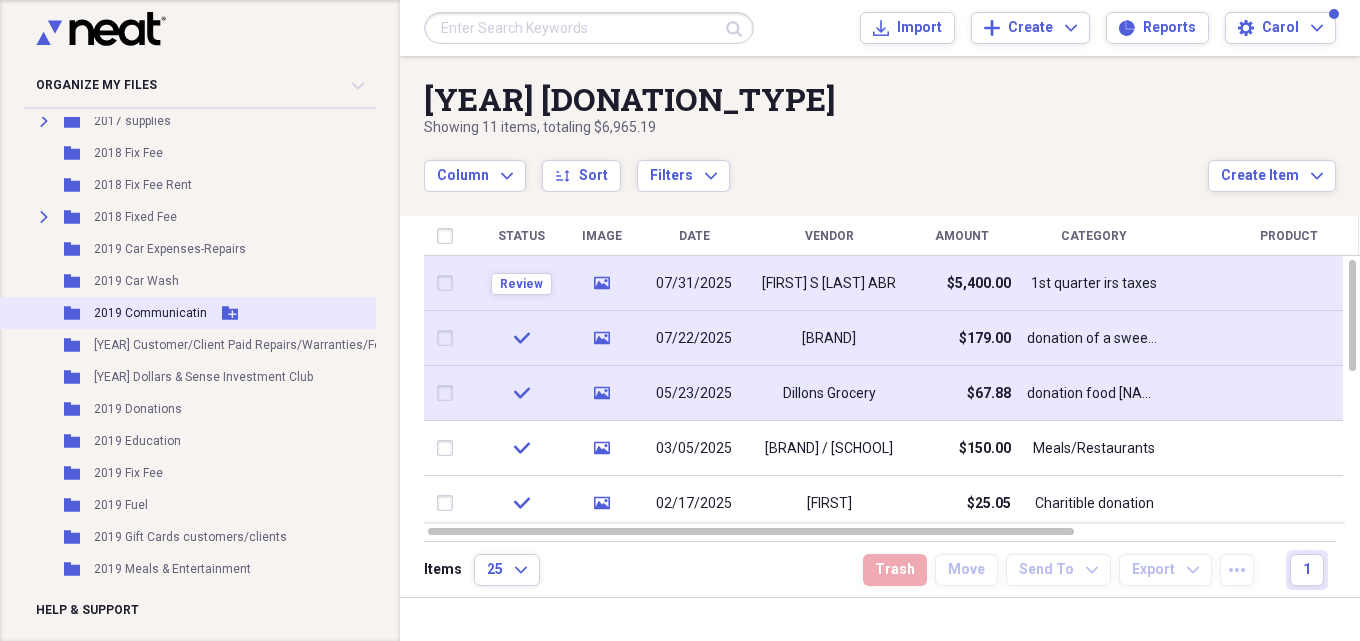 scroll, scrollTop: 0, scrollLeft: 0, axis: both 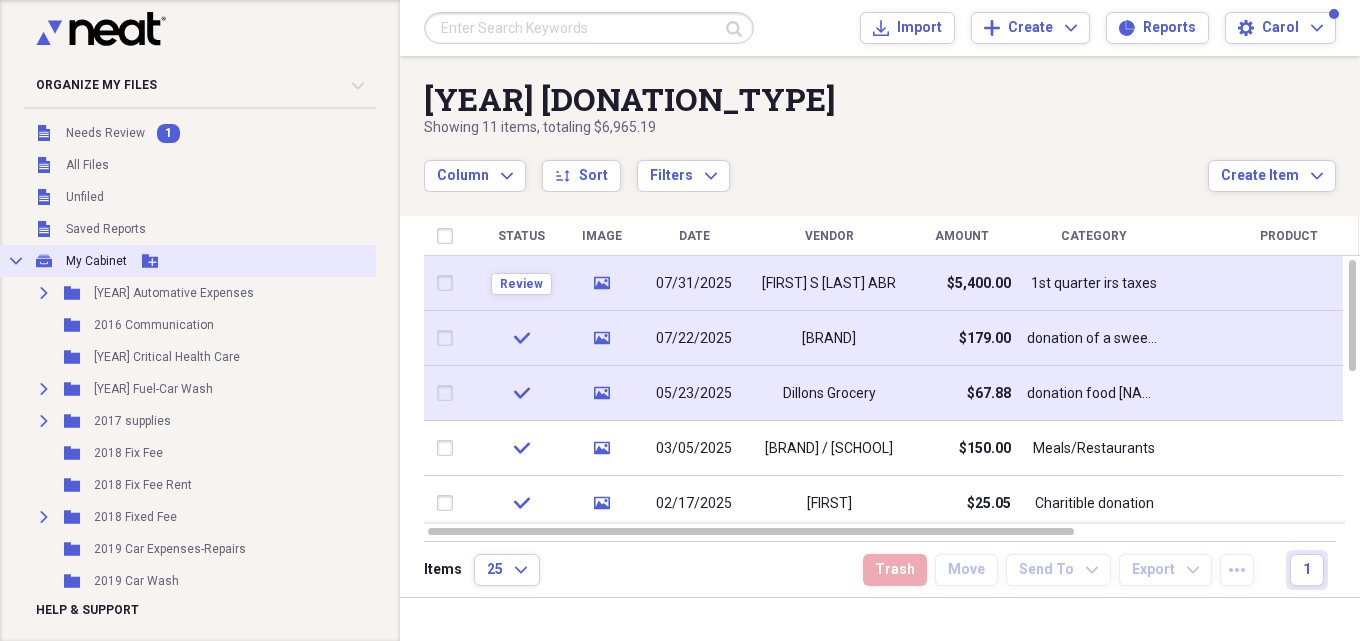 click 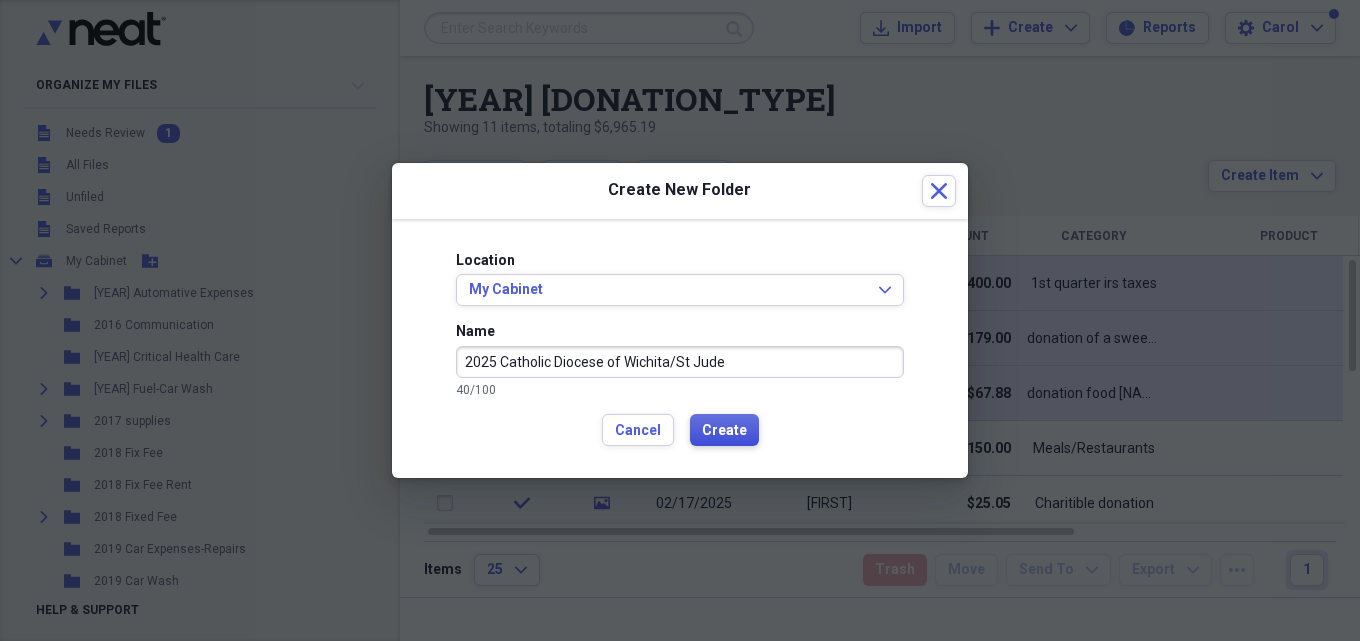 type on "2025 Catholic Diocese of Wichita/St Jude" 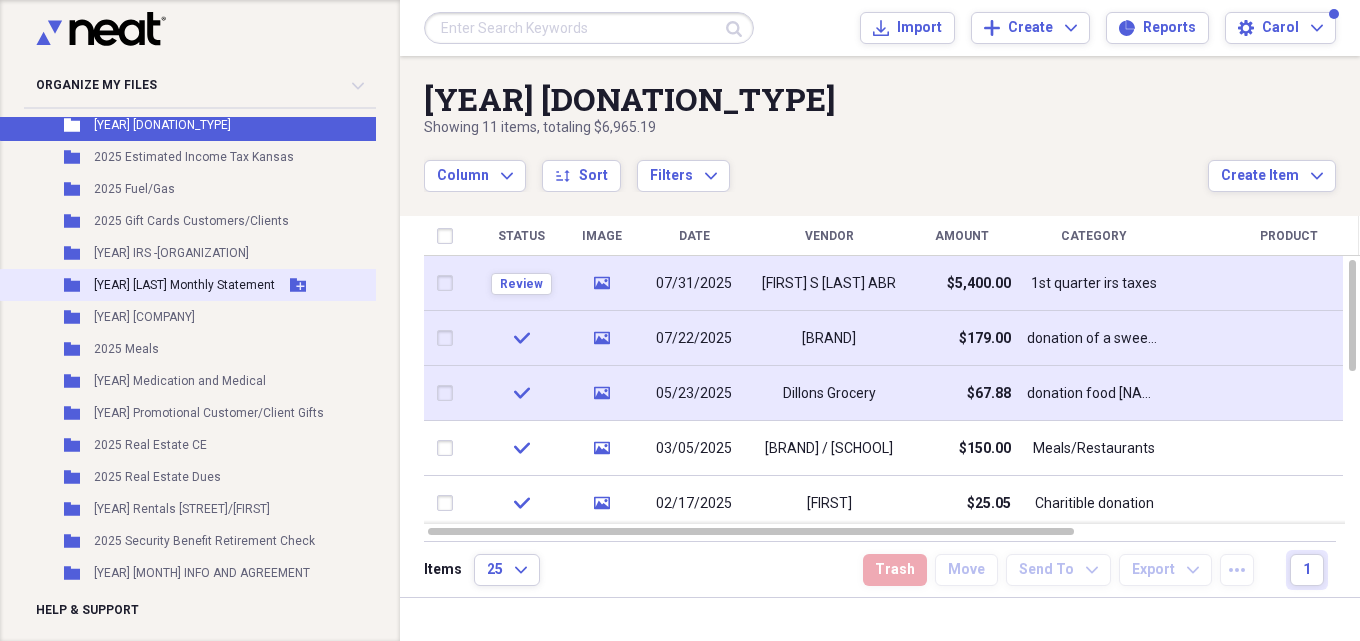 scroll, scrollTop: 4800, scrollLeft: 0, axis: vertical 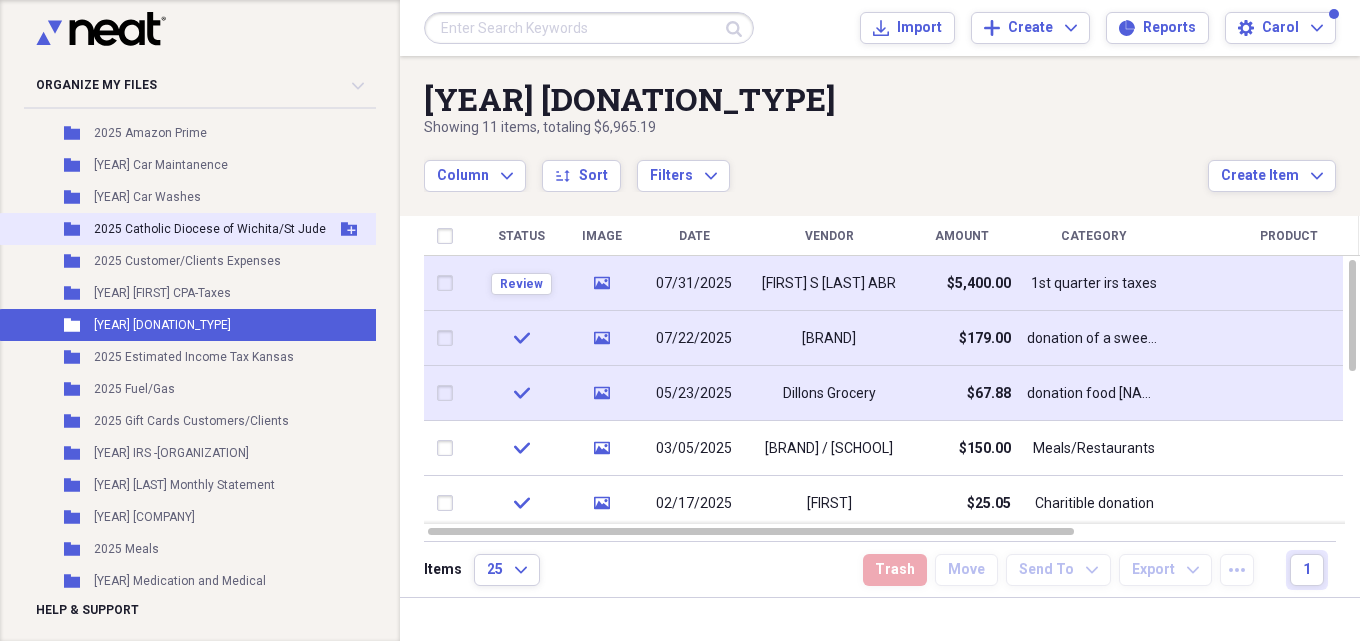 click on "2025 Catholic Diocese of Wichita/St Jude" at bounding box center [210, 229] 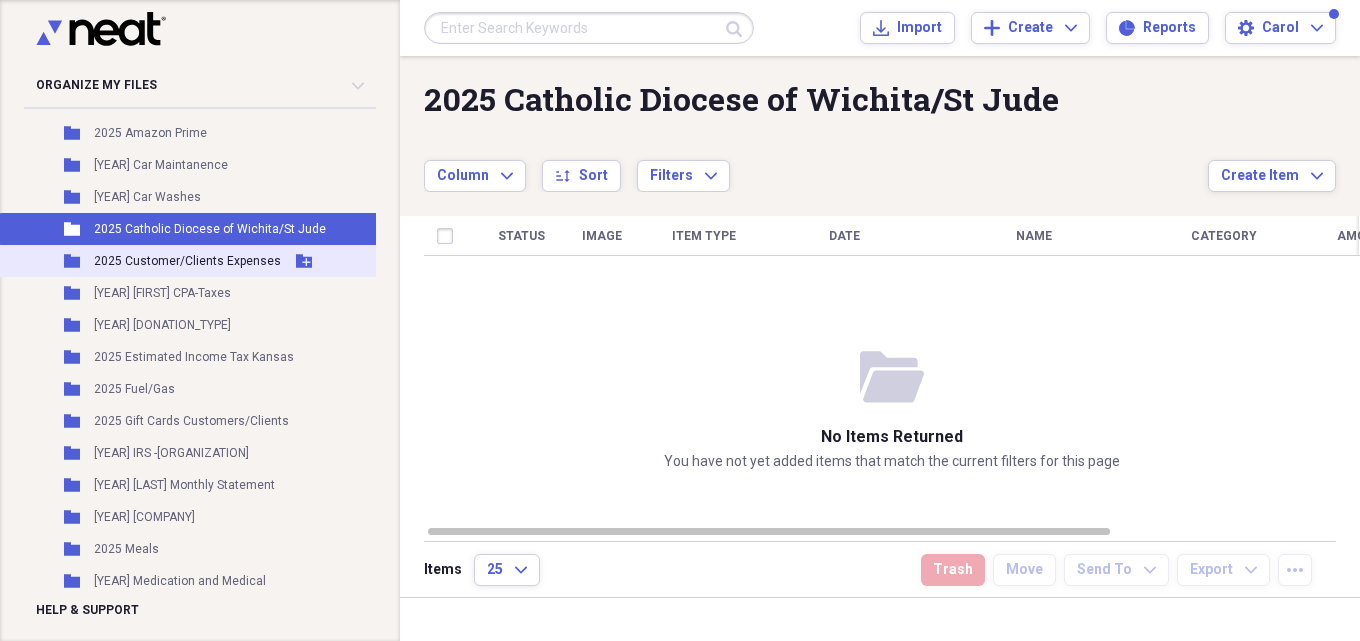 click on "2025 Customer/Clients Expenses" at bounding box center [187, 261] 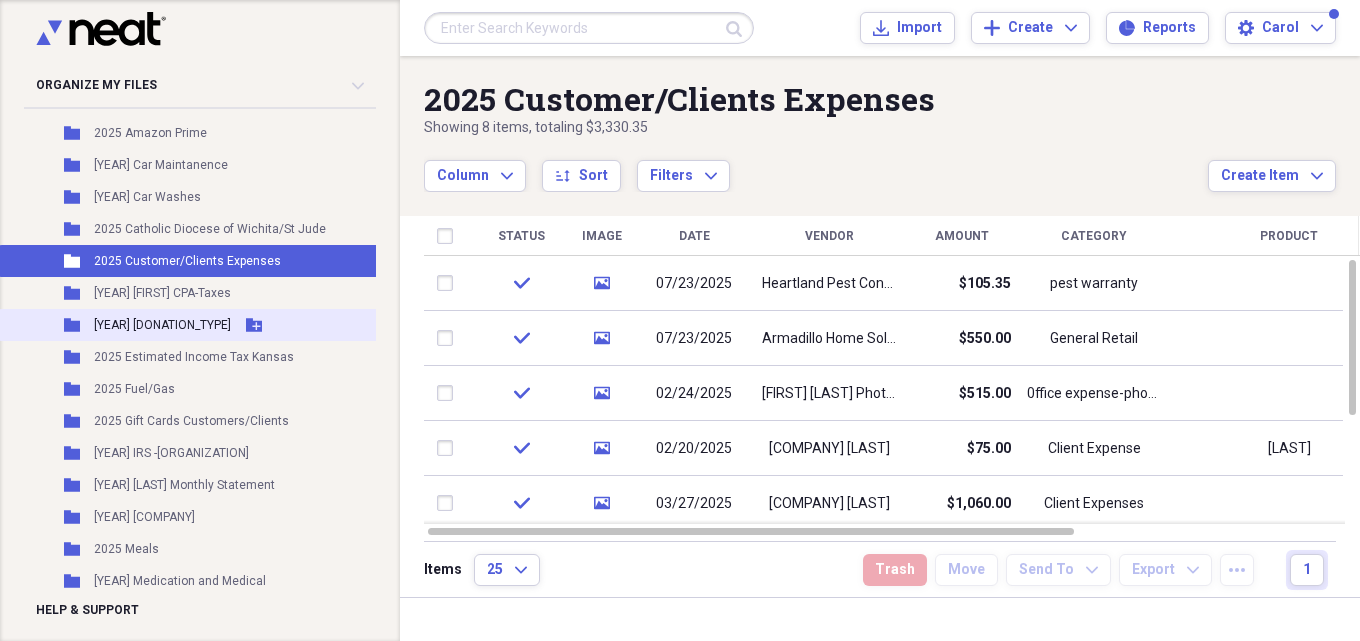 click on "[YEAR] [DONATION_TYPE]" at bounding box center [162, 325] 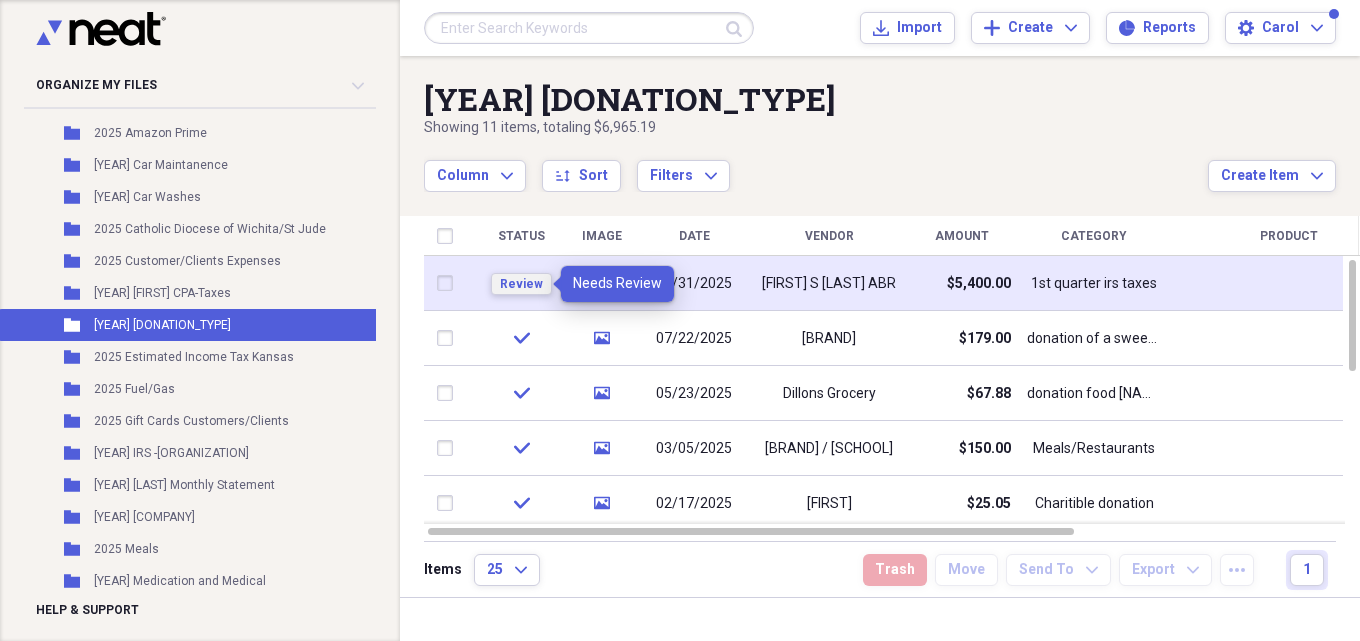 click on "Review" at bounding box center [521, 284] 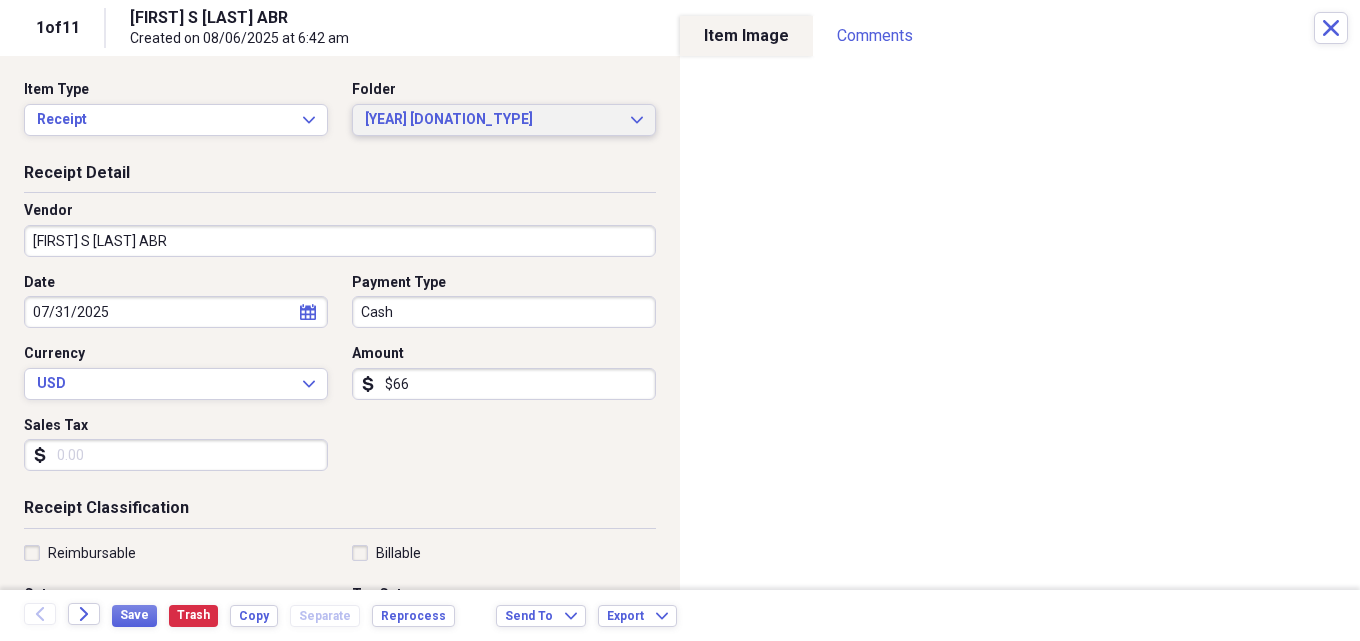 click on "Expand" 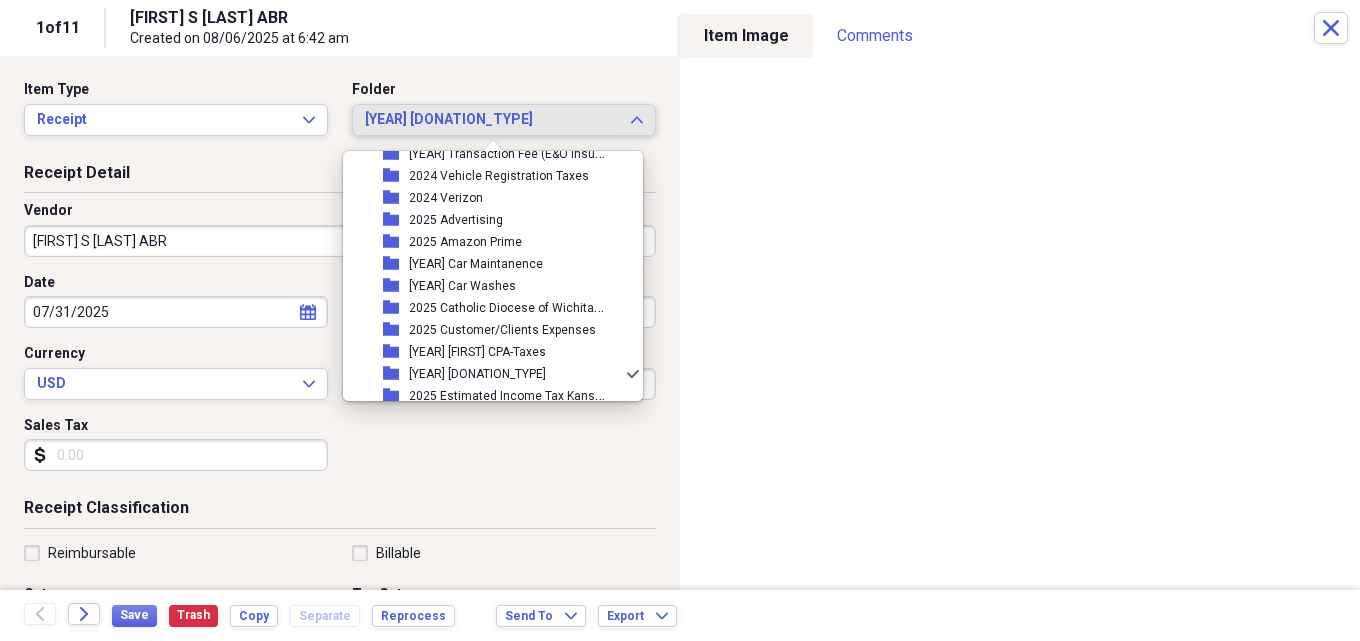 scroll, scrollTop: 3167, scrollLeft: 0, axis: vertical 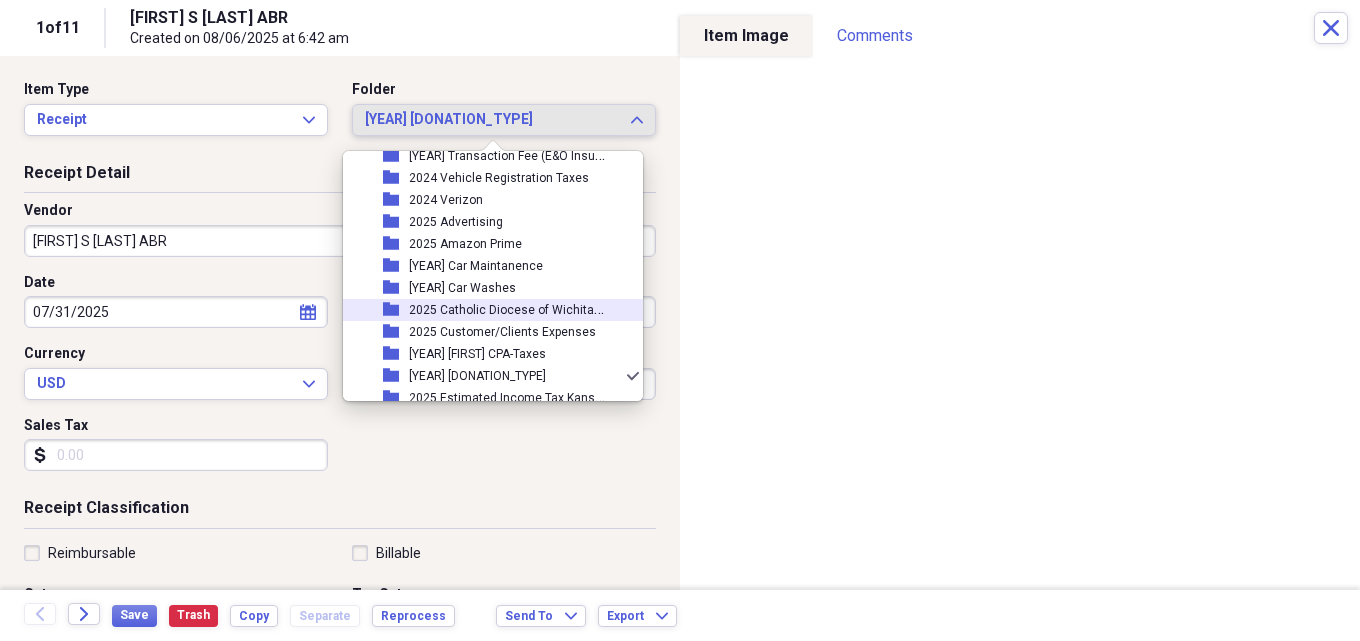click on "2025 Catholic Diocese of Wichita/St Jude" at bounding box center [525, 308] 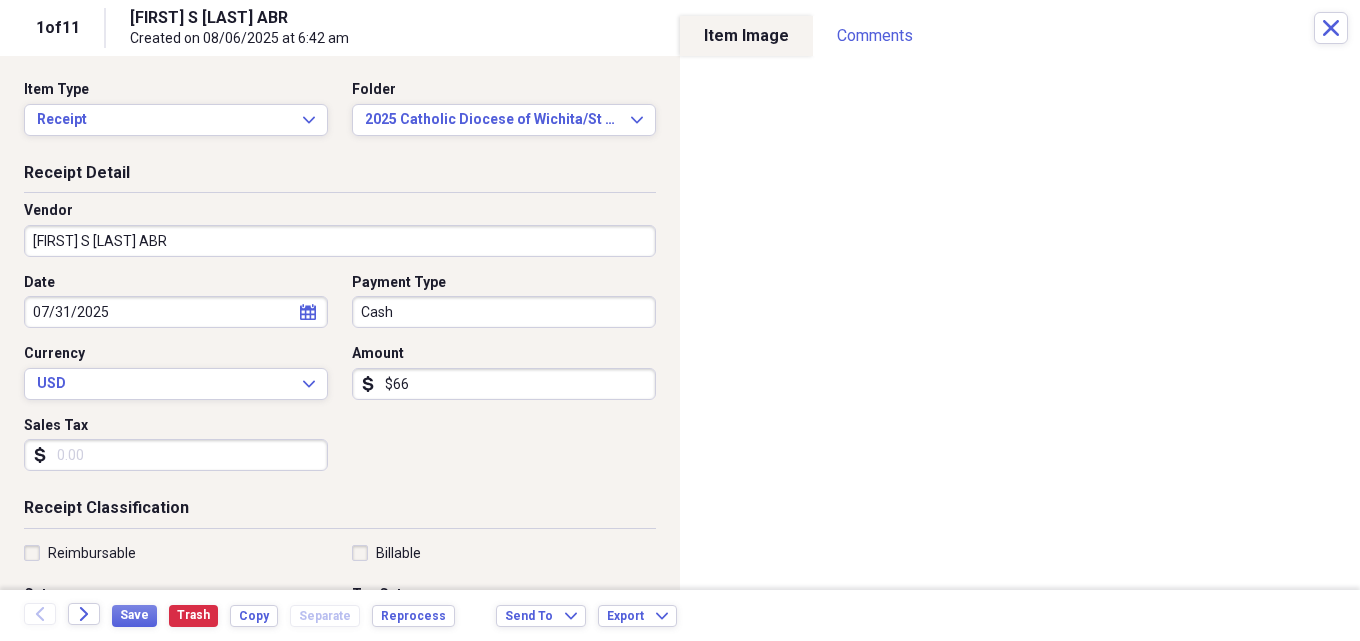 click on "Cash" at bounding box center (504, 312) 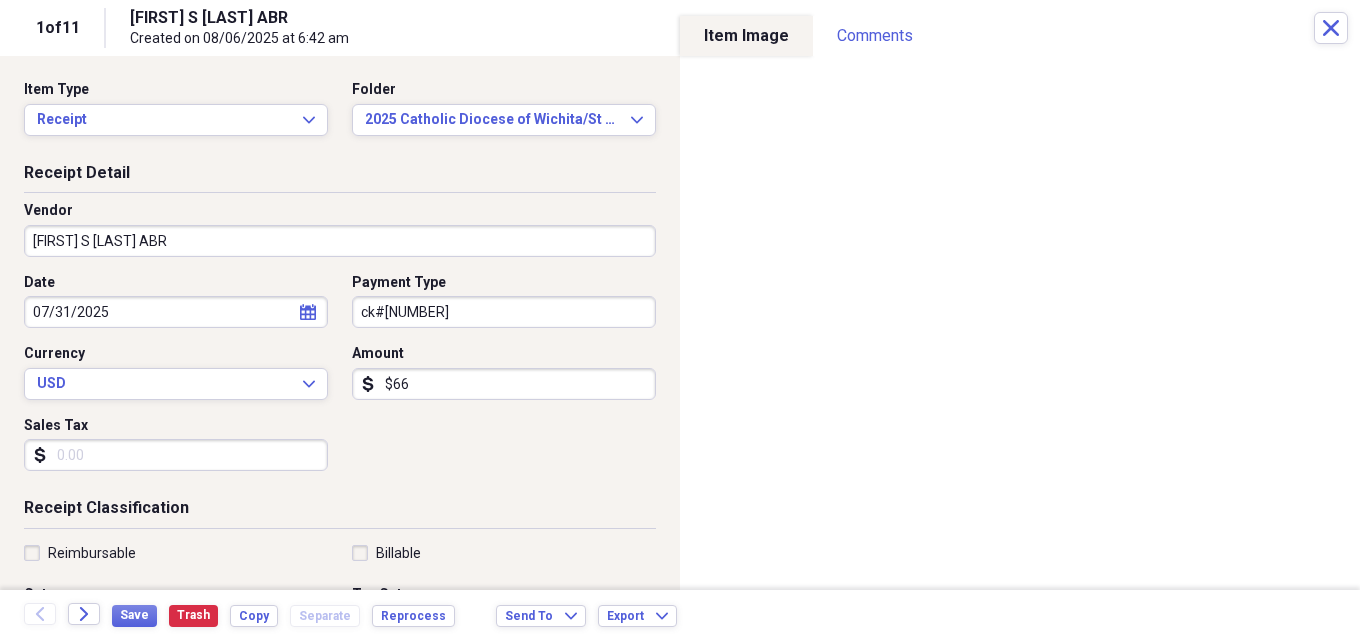 type on "ck#[NUMBER]" 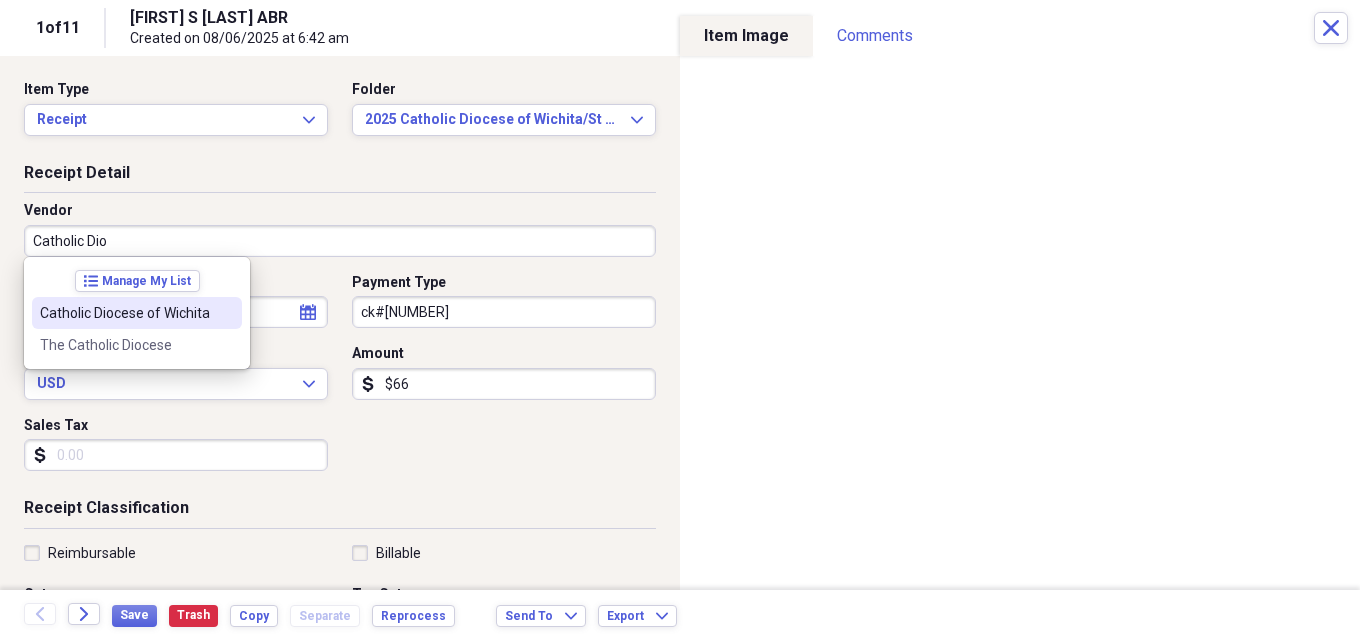 click on "Catholic Diocese of Wichita" at bounding box center [125, 313] 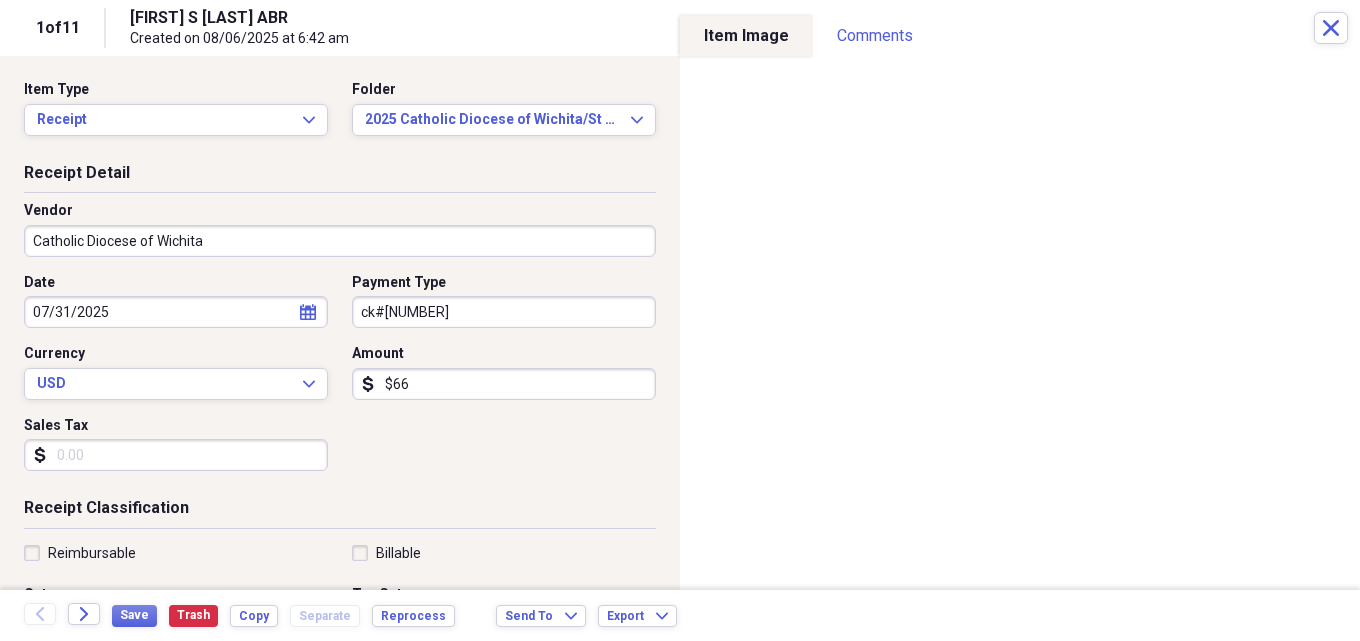 type on "Advertising" 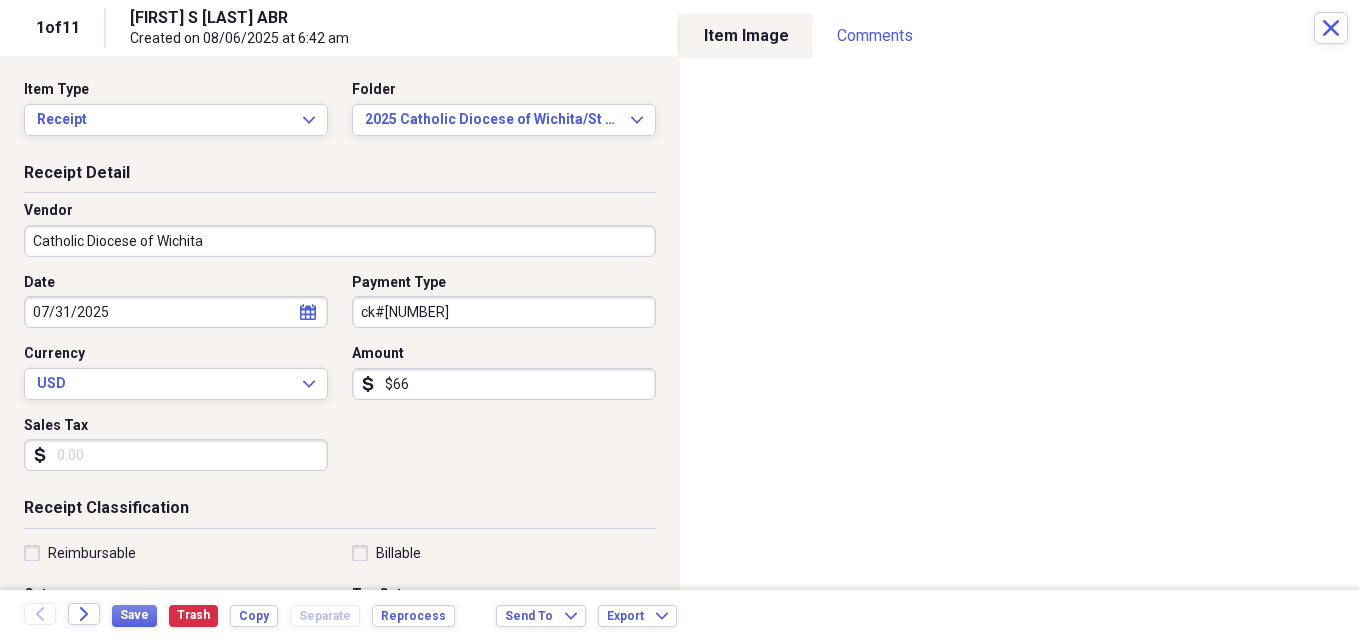 click on "$66" at bounding box center (504, 384) 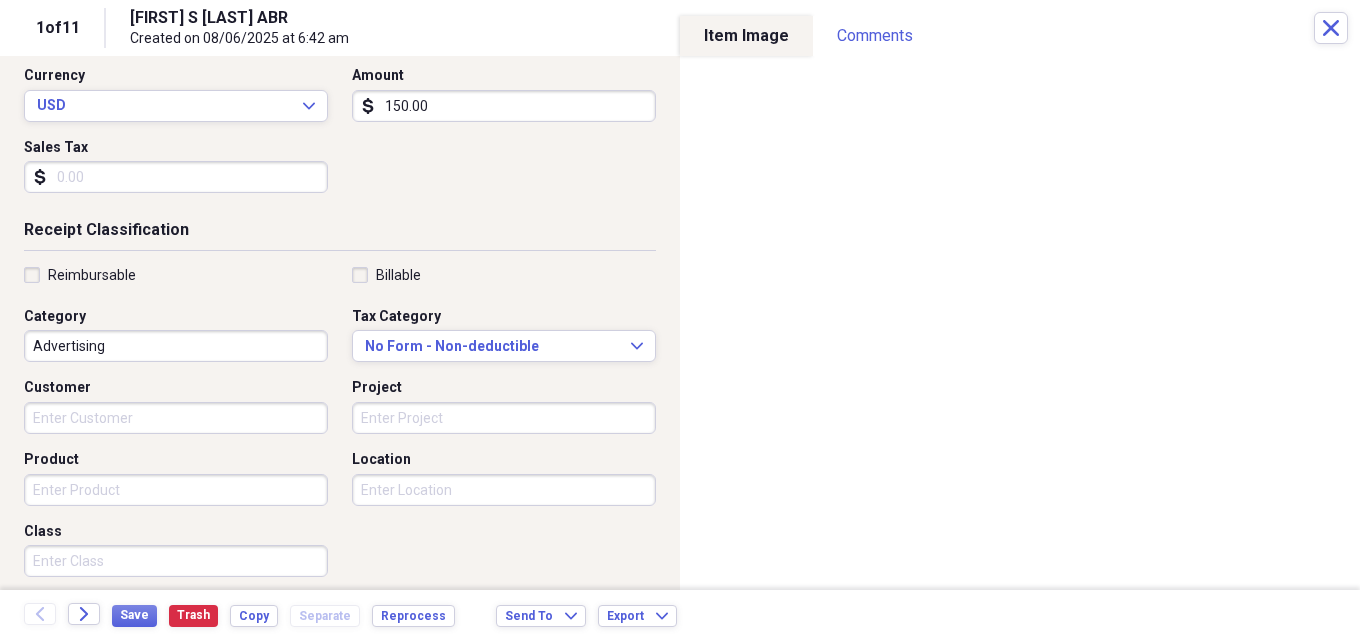 scroll, scrollTop: 300, scrollLeft: 0, axis: vertical 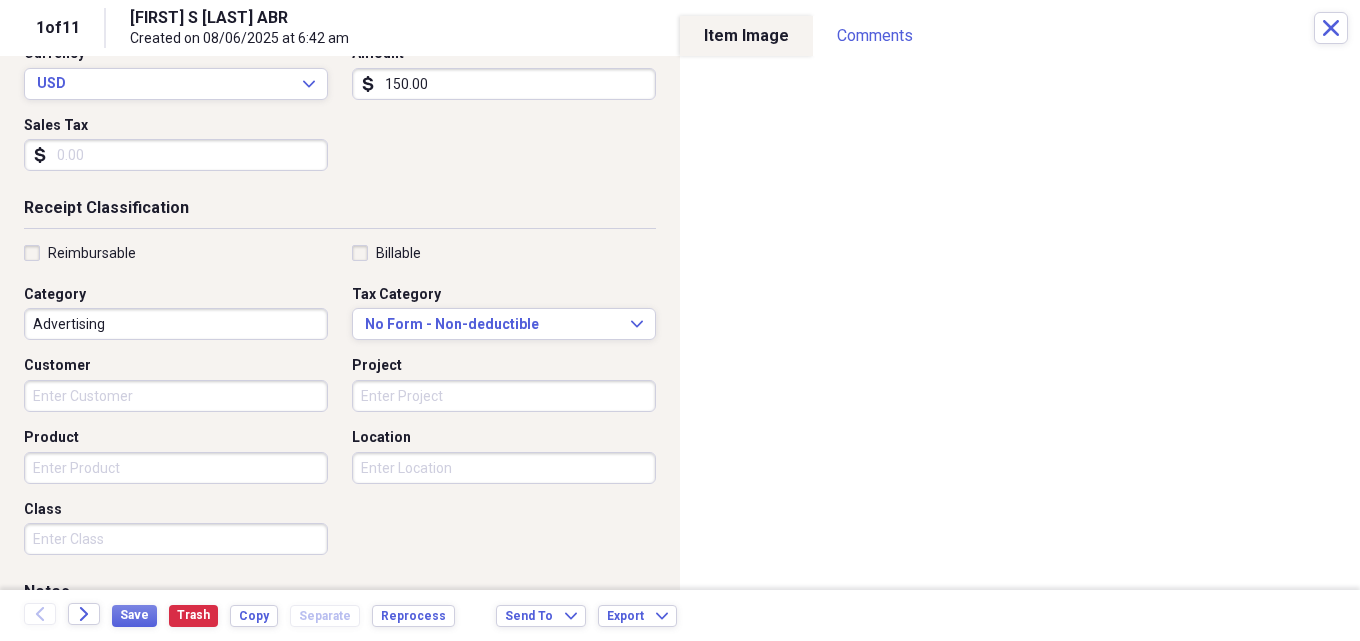 type on "150.00" 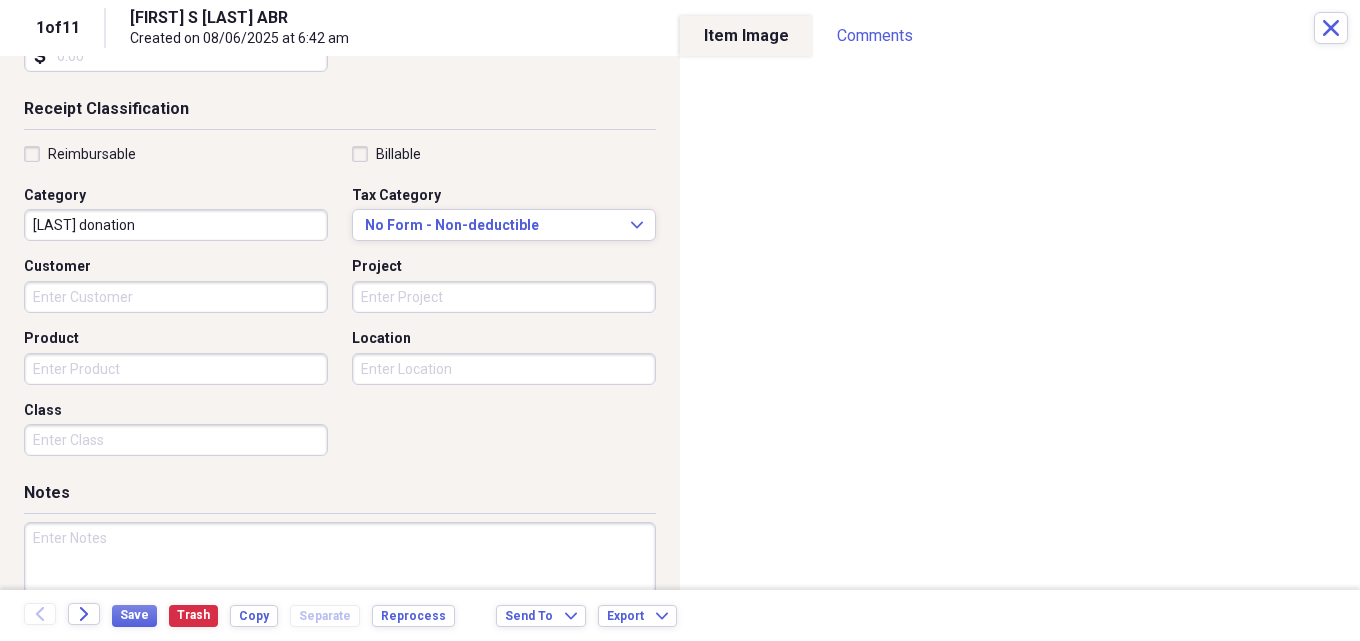 scroll, scrollTop: 400, scrollLeft: 0, axis: vertical 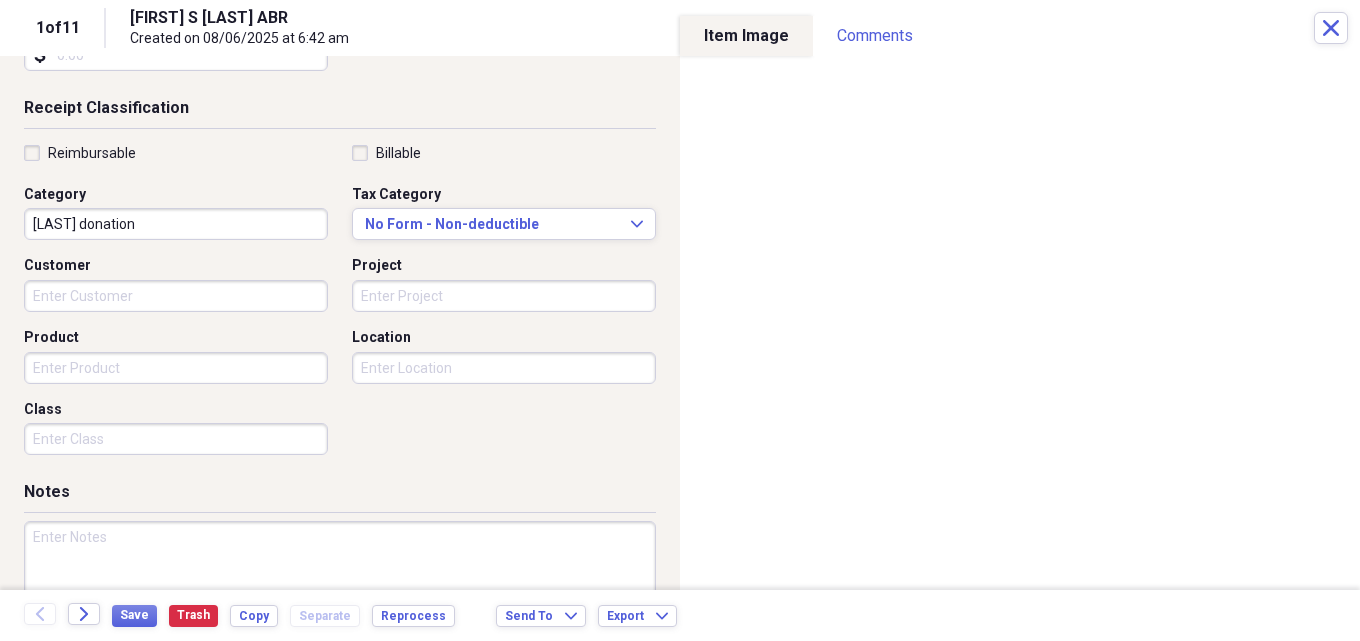 type on "[LAST] donation" 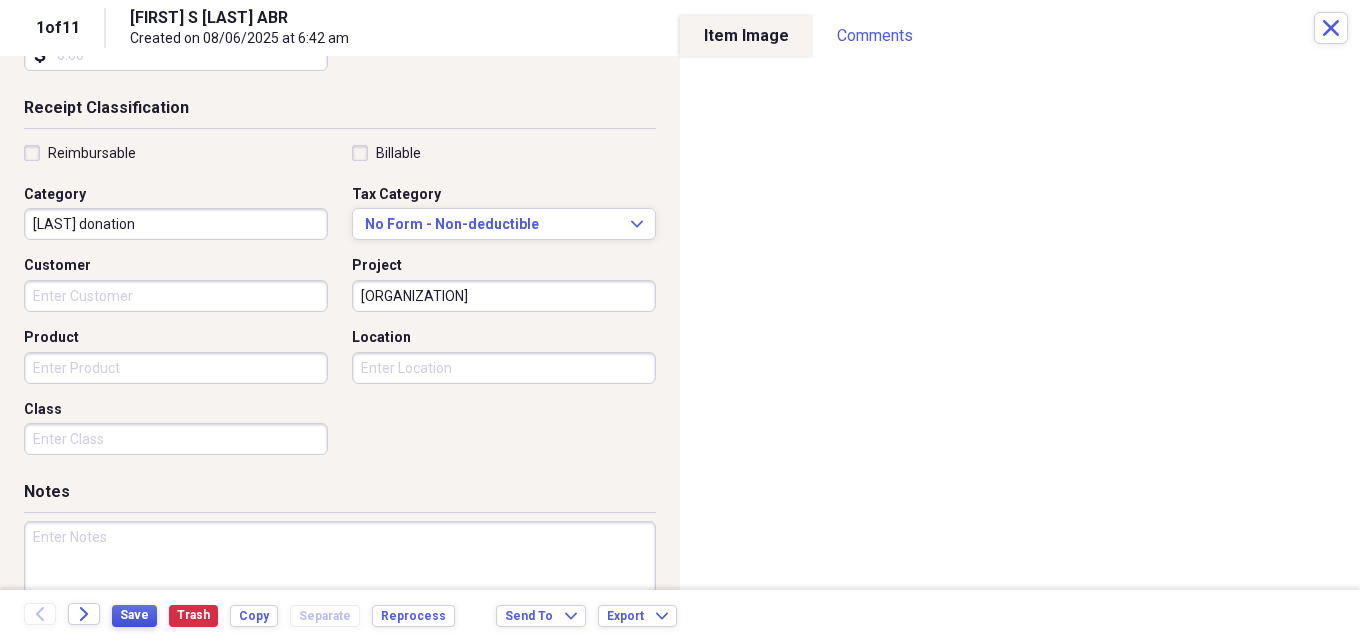 type on "[ORGANIZATION]" 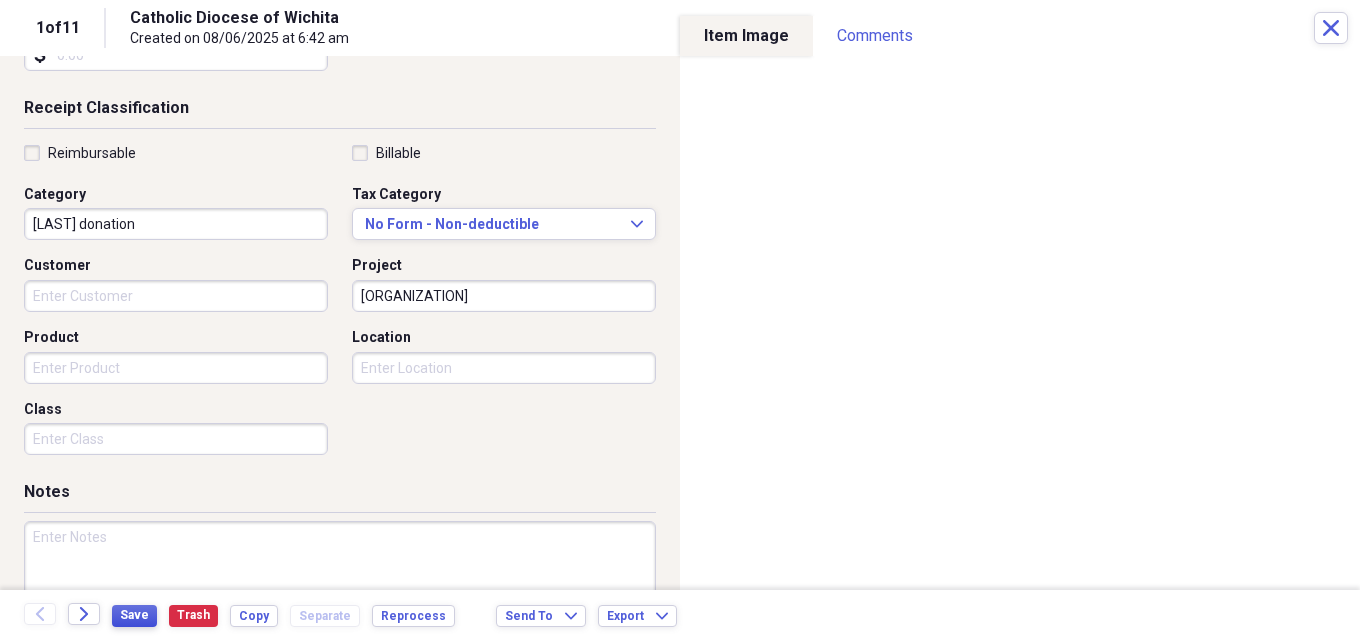 click on "Save" at bounding box center [134, 615] 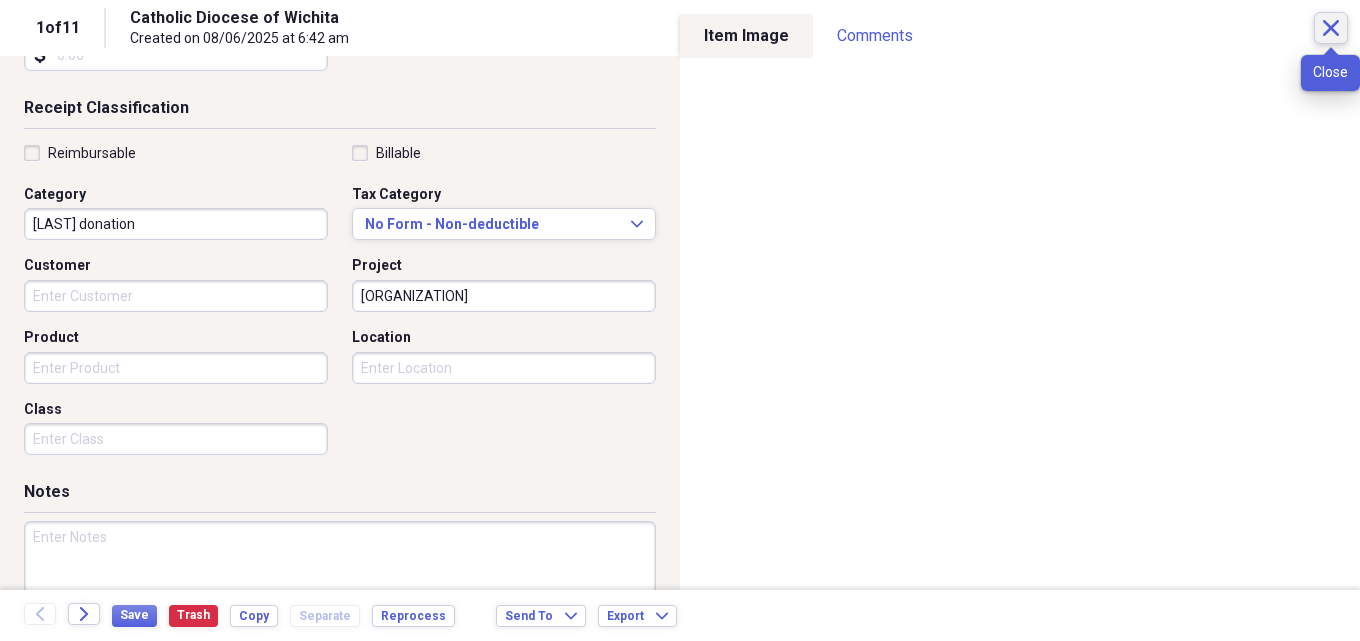 click on "Close" at bounding box center [1331, 28] 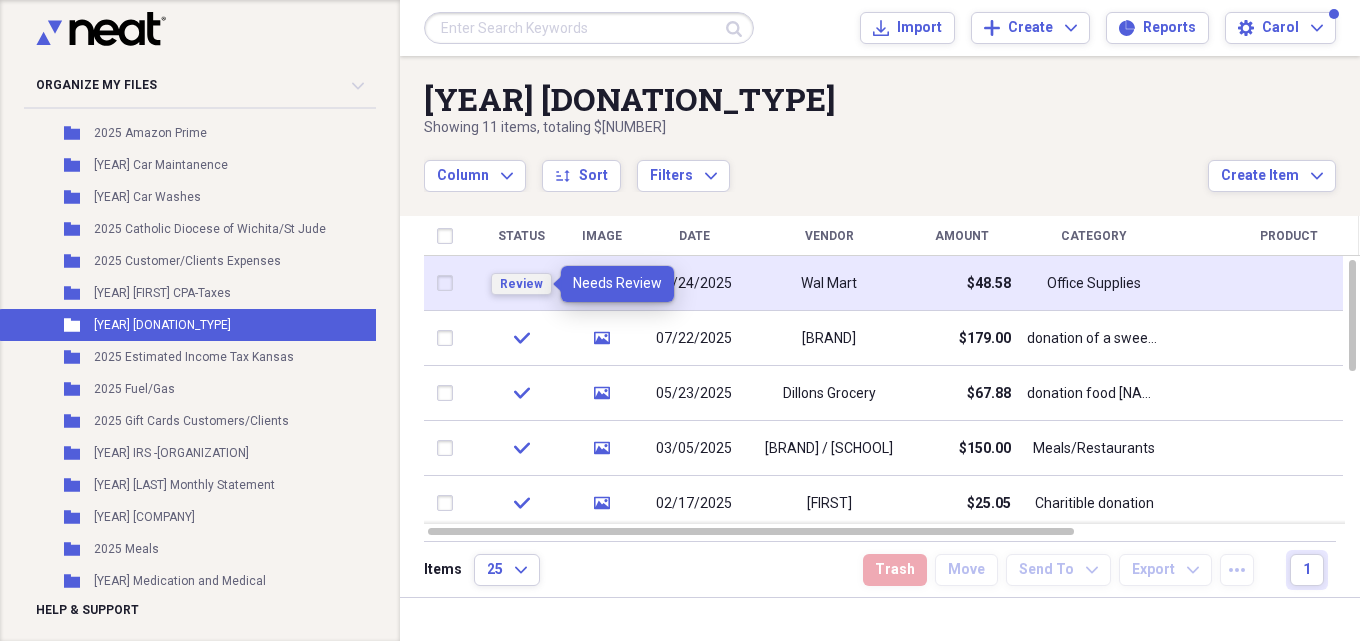 click on "Review" at bounding box center [521, 284] 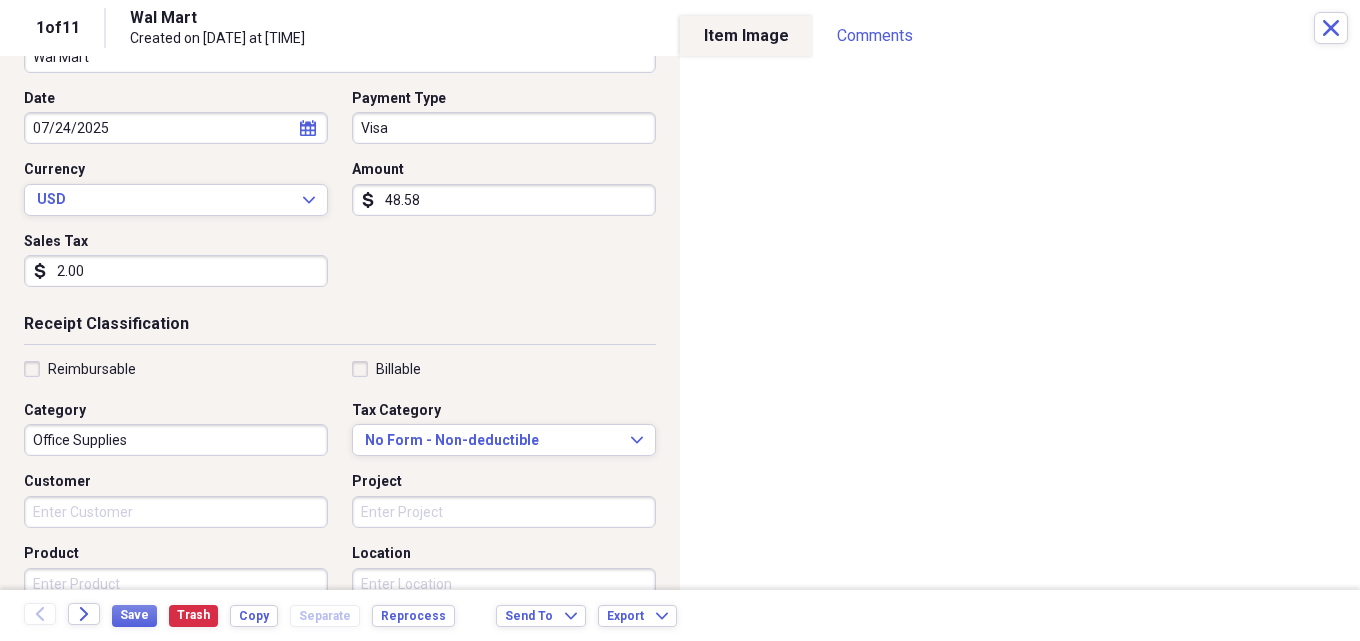 scroll, scrollTop: 200, scrollLeft: 0, axis: vertical 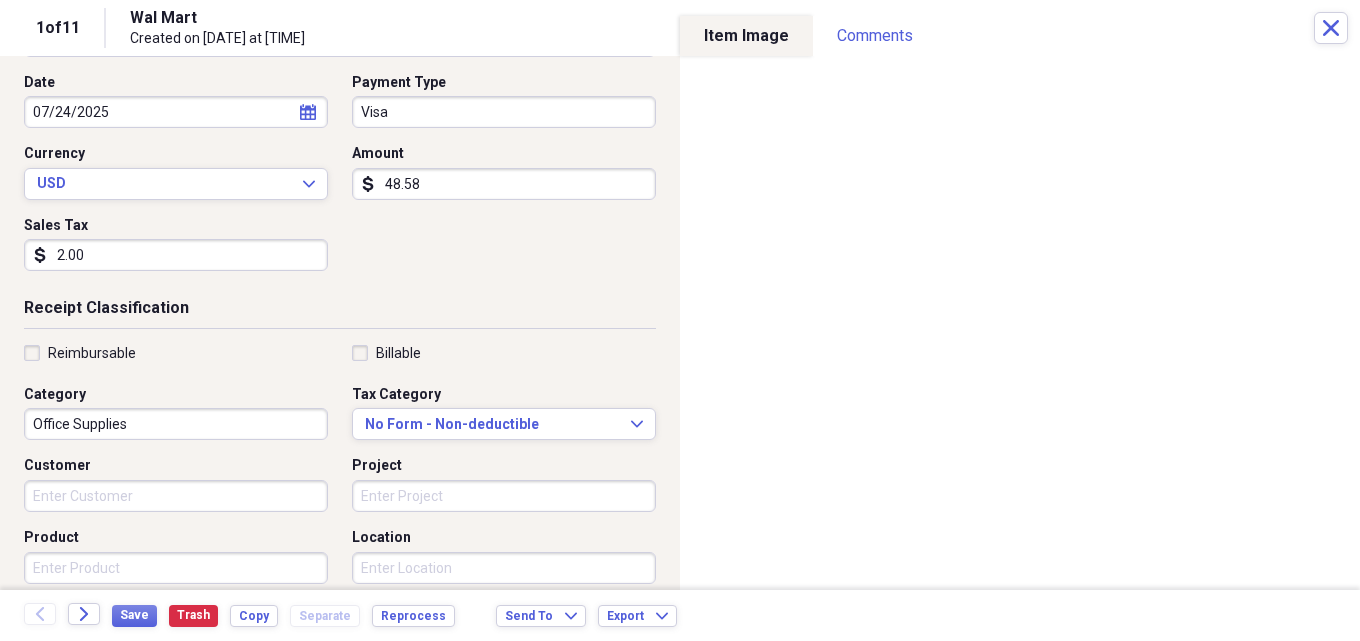 click on "Office Supplies" at bounding box center [176, 424] 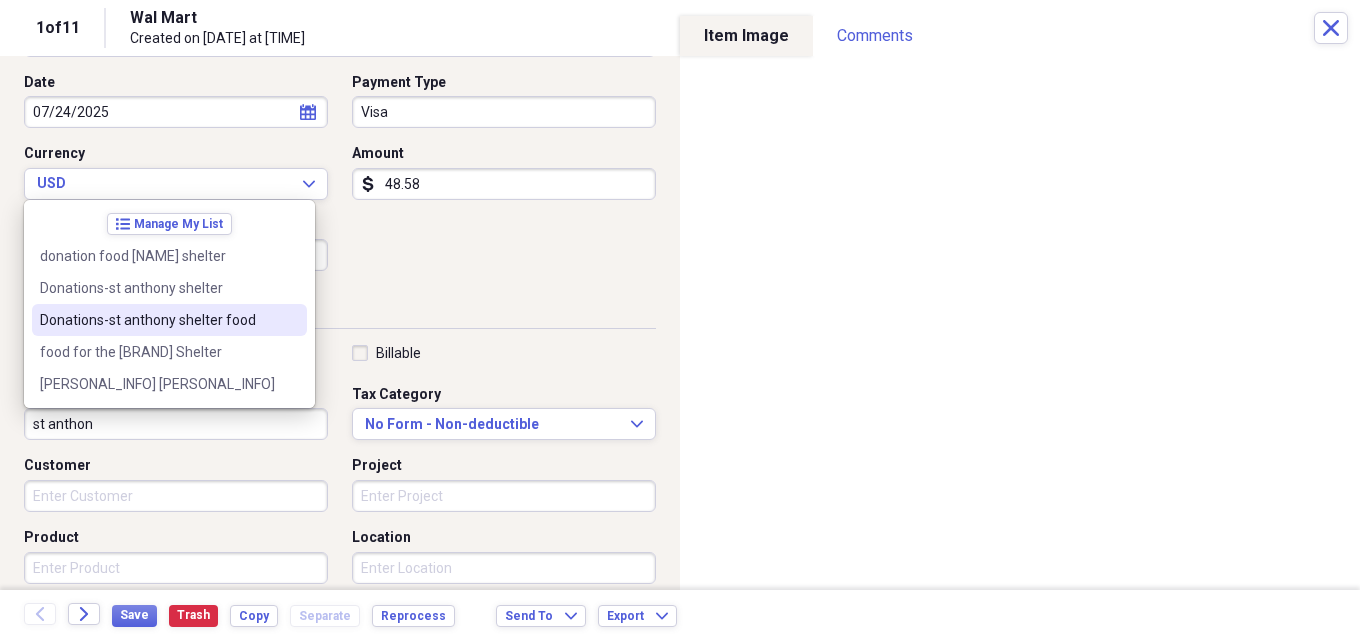 click on "Donations-st anthony shelter food" at bounding box center [157, 320] 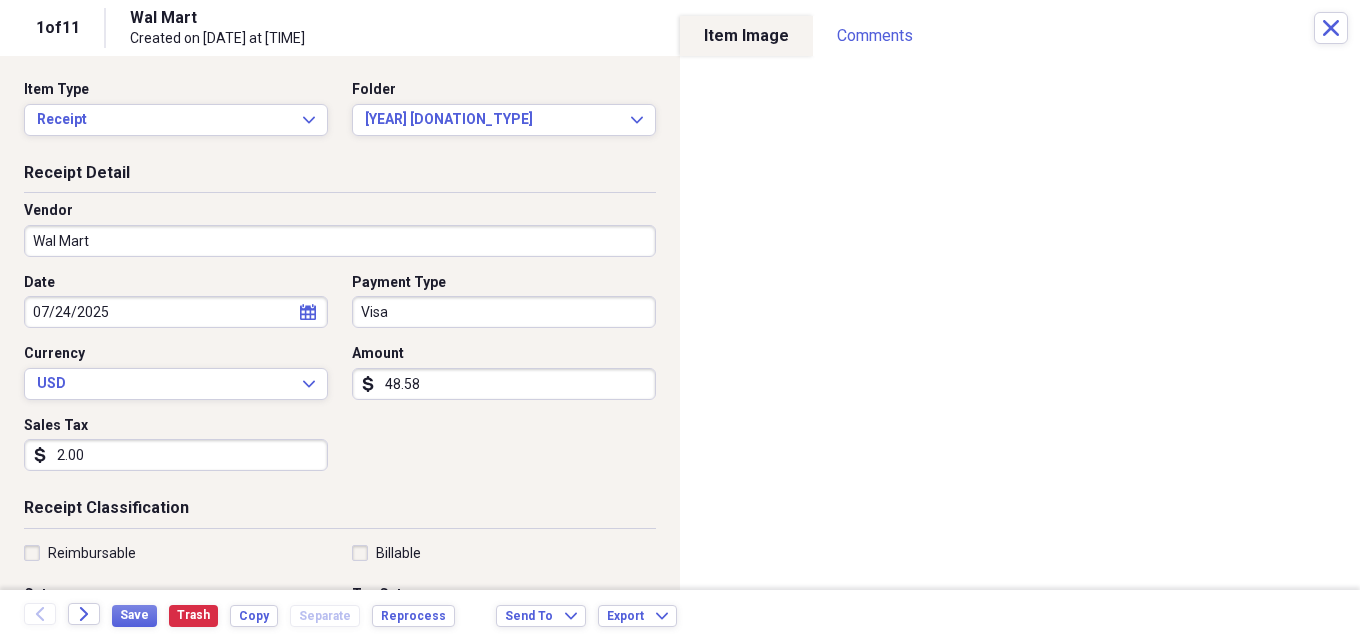 scroll, scrollTop: 300, scrollLeft: 0, axis: vertical 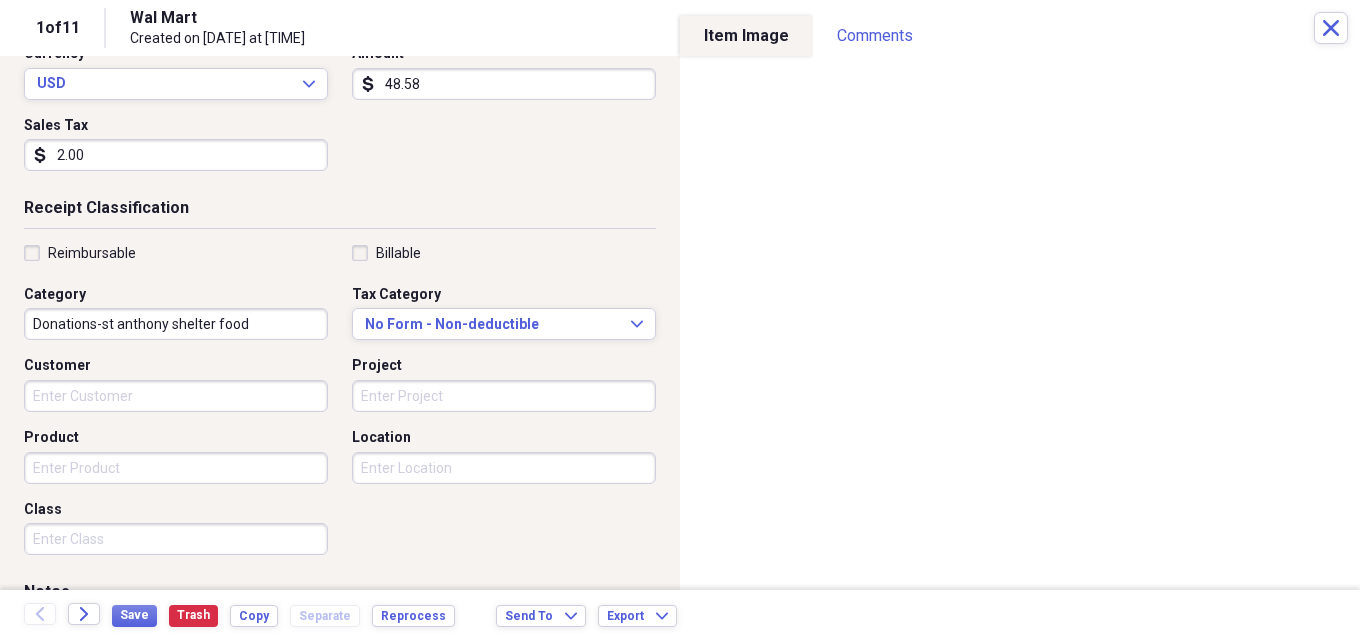 click on "Project" at bounding box center (504, 396) 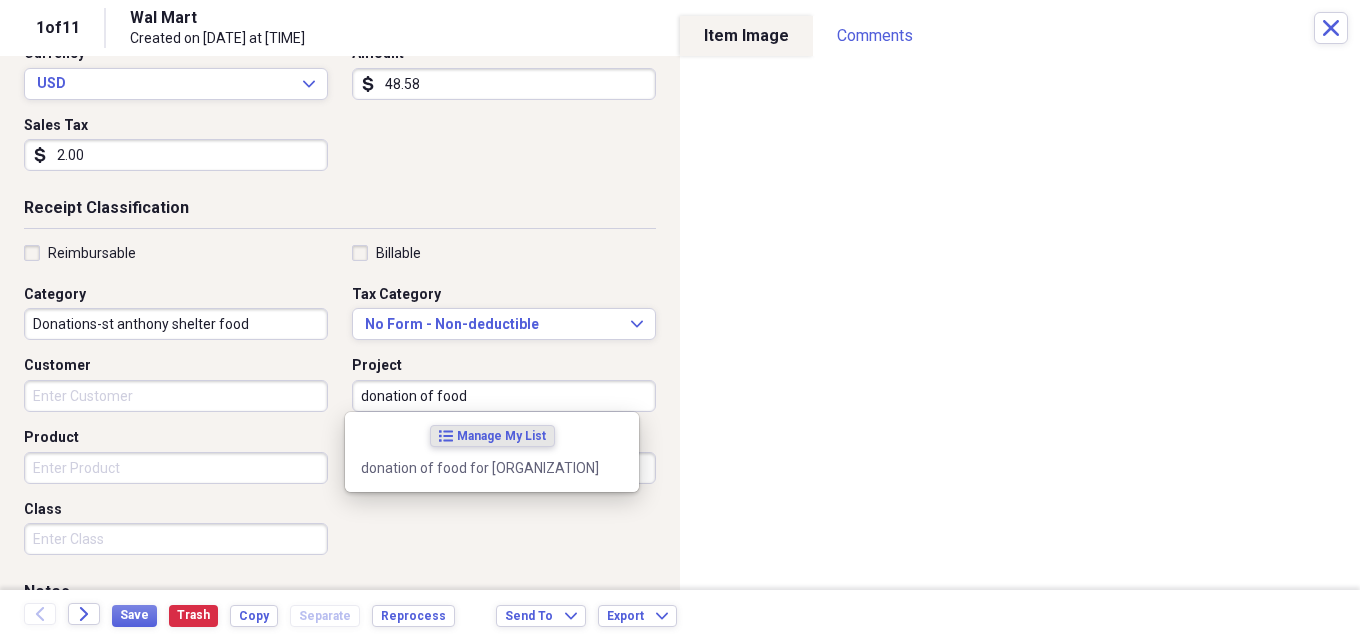 type on "donation of food" 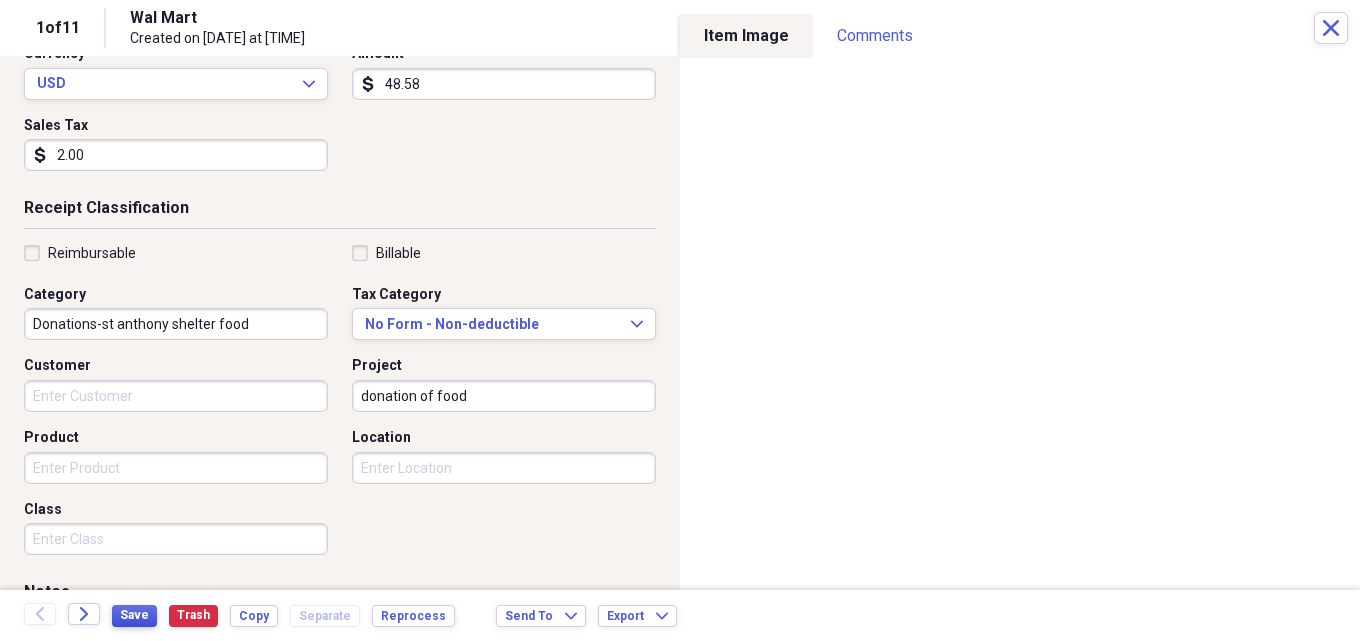 click on "Save" at bounding box center [134, 615] 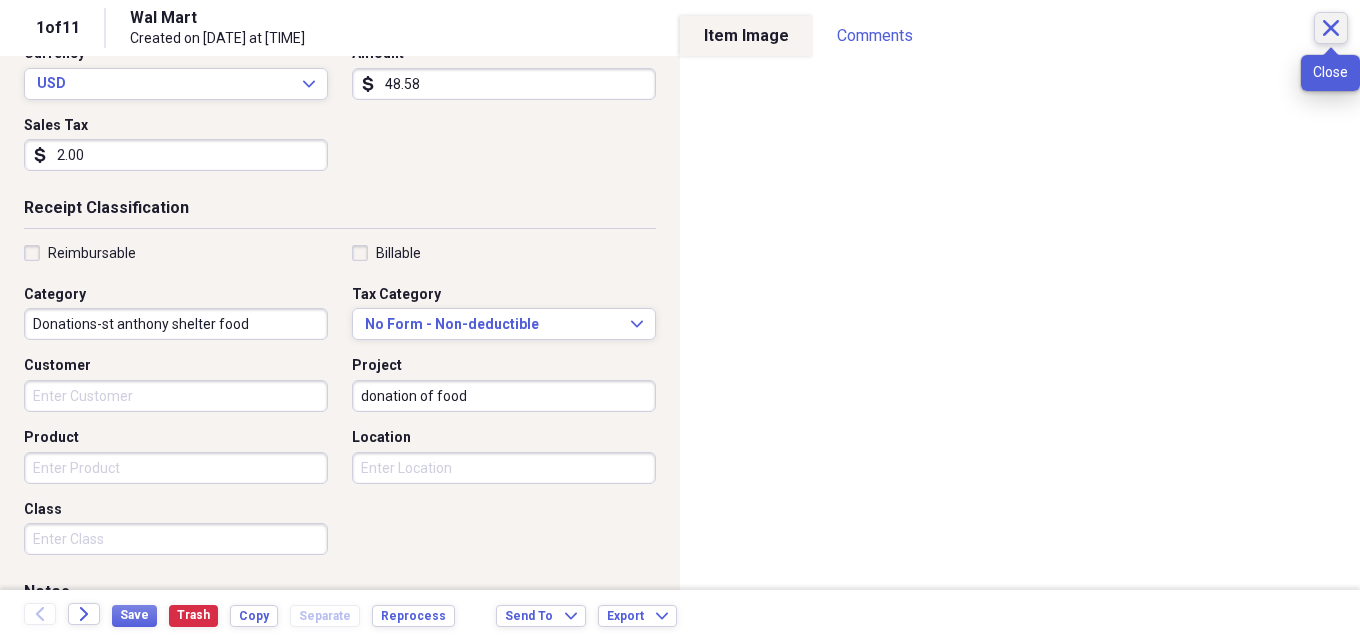 click 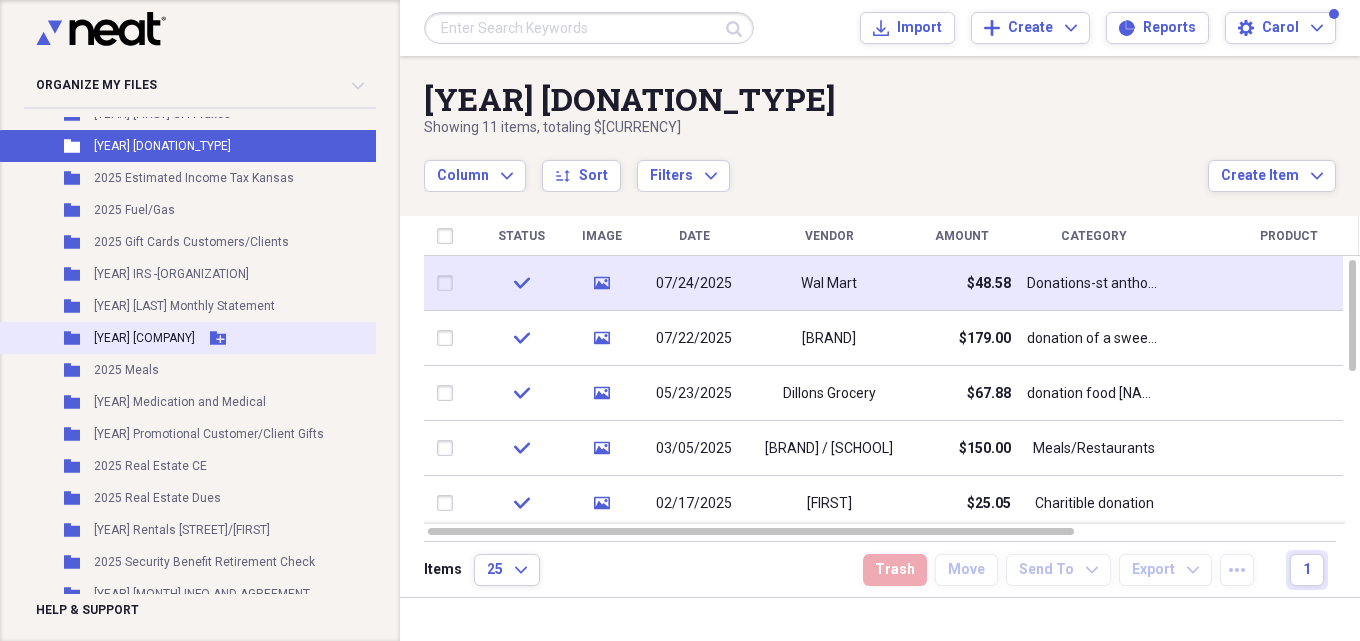 scroll, scrollTop: 5000, scrollLeft: 0, axis: vertical 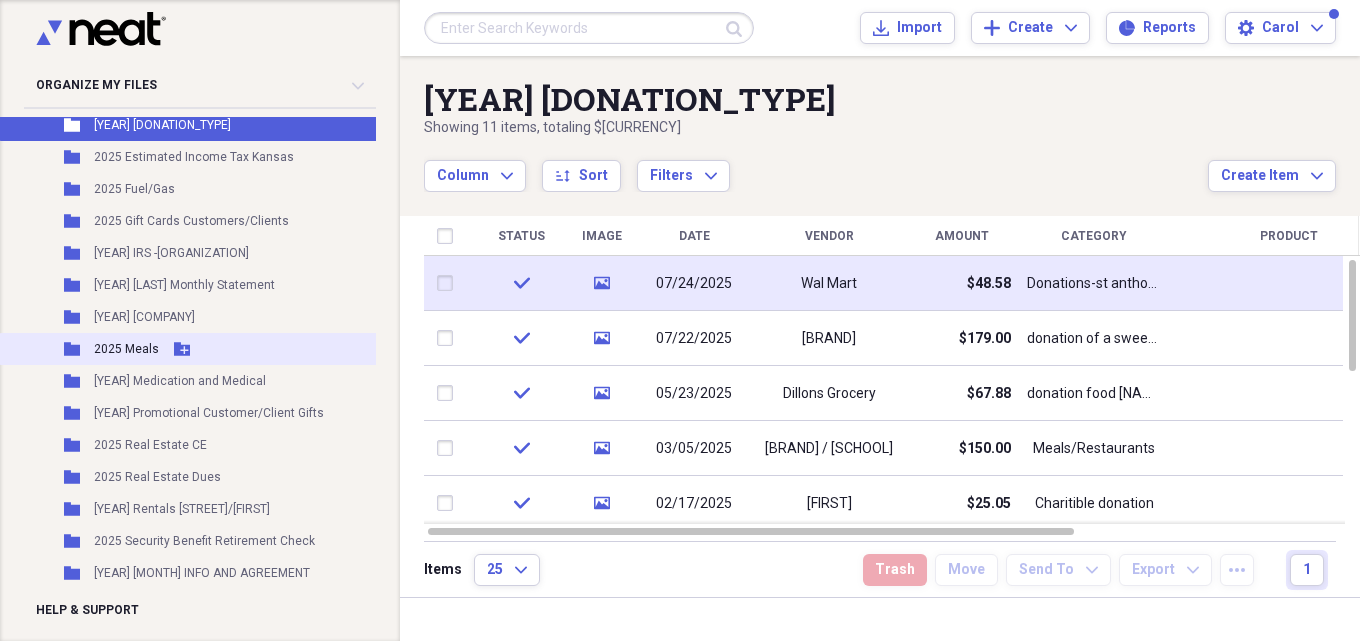click on "Folder [YEAR] Meals Add Folder" at bounding box center [263, 349] 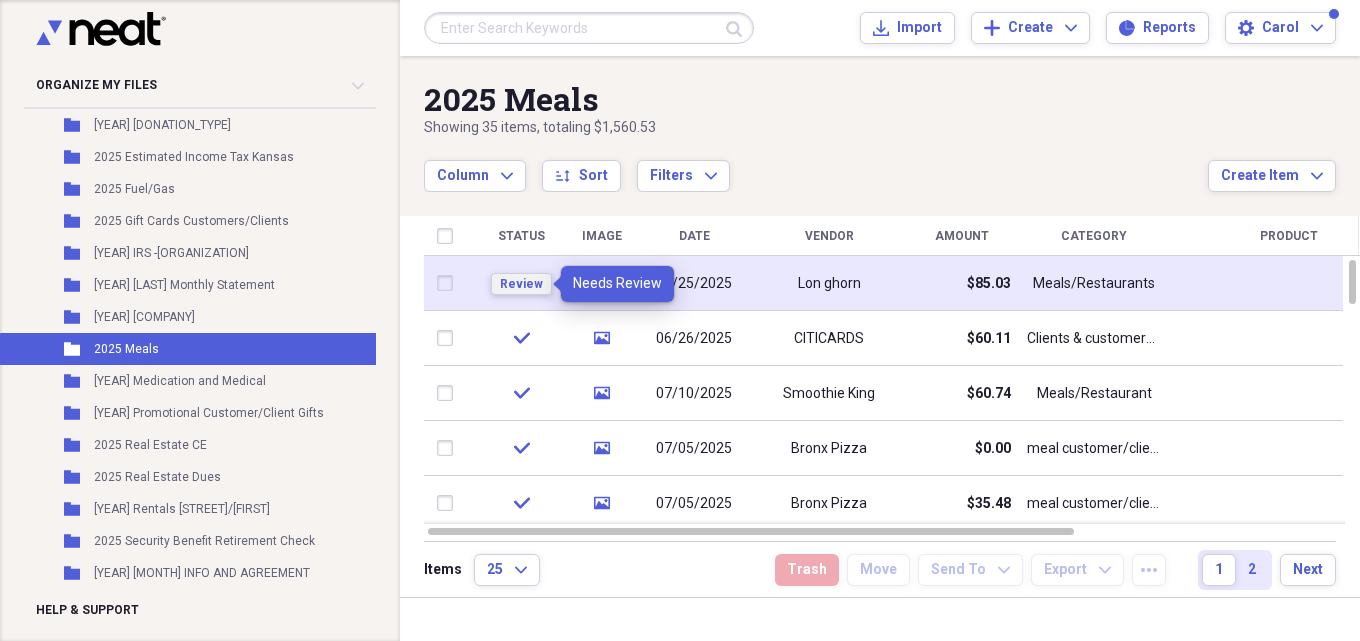 click on "Review" at bounding box center [521, 284] 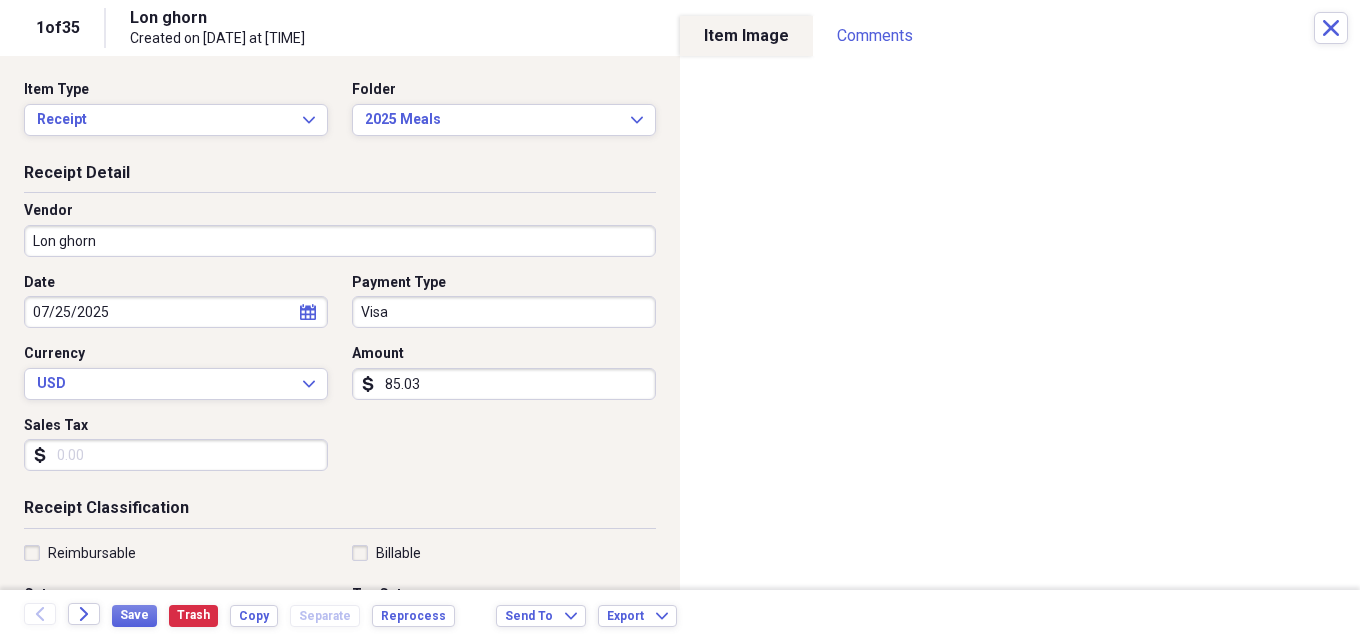 click on "Lon ghorn" at bounding box center (340, 241) 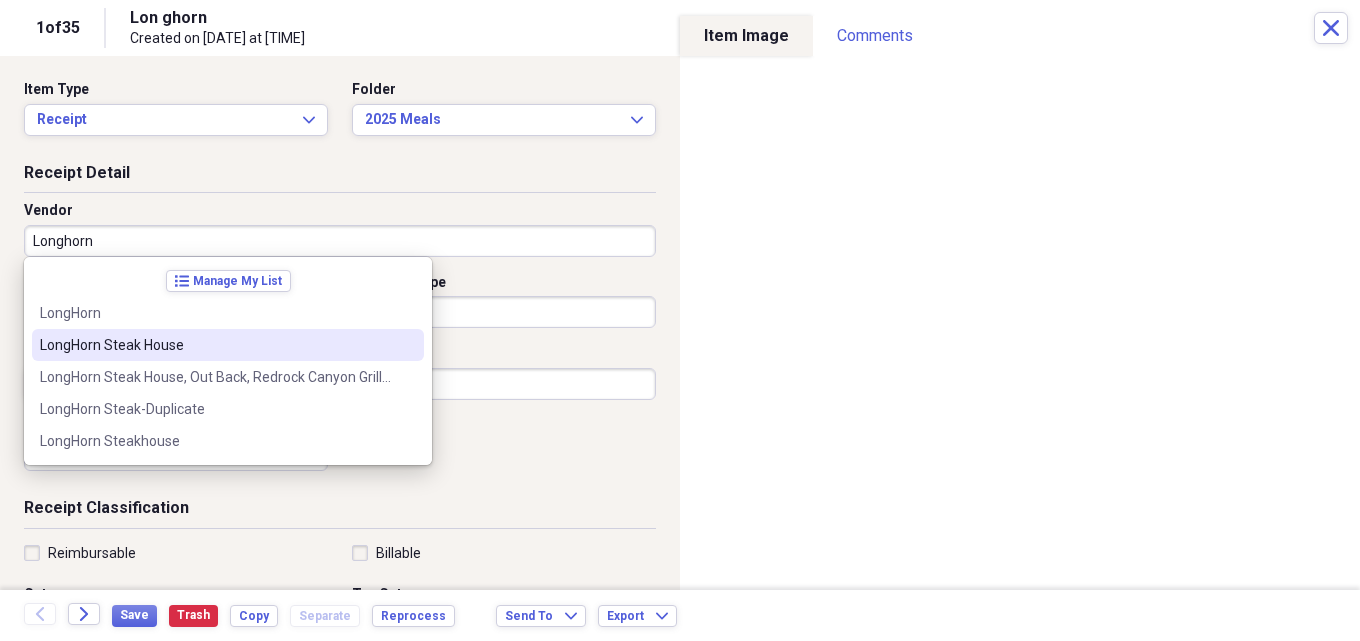 click on "LongHorn Steak House" at bounding box center [216, 345] 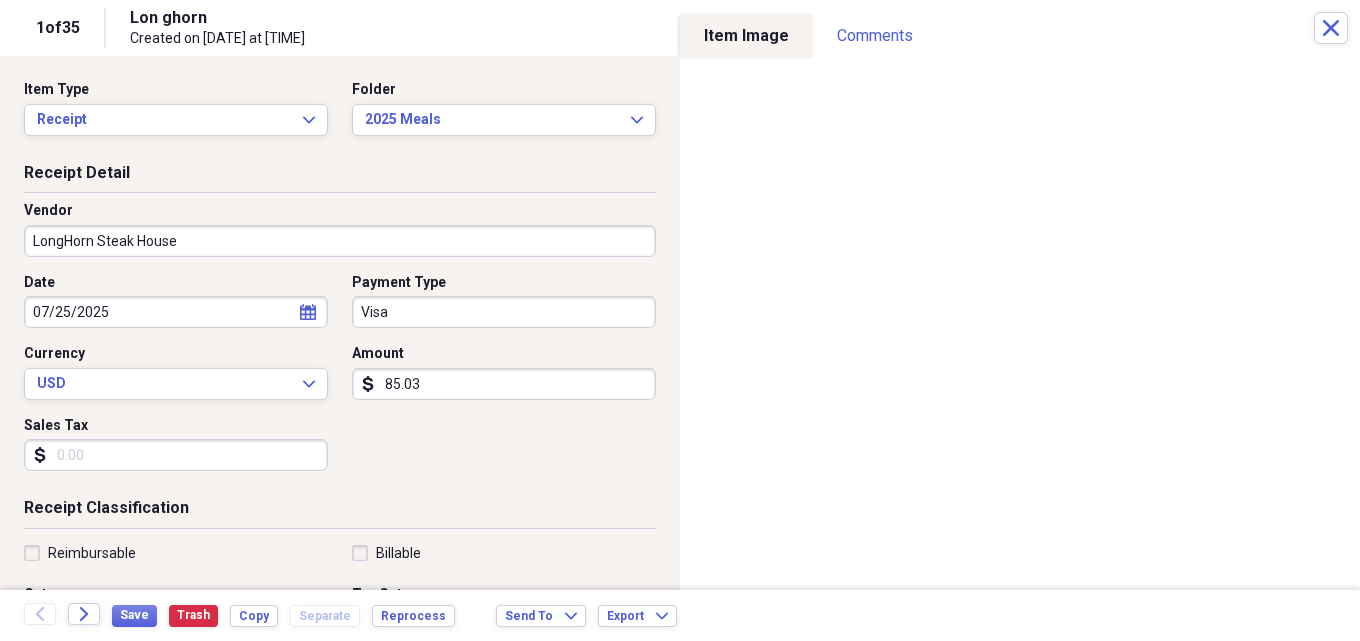 click on "Sales Tax" at bounding box center [176, 455] 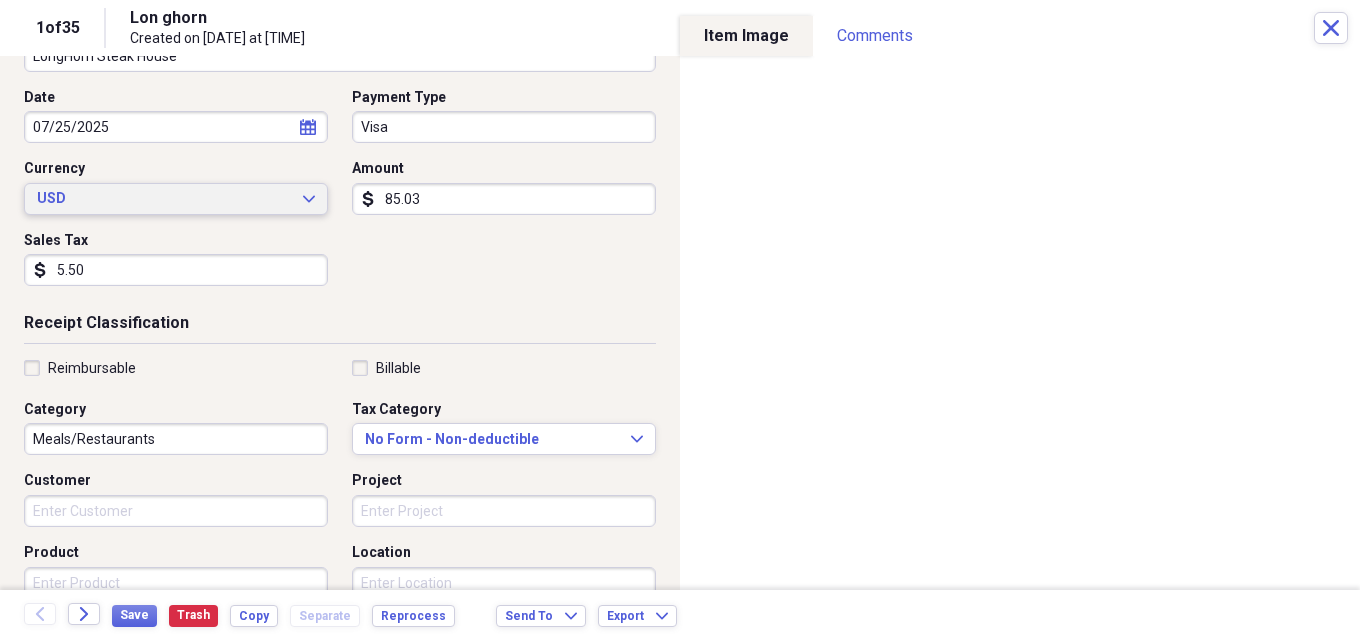 scroll, scrollTop: 200, scrollLeft: 0, axis: vertical 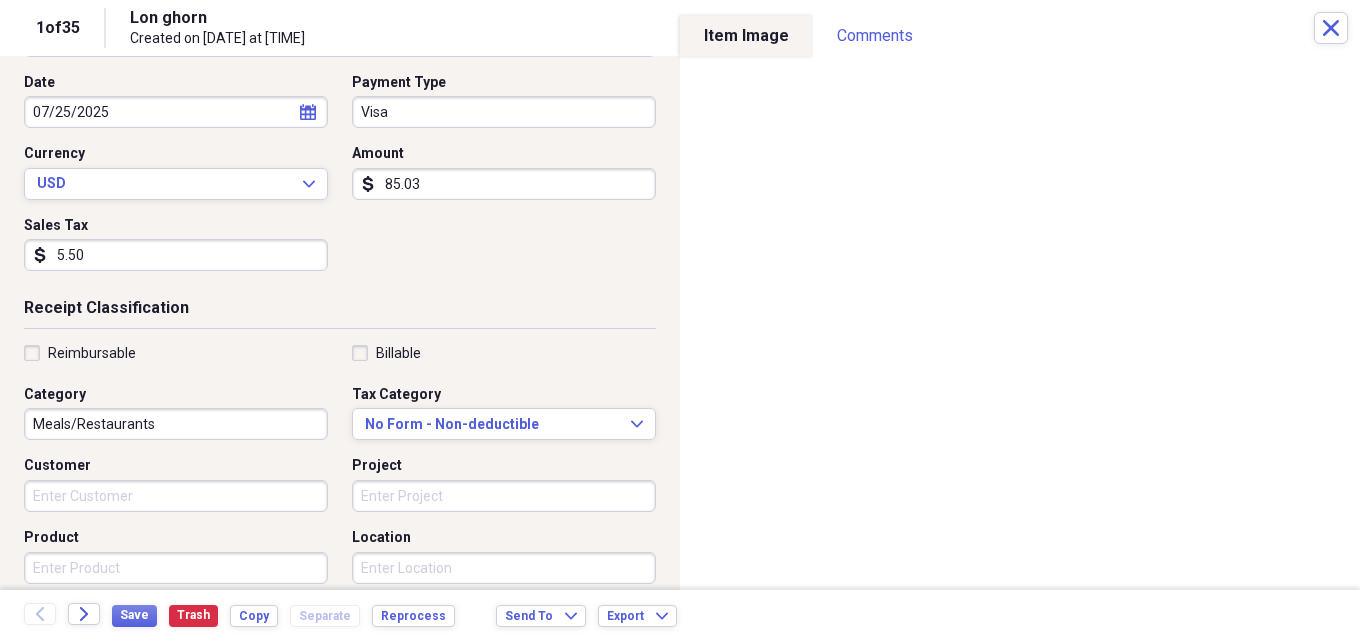 type on "5.50" 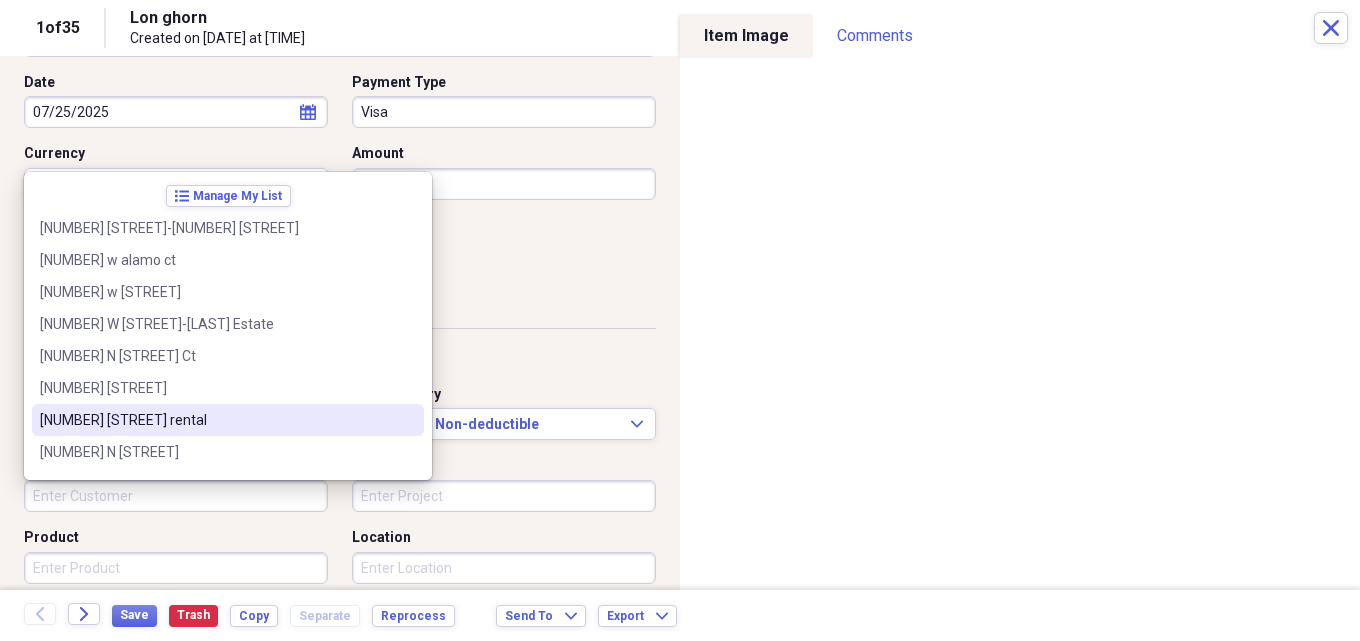 type on "j" 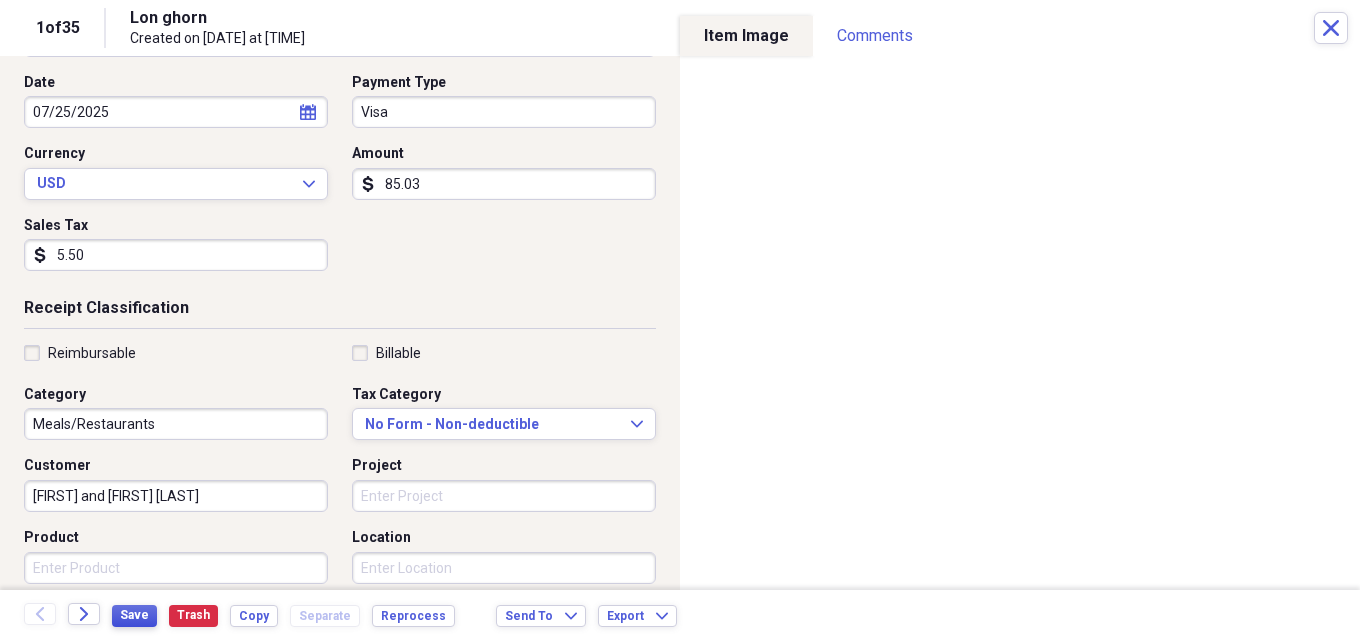 type on "[FIRST] and [FIRST] [LAST]" 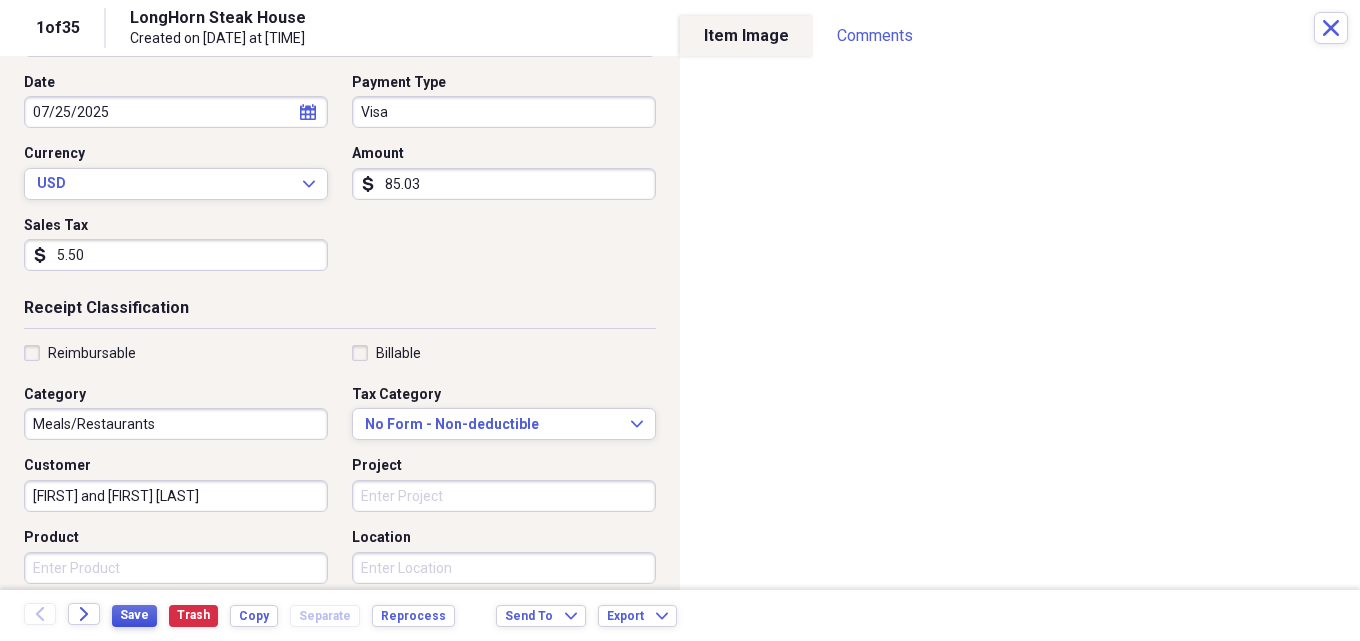 click on "Save" at bounding box center [134, 616] 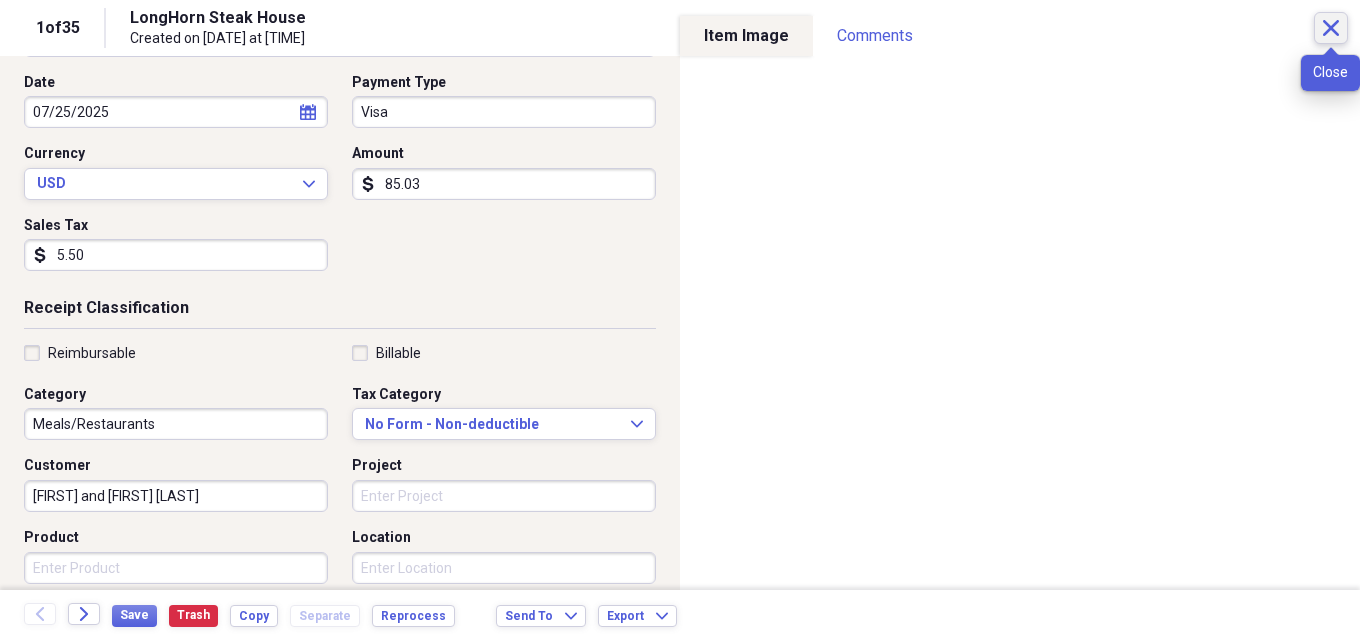 click on "Close" 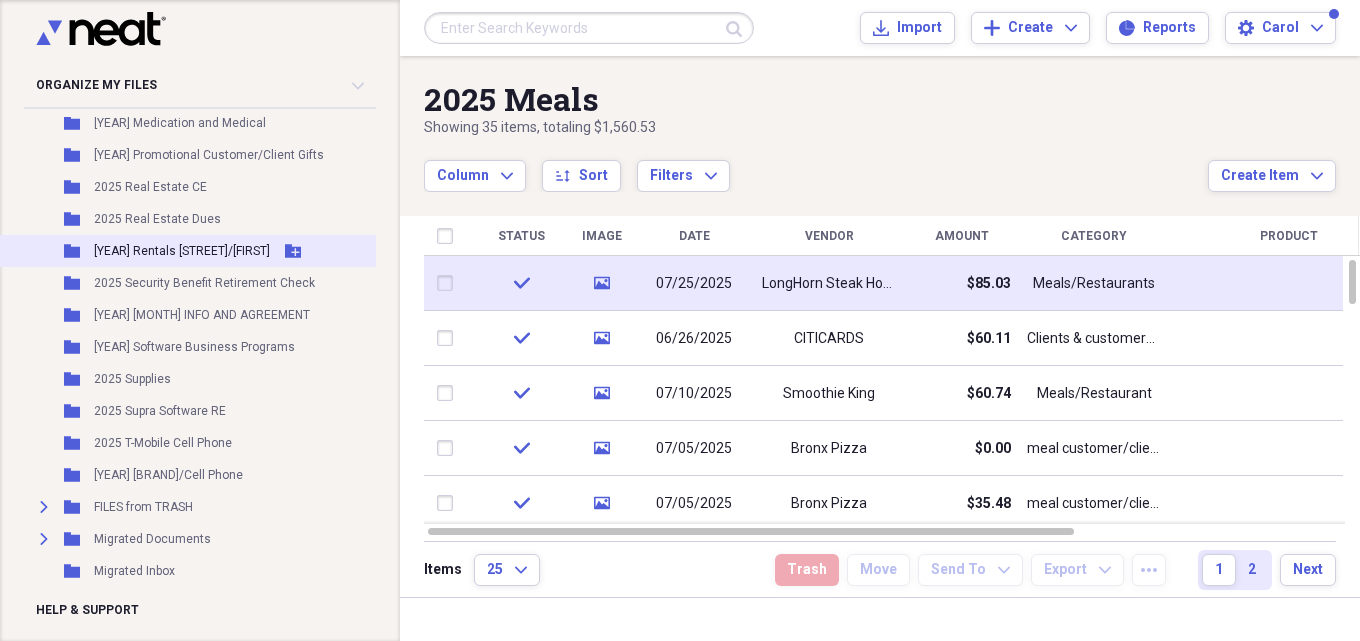 scroll, scrollTop: 5400, scrollLeft: 0, axis: vertical 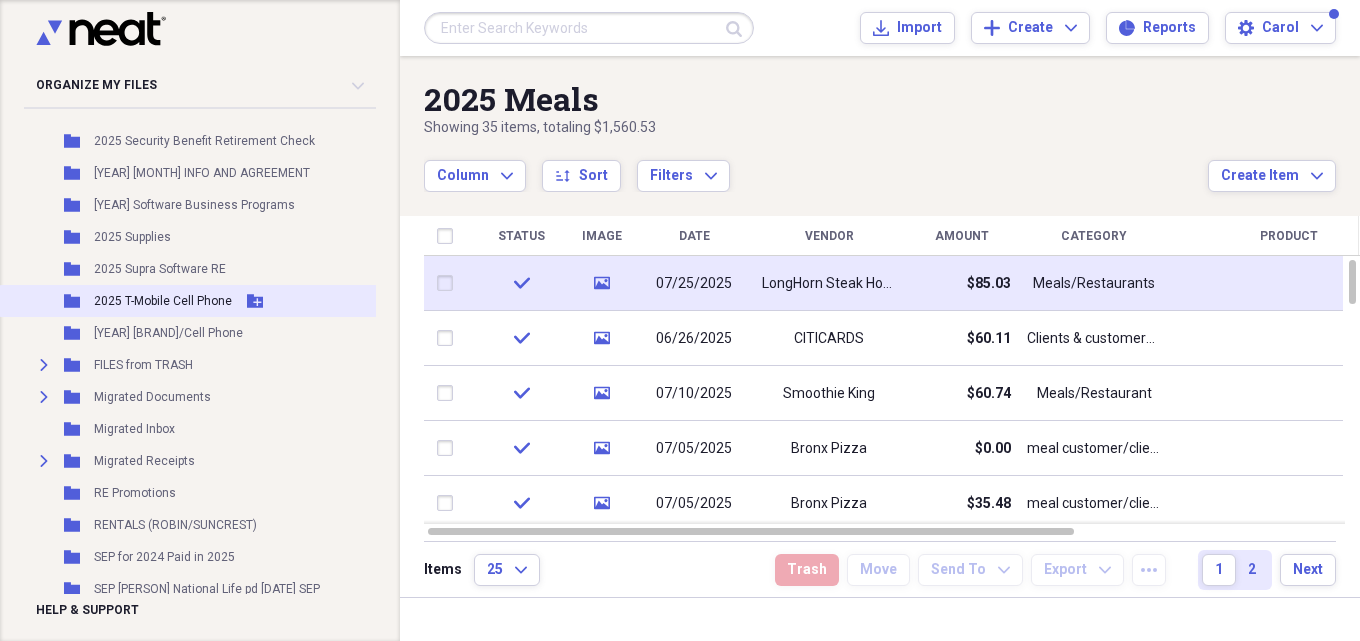 click on "2025 T-Mobile Cell Phone" at bounding box center [163, 301] 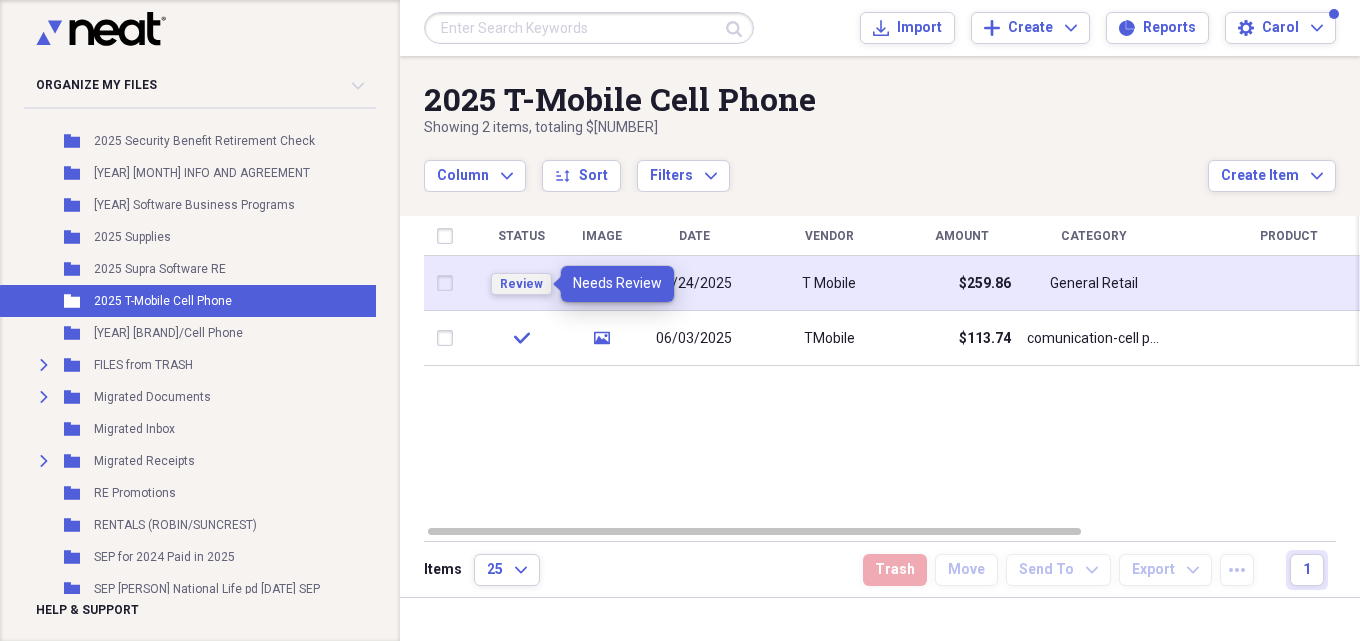 click on "Review" at bounding box center (521, 284) 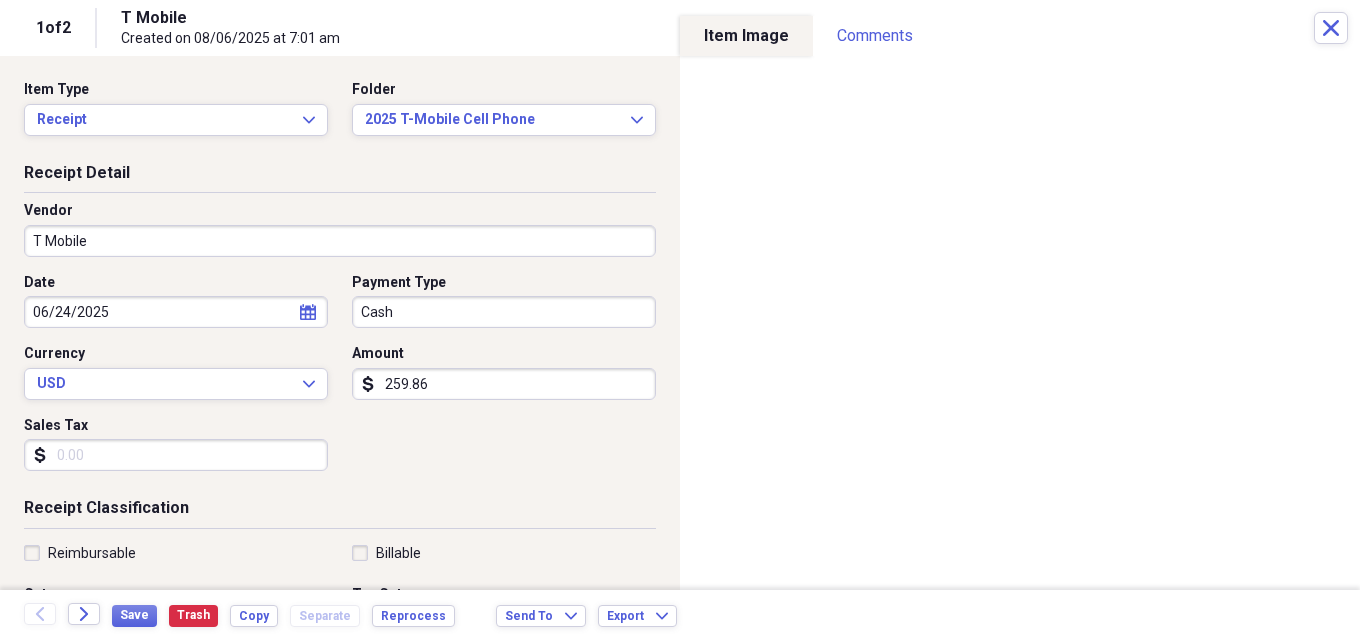 click on "Cash" at bounding box center [504, 312] 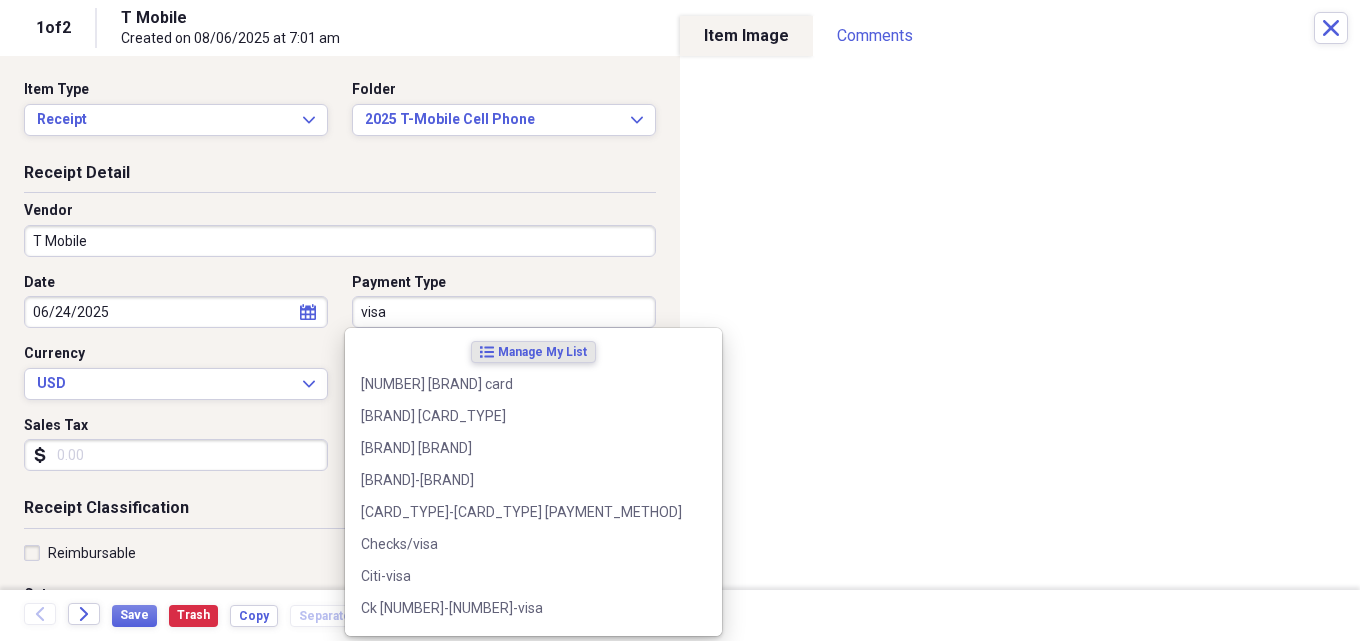 type on "visa" 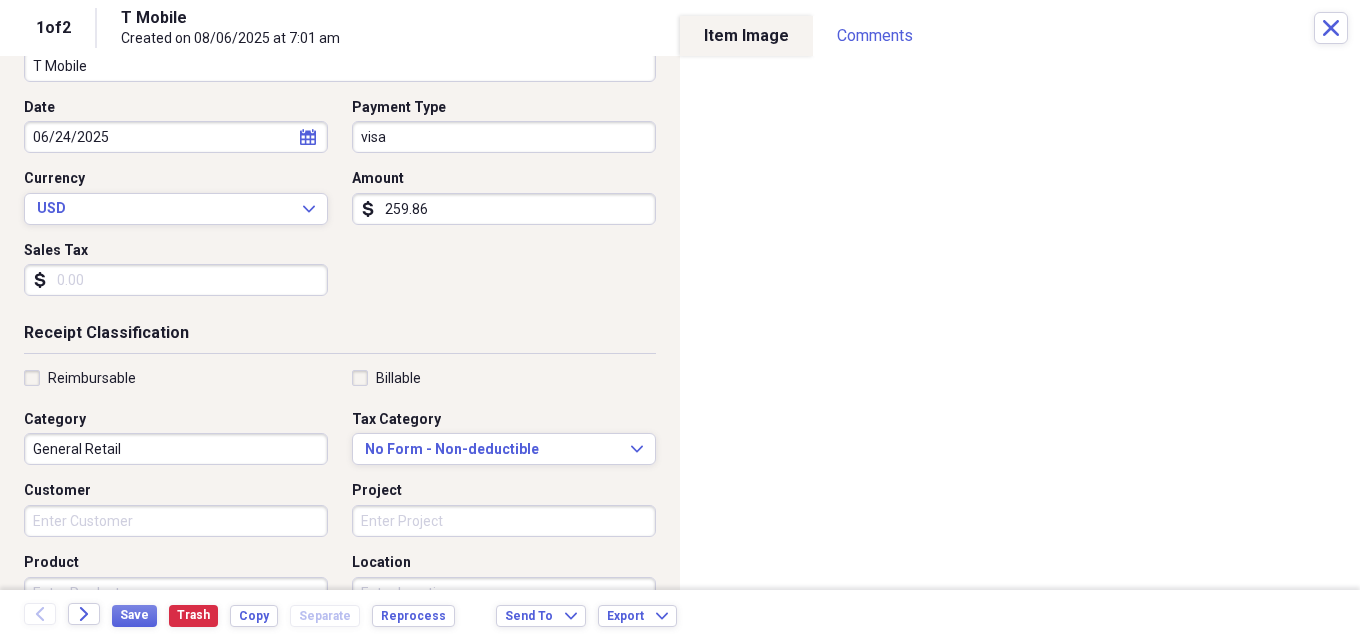 scroll, scrollTop: 200, scrollLeft: 0, axis: vertical 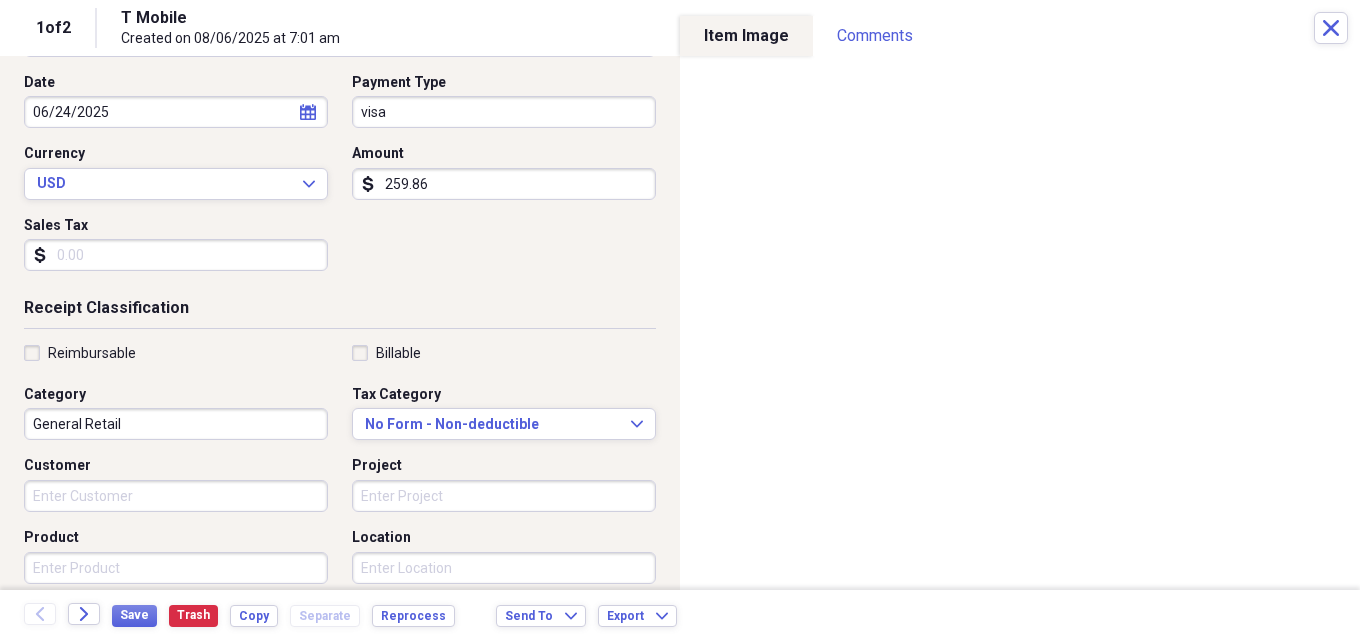 click on "General Retail" at bounding box center (176, 424) 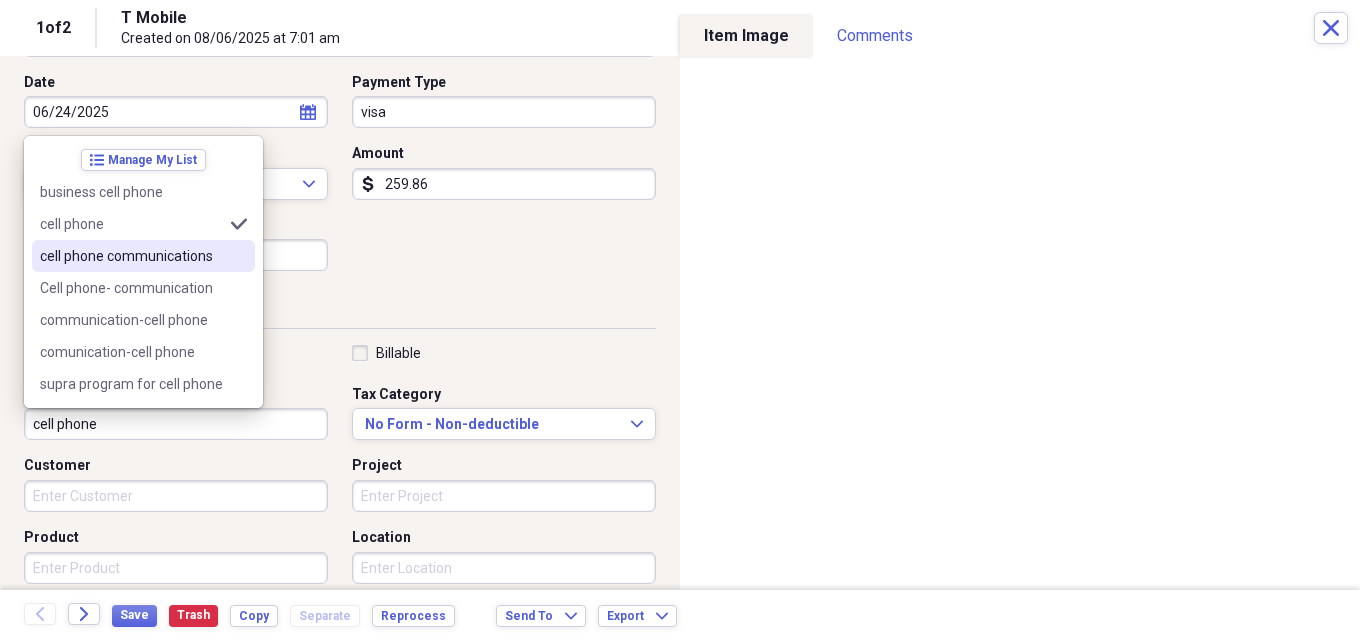 click on "cell phone communications" at bounding box center (131, 256) 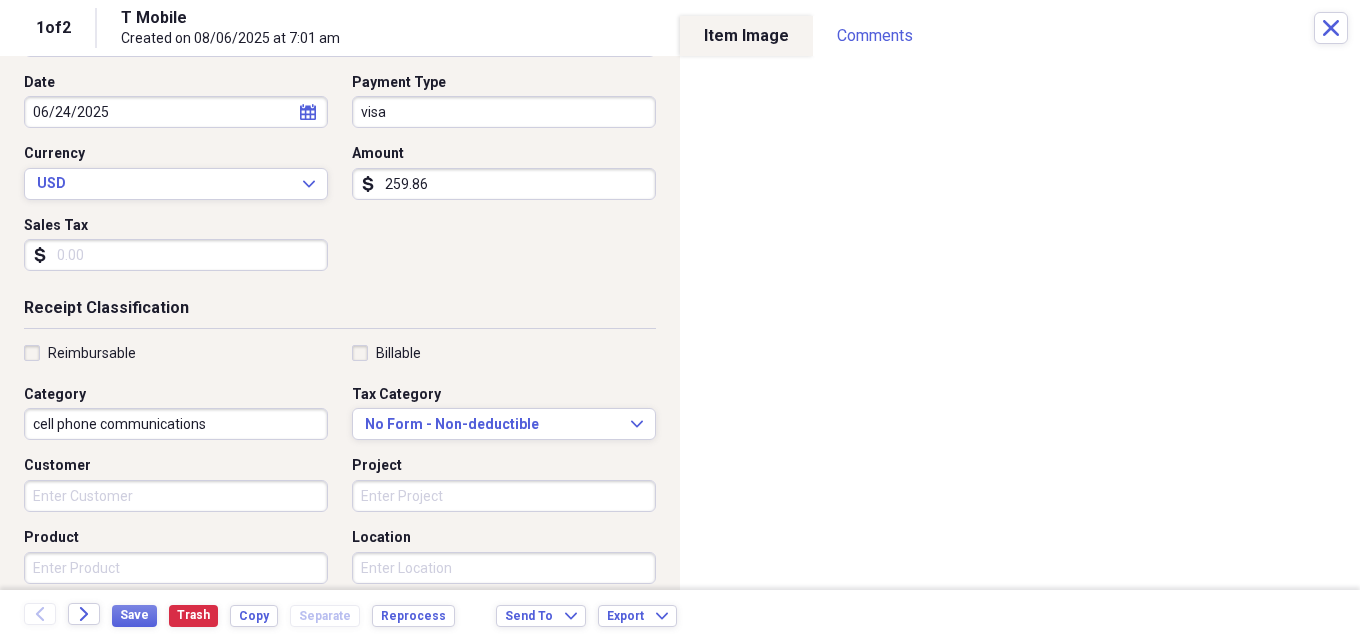 scroll, scrollTop: 300, scrollLeft: 0, axis: vertical 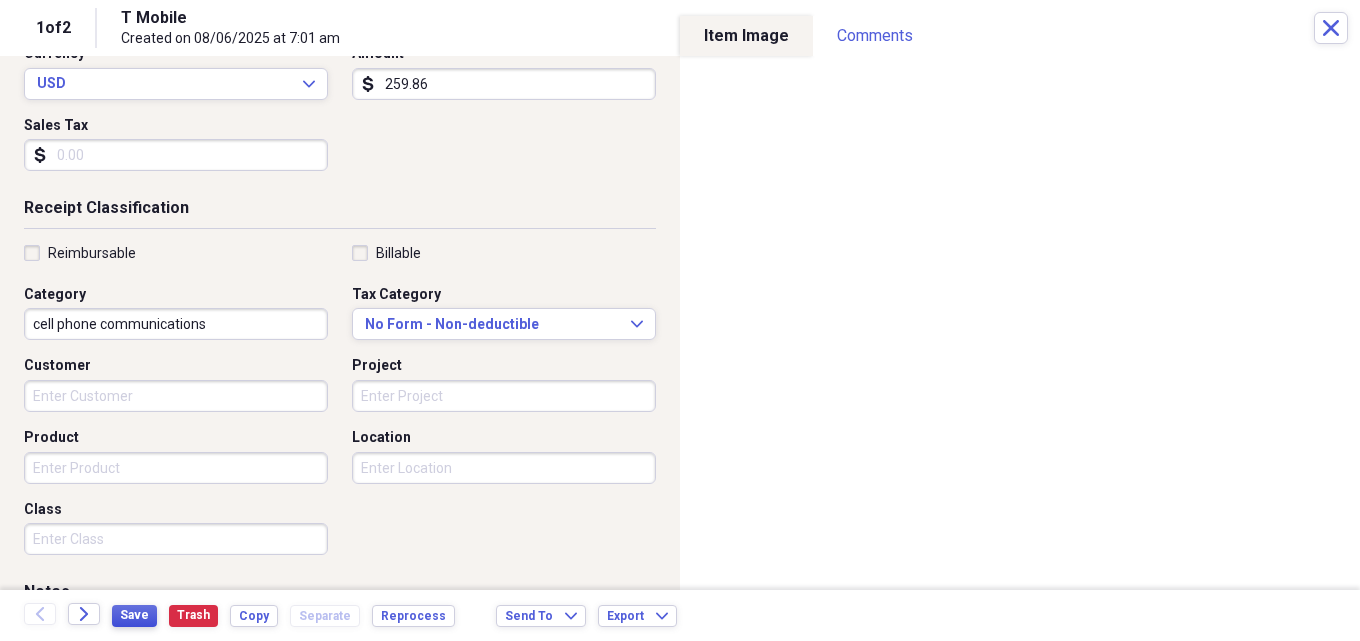 click on "Save" at bounding box center (134, 615) 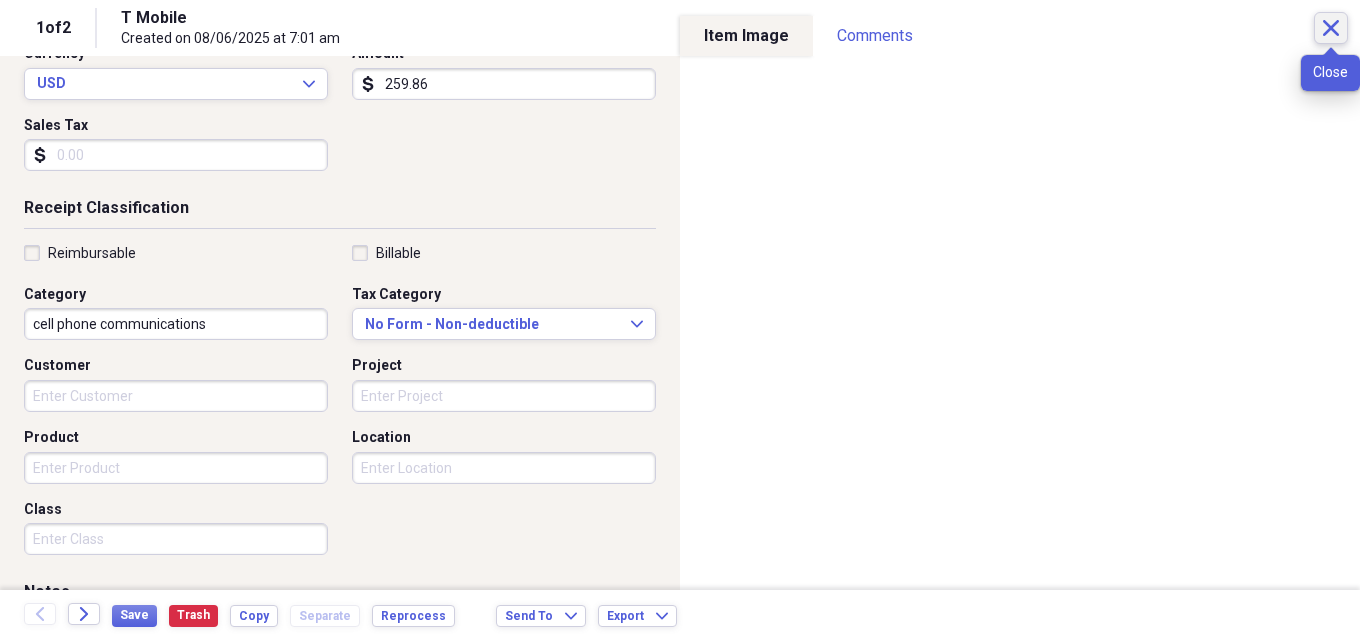 click 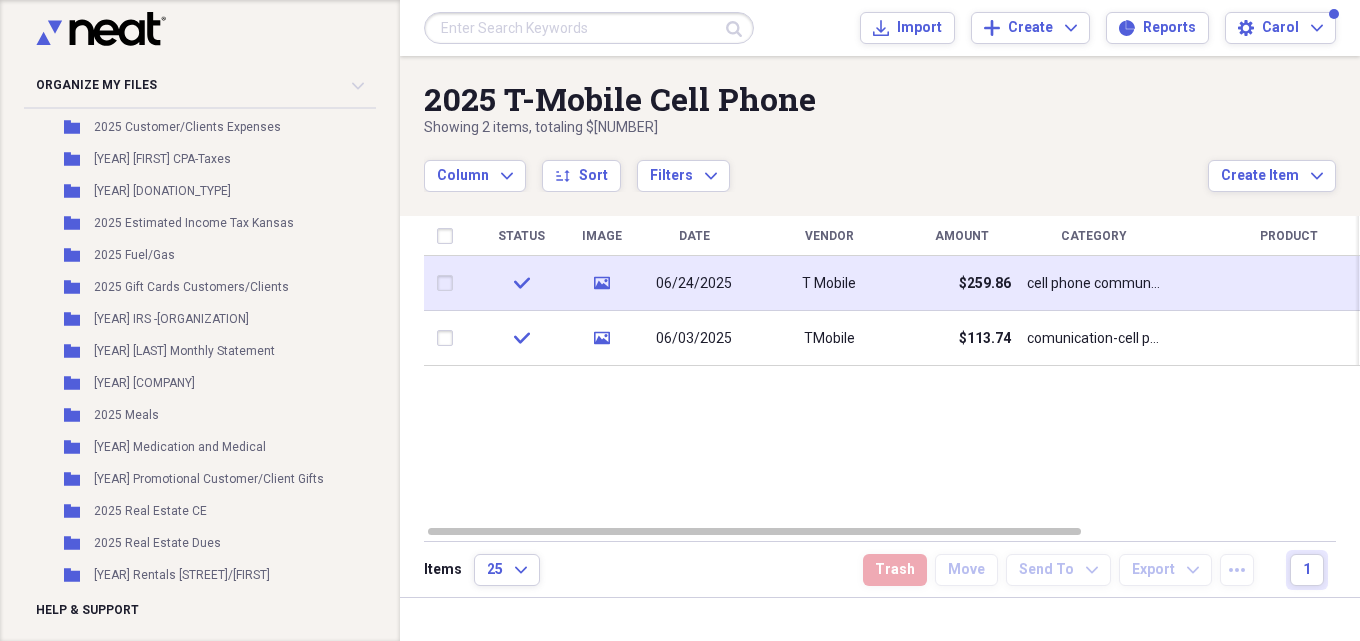 scroll, scrollTop: 4900, scrollLeft: 0, axis: vertical 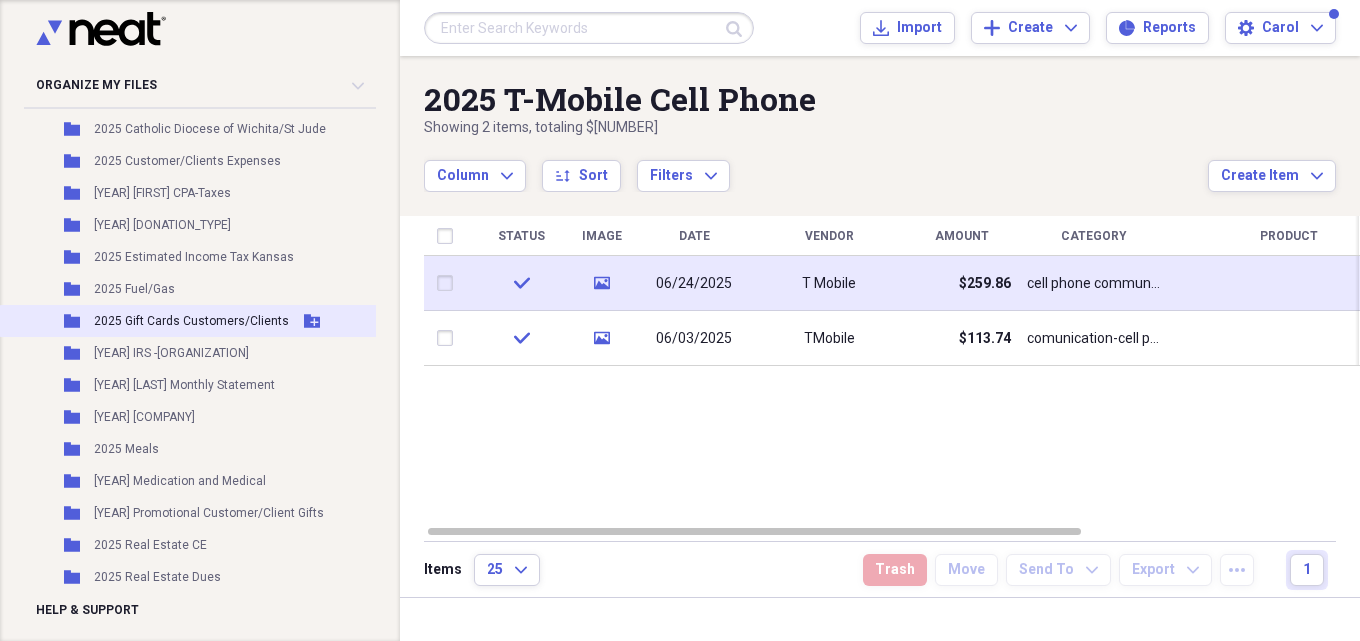 click on "2025 Gift Cards Customers/Clients" at bounding box center [191, 321] 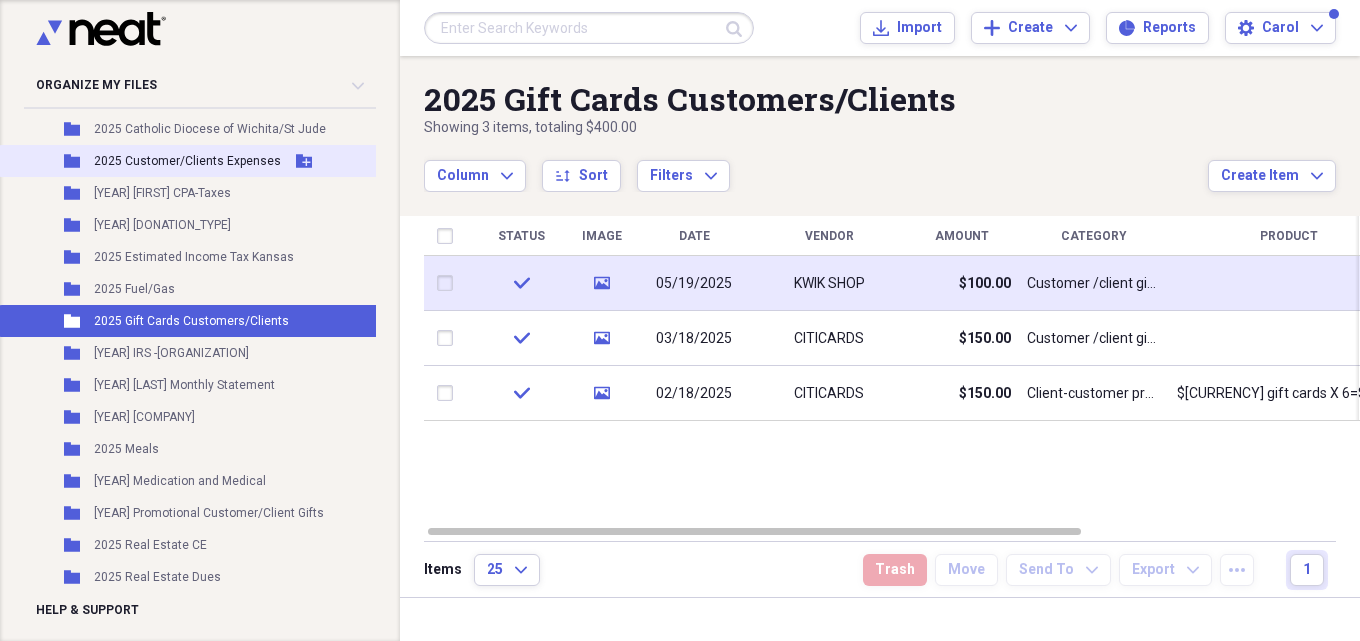 click on "Folder 2025 Customer/Clients Expenses Add Folder" at bounding box center [263, 161] 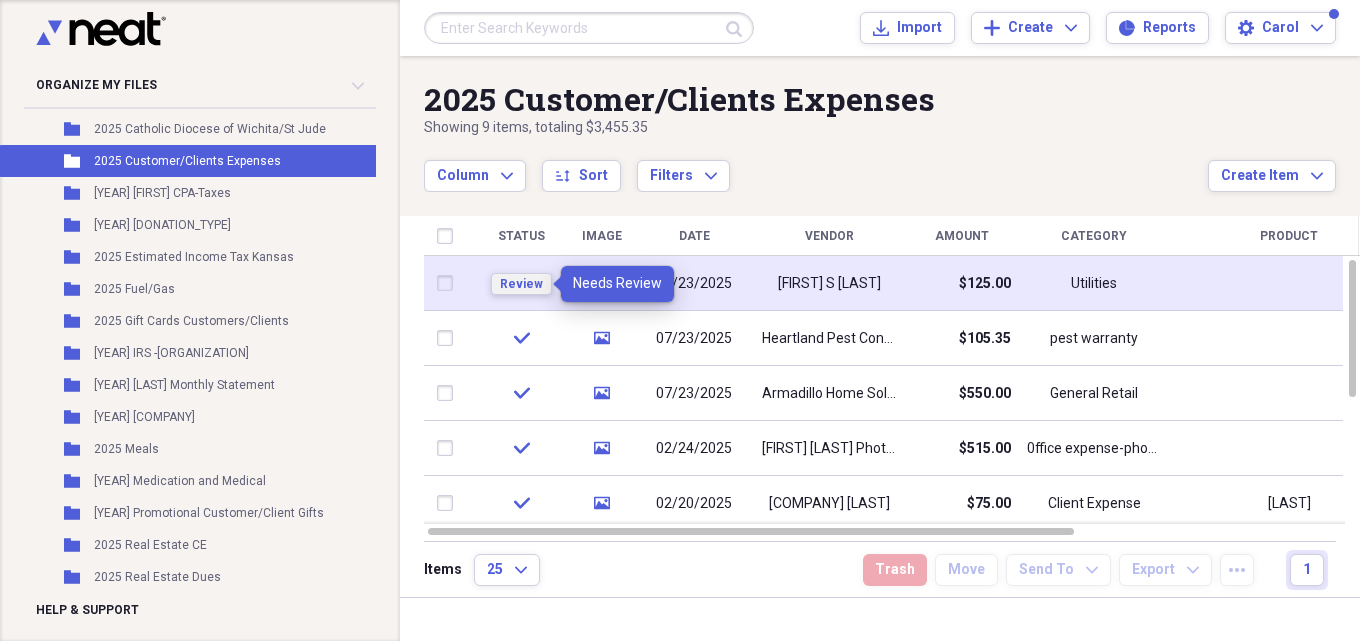 click on "Review" at bounding box center (521, 284) 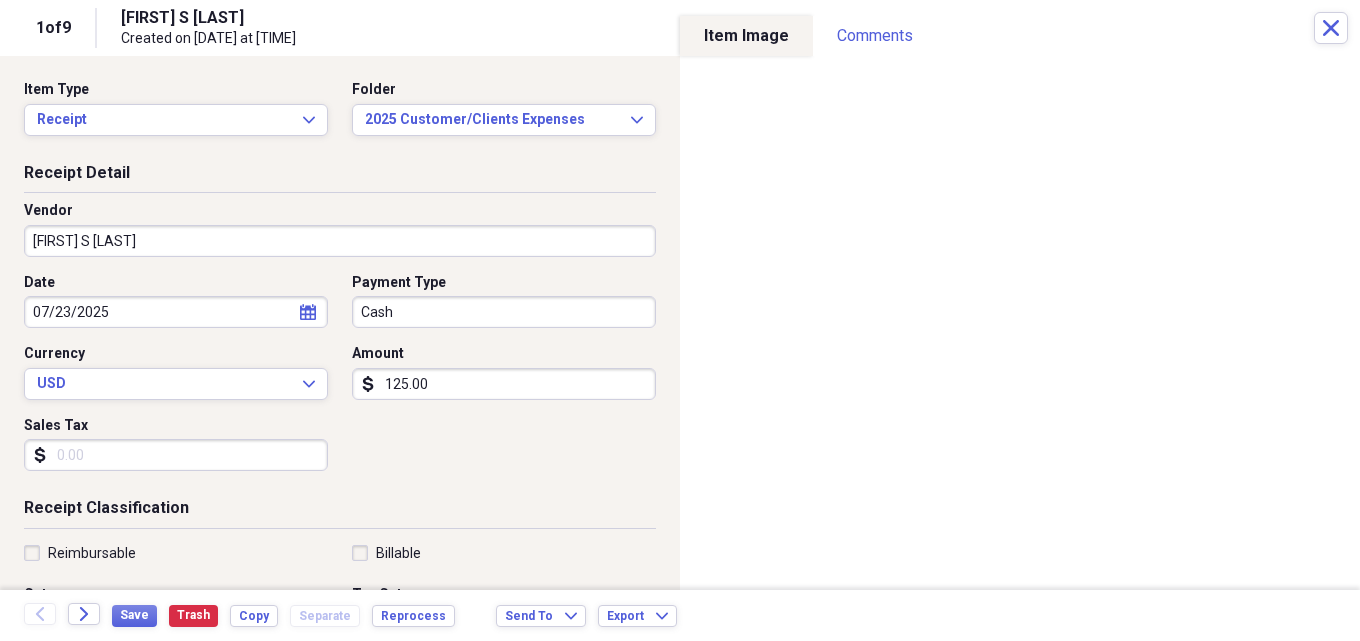 drag, startPoint x: 219, startPoint y: 243, endPoint x: 204, endPoint y: 250, distance: 16.552946 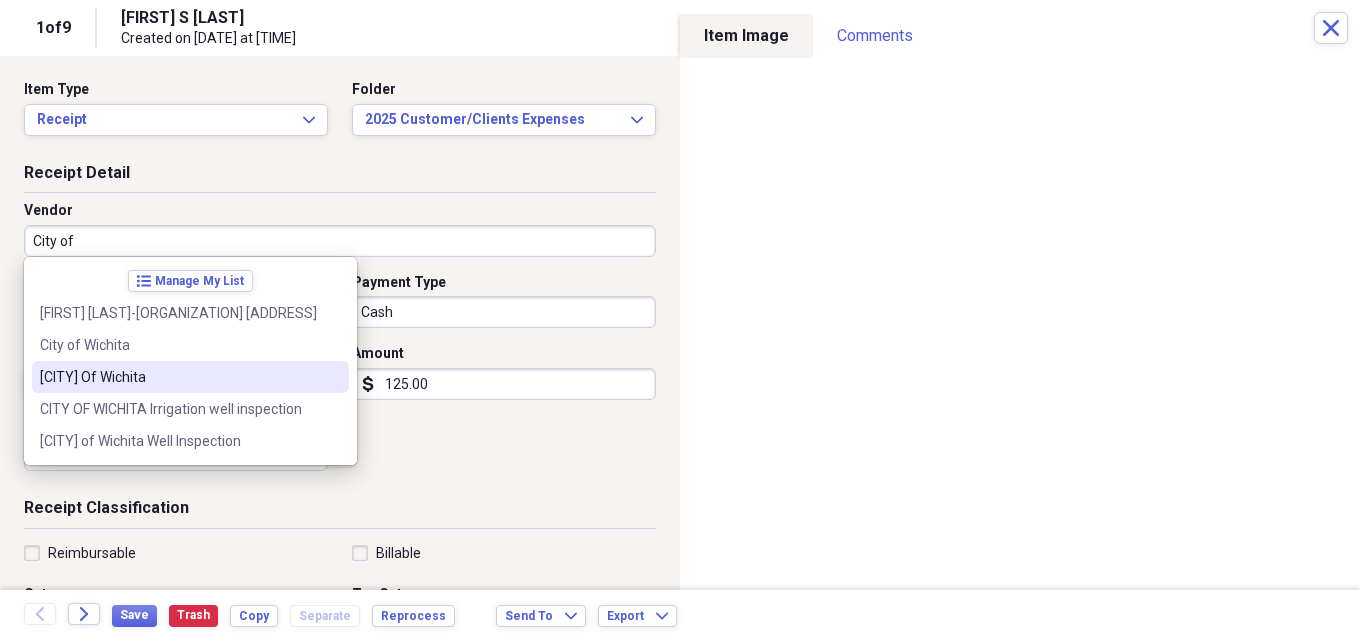 click on "[CITY] Of Wichita" at bounding box center (178, 377) 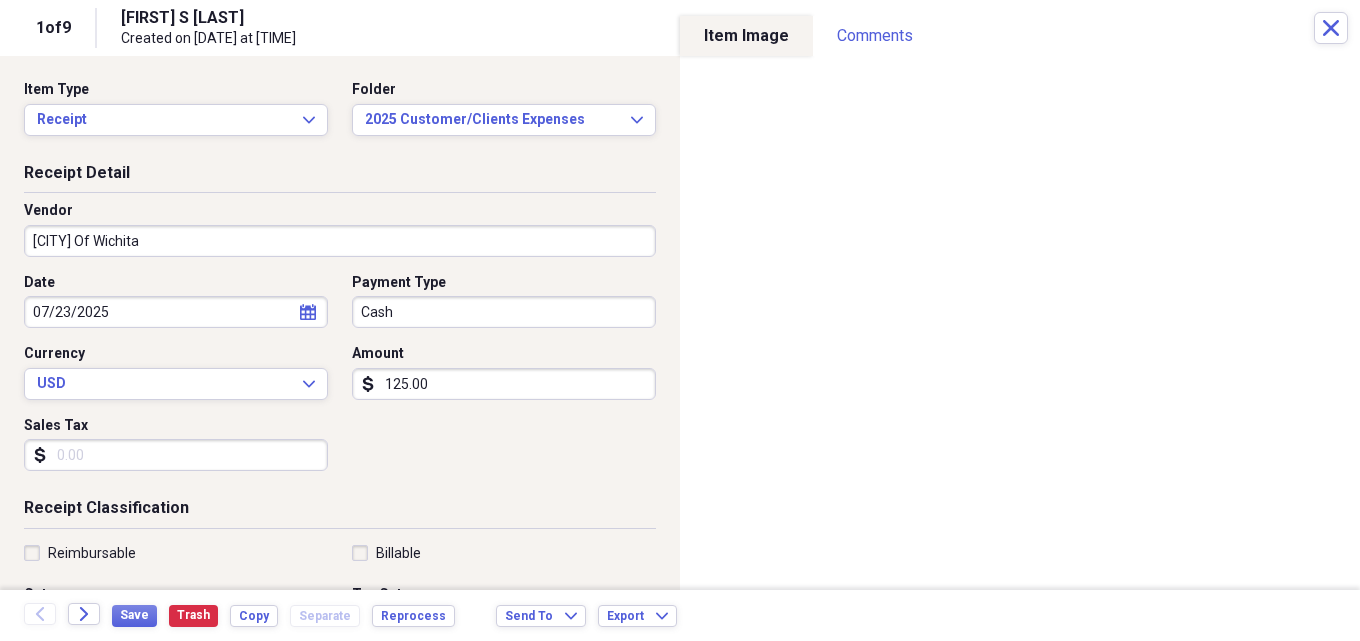 click on "Cash" at bounding box center [504, 312] 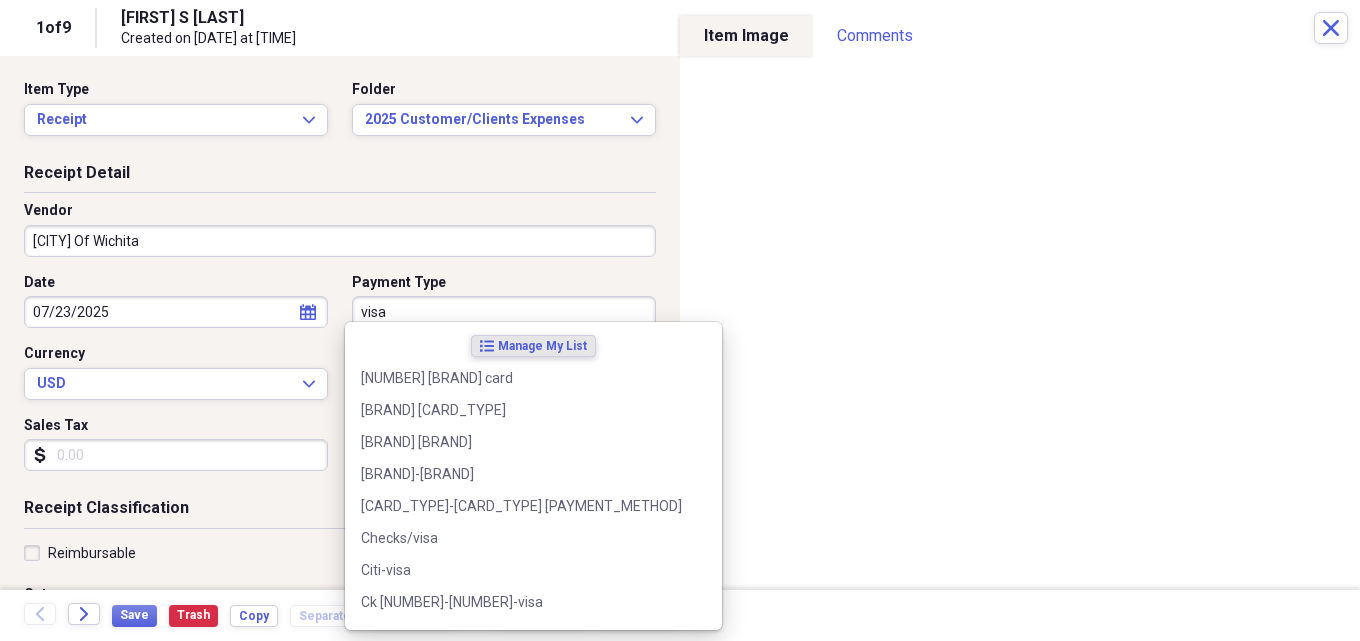 scroll, scrollTop: 100, scrollLeft: 0, axis: vertical 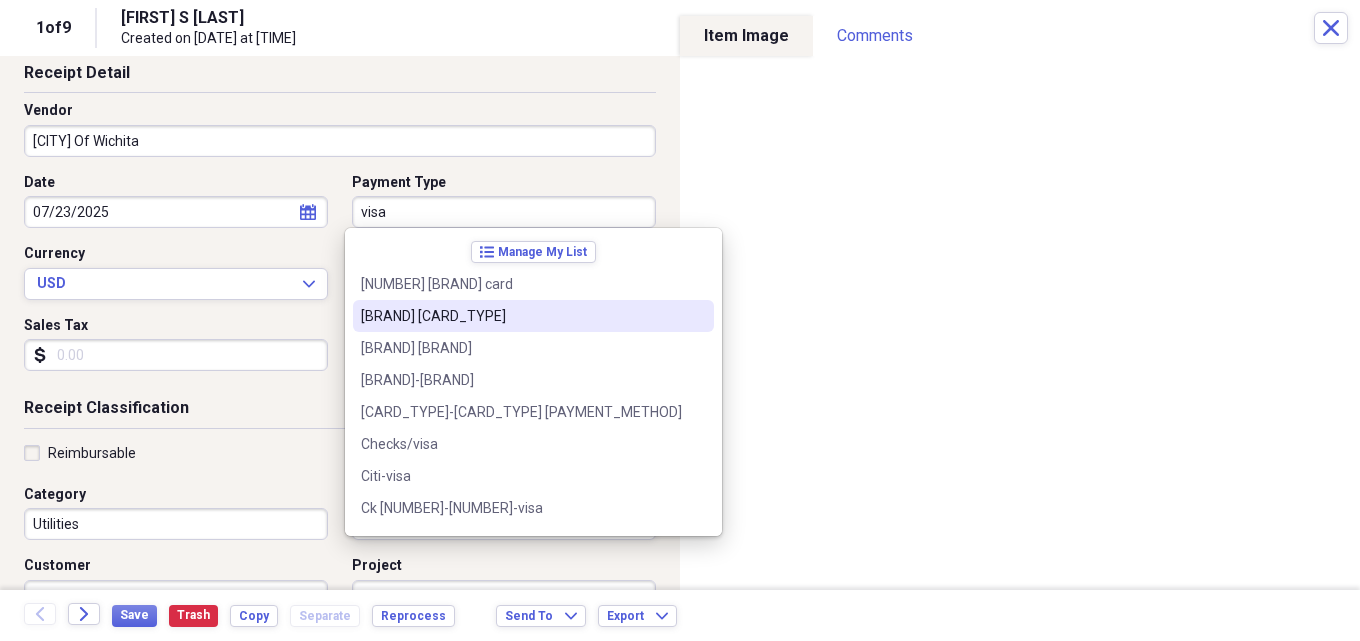 type on "visa" 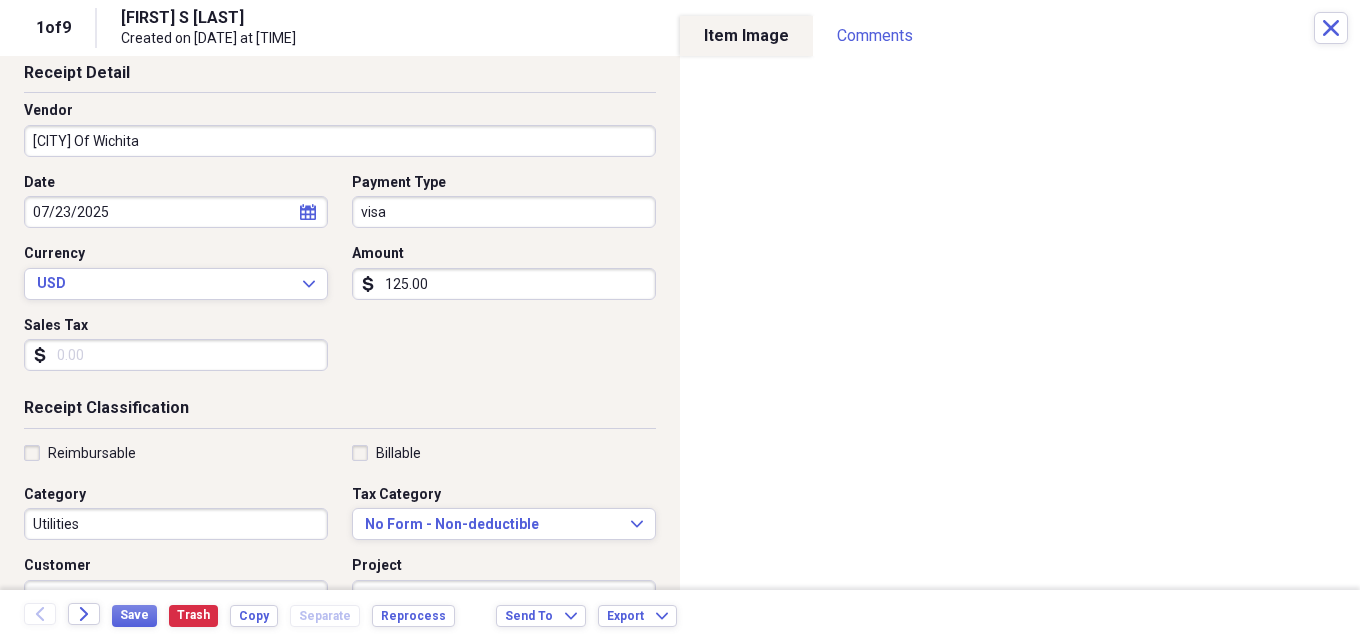 click on "Item Type Receipt Expand Folder 2025 Customer/Clients Expenses Expand Receipt Detail Vendor City Of Wichita Date 07/23/2025 calendar Calendar Payment Type visa Currency USD Expand Amount dollar-sign 125.00 Sales Tax dollar-sign Receipt Classification Reimbursable Billable Category Utilities Tax Category No Form - Non-deductible Expand Customer Project Product Location Class Notes" at bounding box center [340, 478] 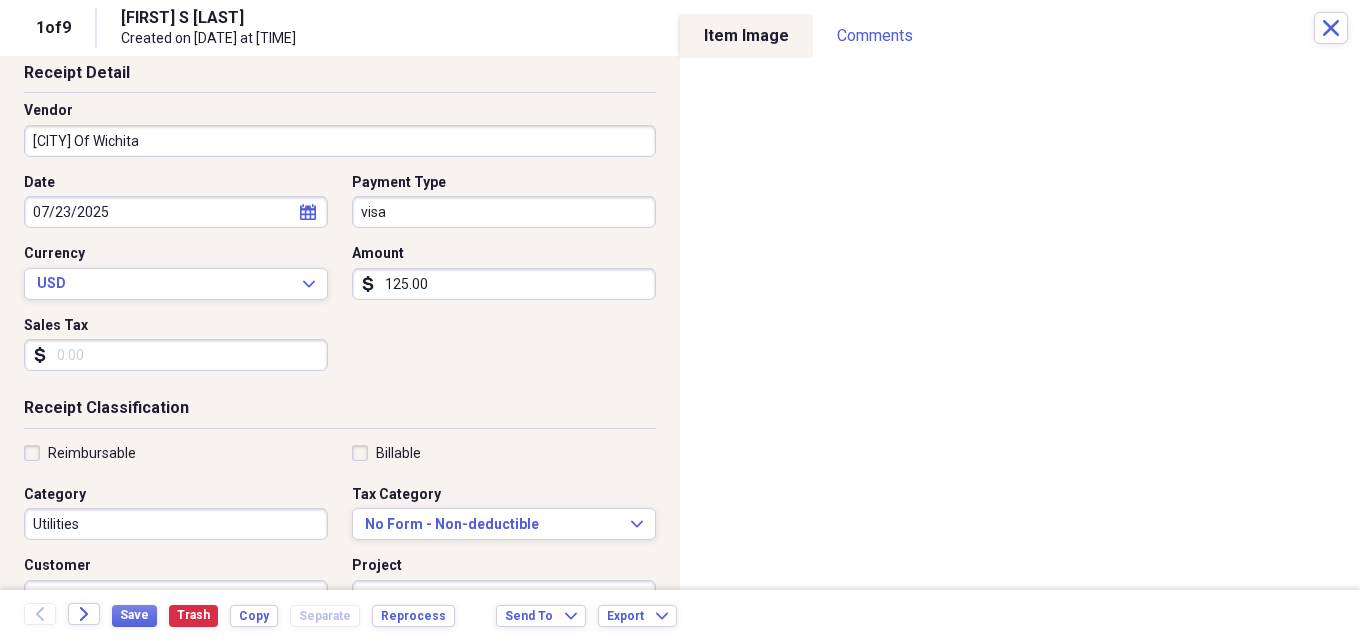 click on "Utilities" at bounding box center (176, 524) 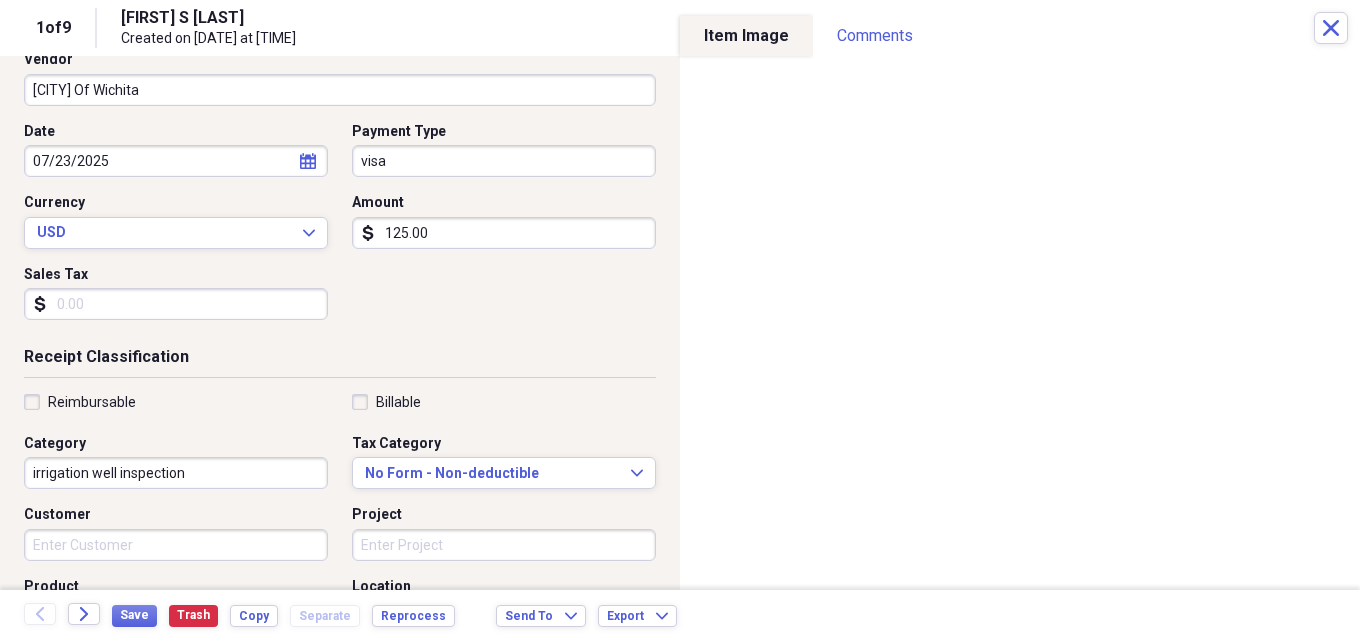 scroll, scrollTop: 200, scrollLeft: 0, axis: vertical 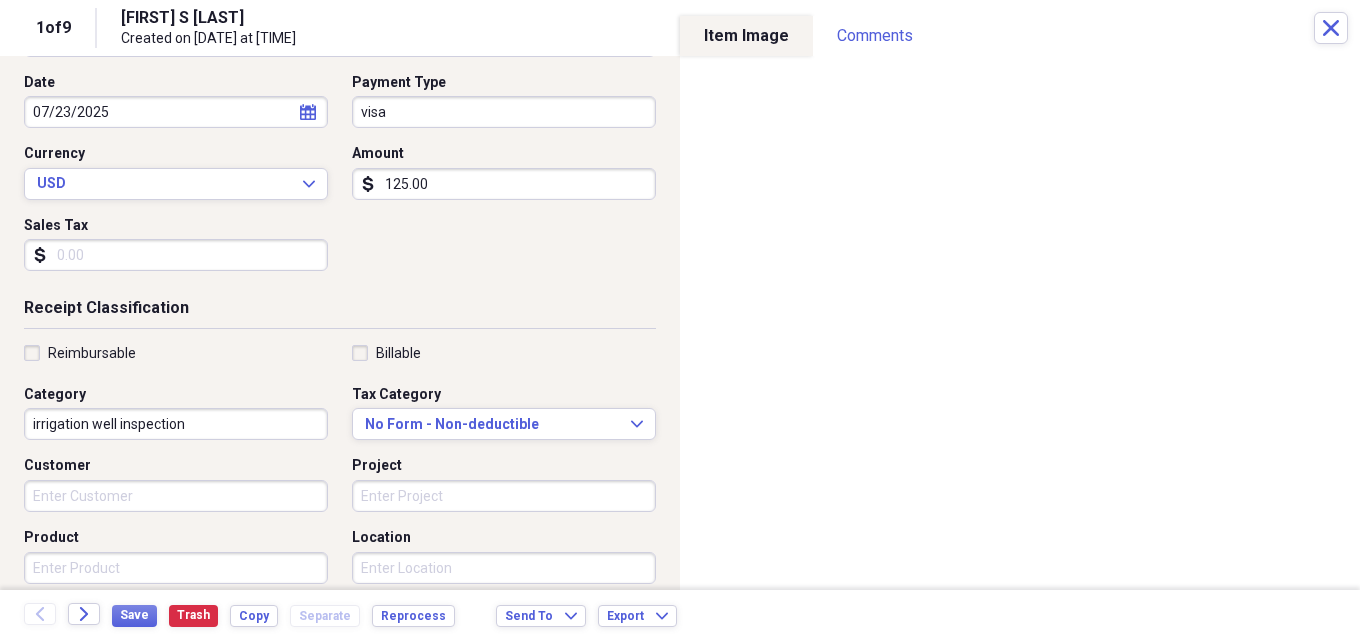 type on "irrigation well inspection" 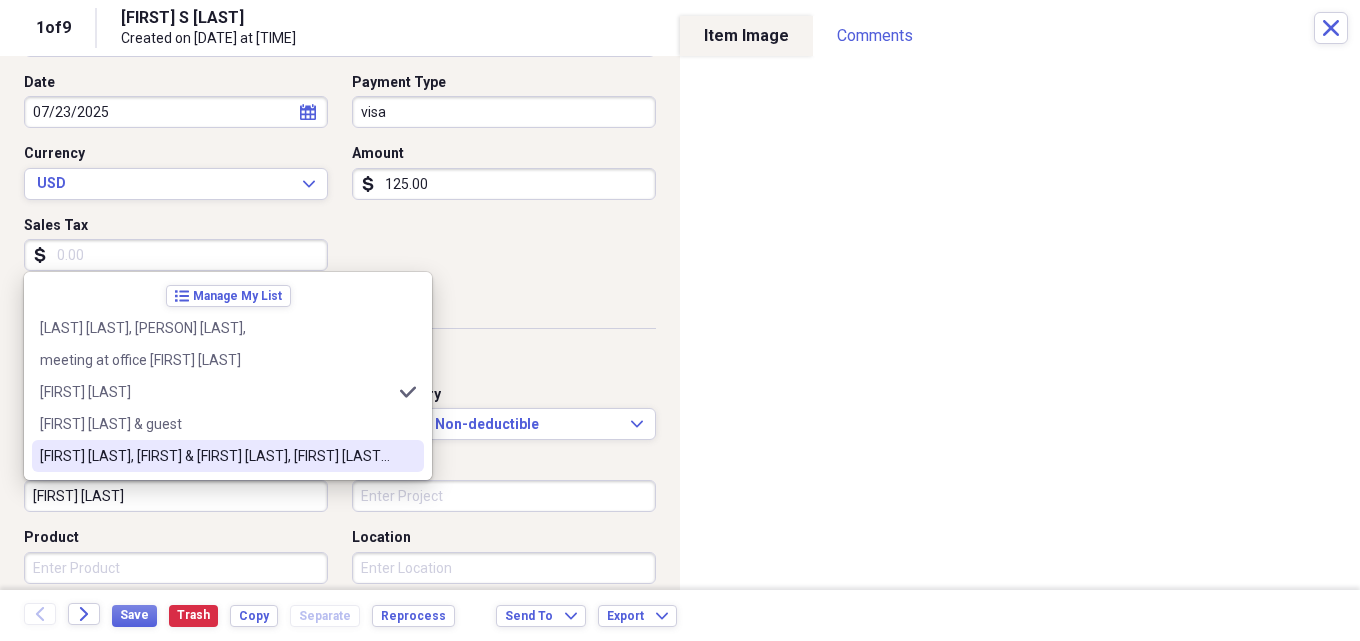 type on "[FIRST] [LAST]" 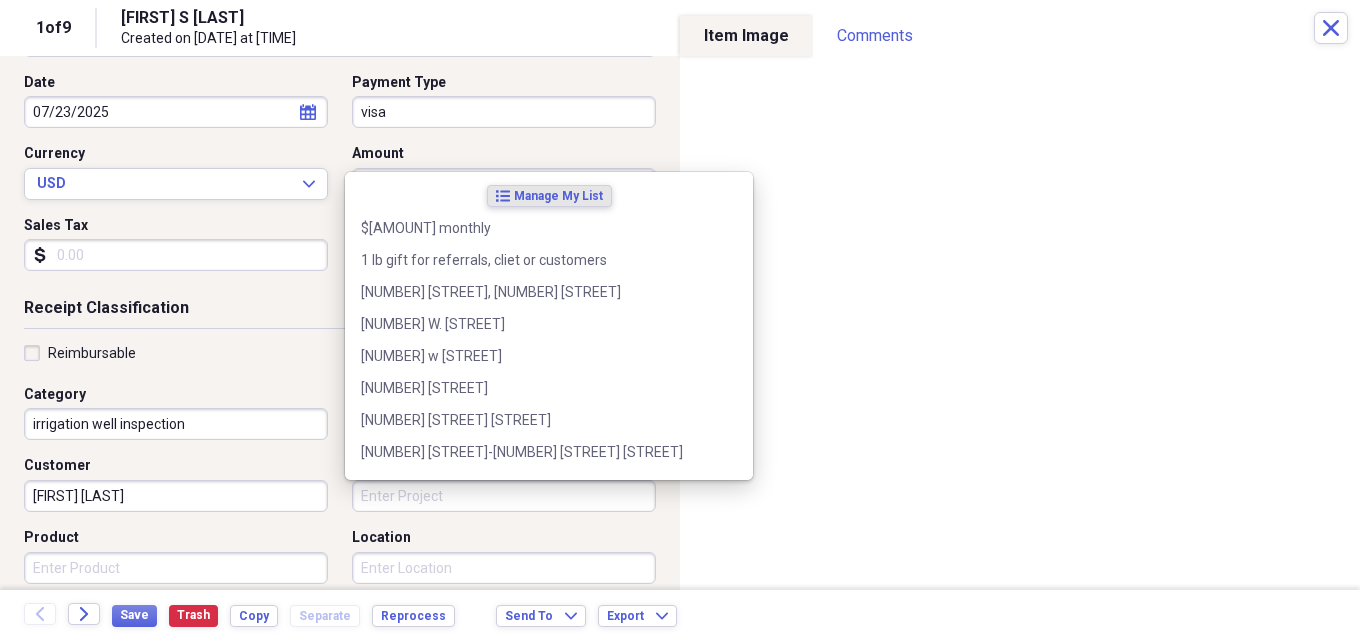 click on "Project" at bounding box center [504, 496] 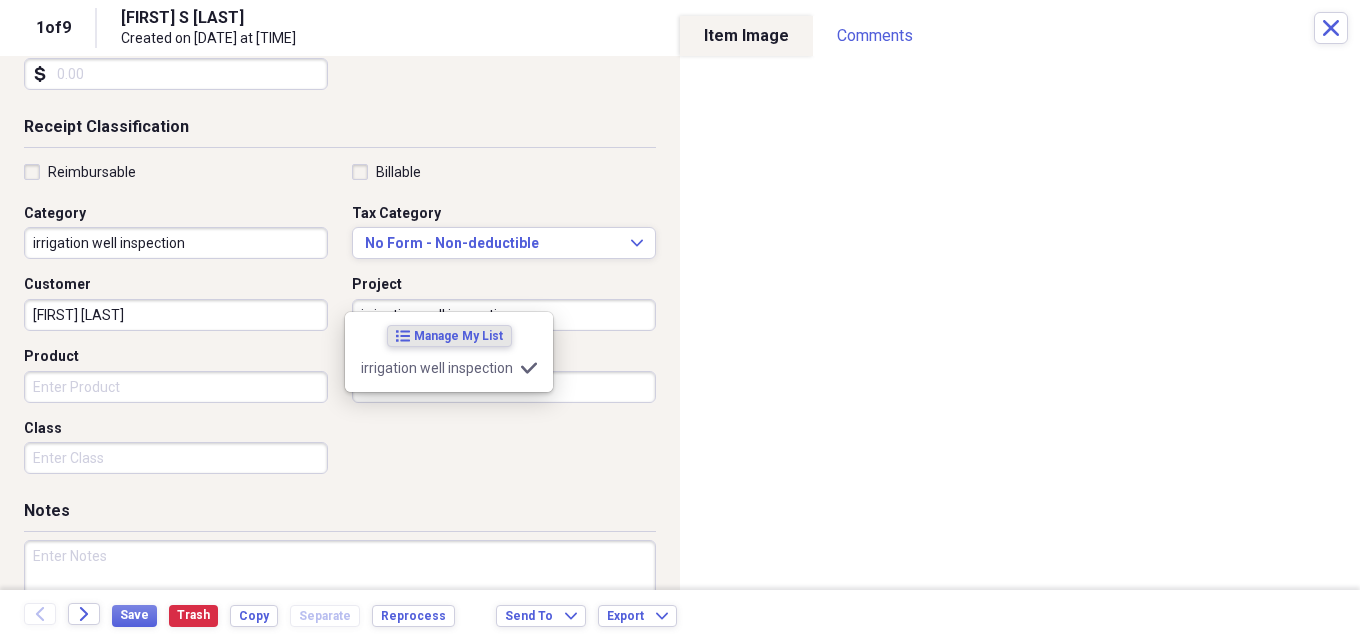 scroll, scrollTop: 400, scrollLeft: 0, axis: vertical 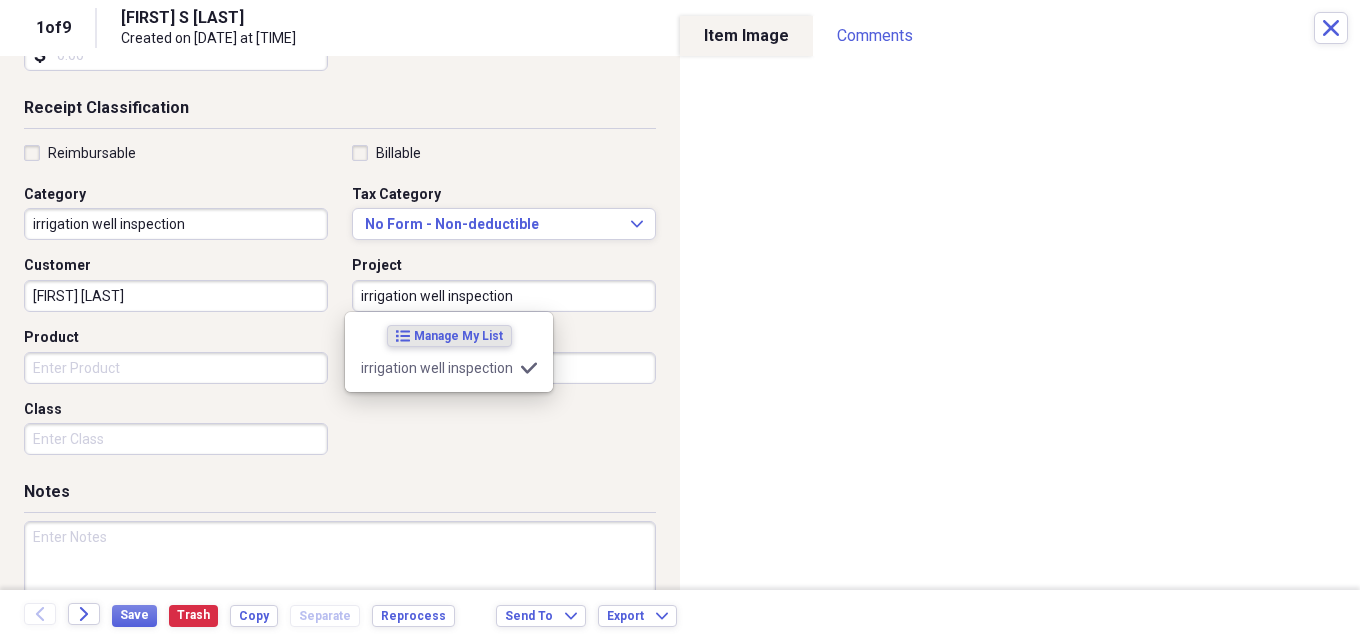 type on "irrigation well inspection" 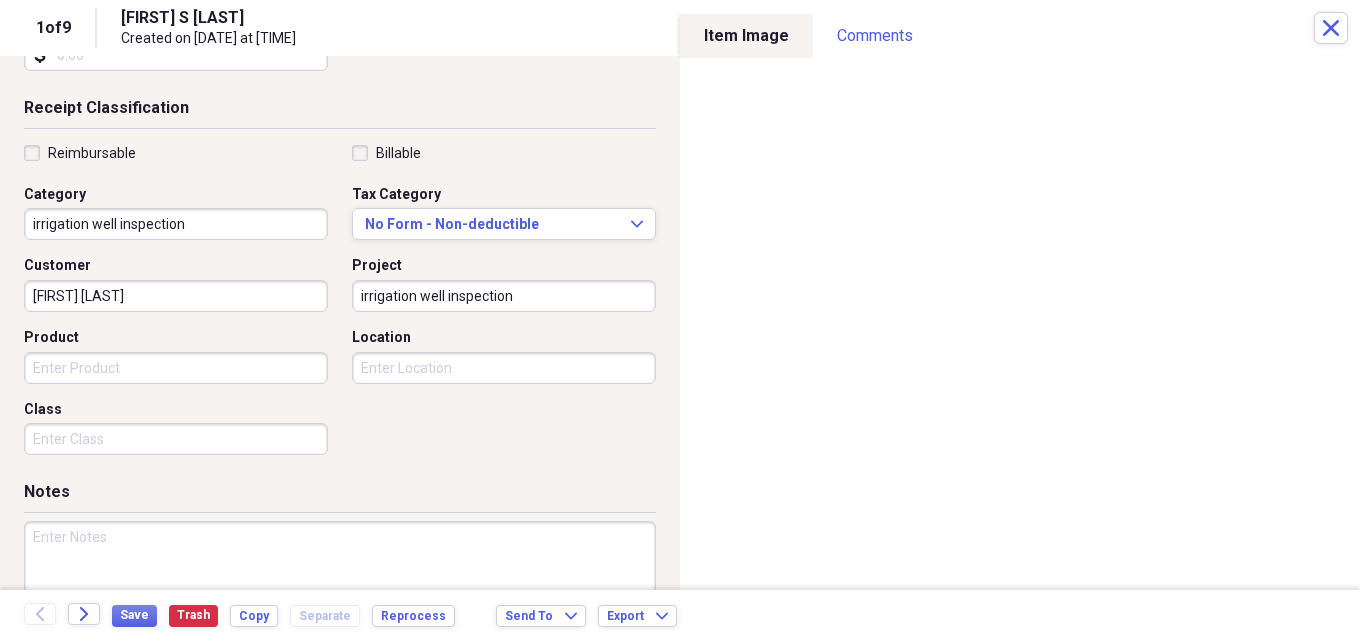 click on "Reimbursable Billable Category irrigation well inspection Tax Category No Form - Non-deductible Expand Customer [FIRST] [LAST] Project irrigation well inspection Product Location Class" at bounding box center (340, 304) 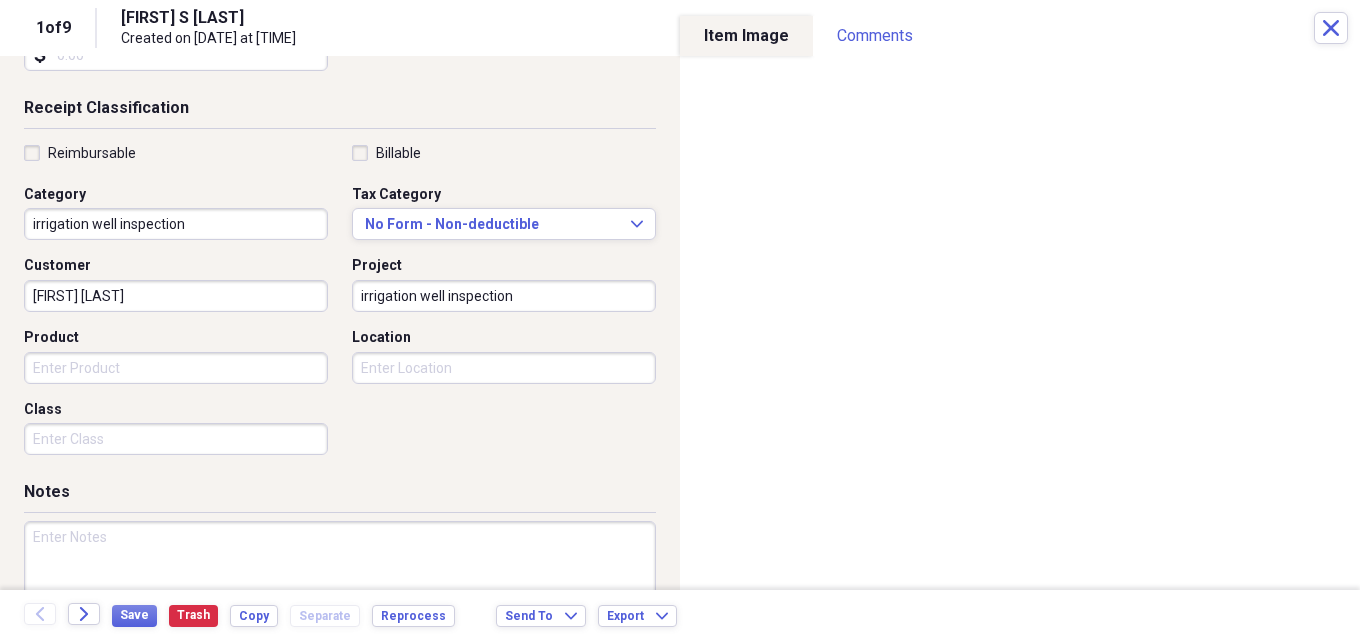 click on "Location" at bounding box center (504, 368) 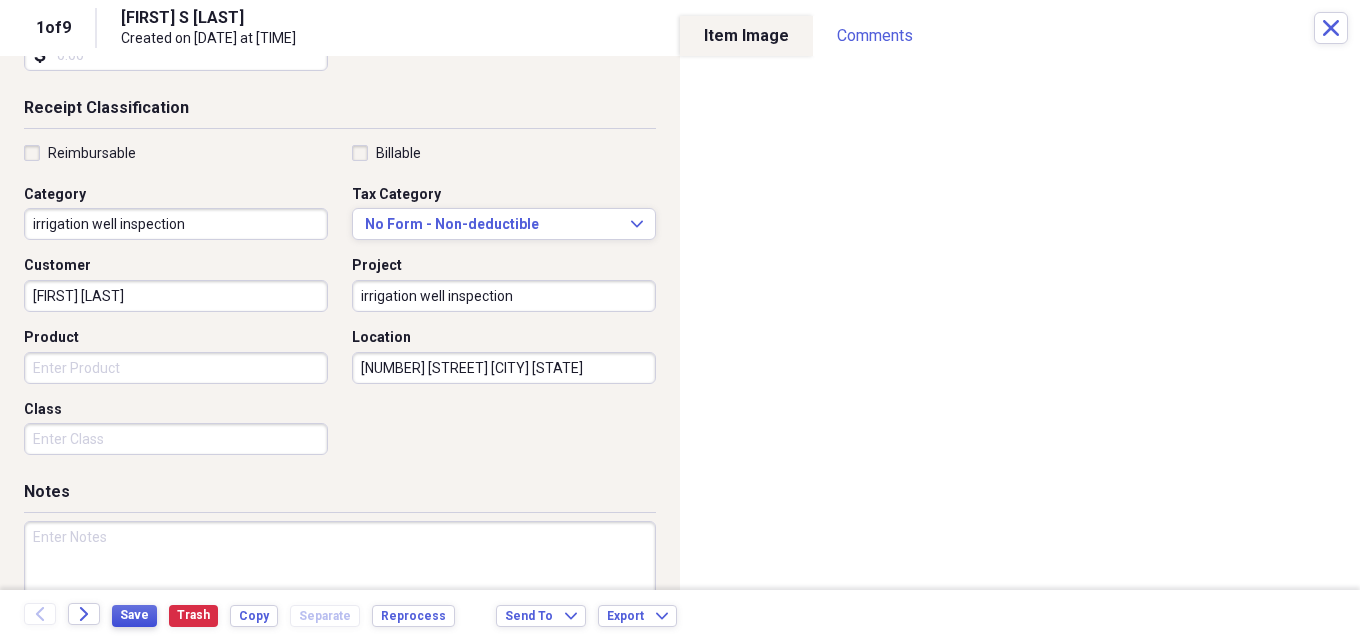 type on "[NUMBER] [STREET] [CITY] [STATE]" 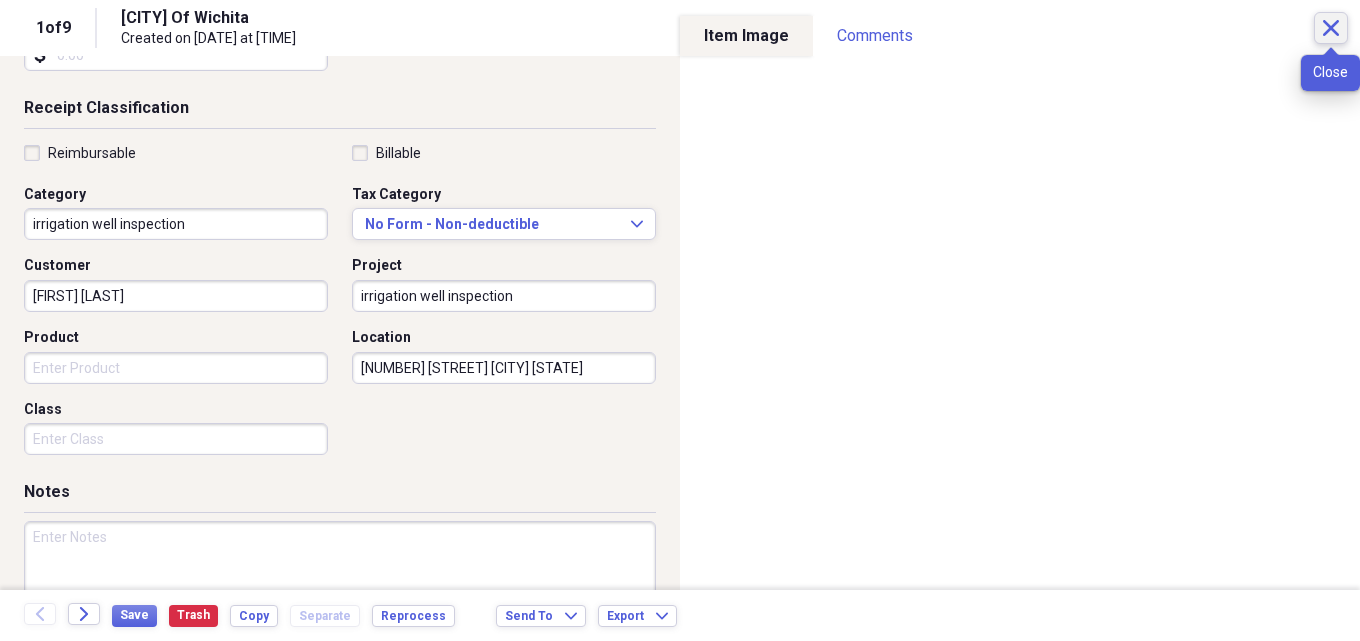 click on "Close" at bounding box center (1331, 28) 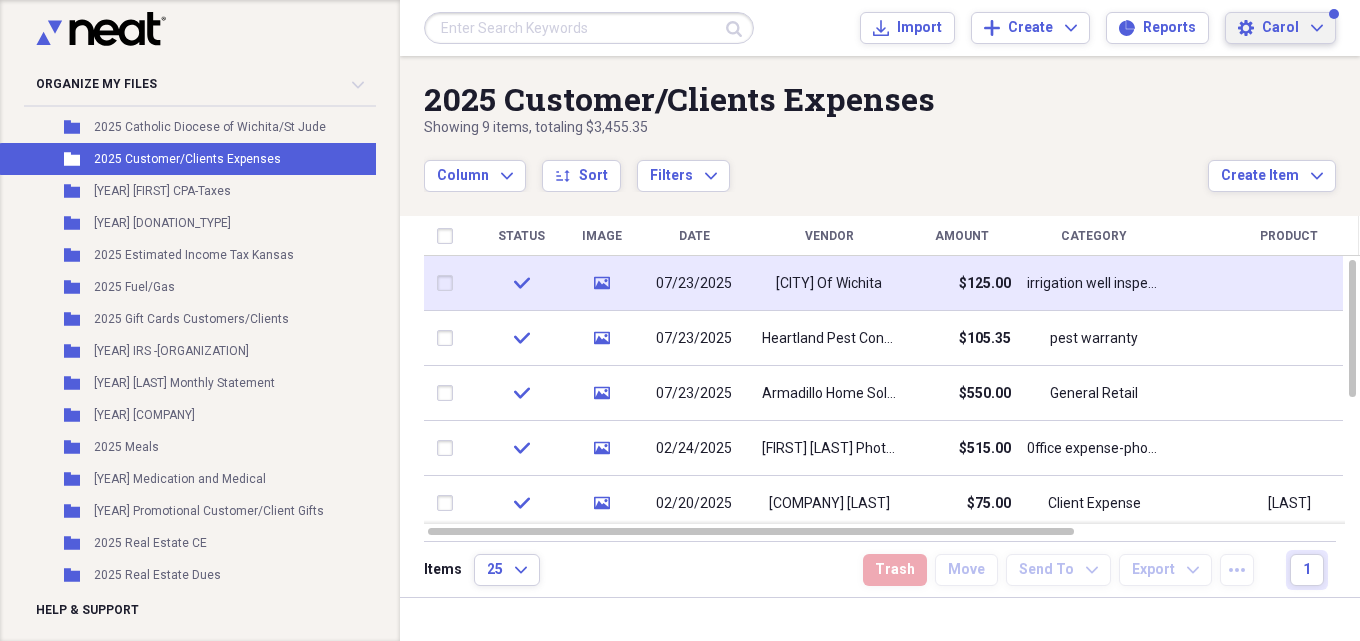 click on "Carol" at bounding box center (1280, 28) 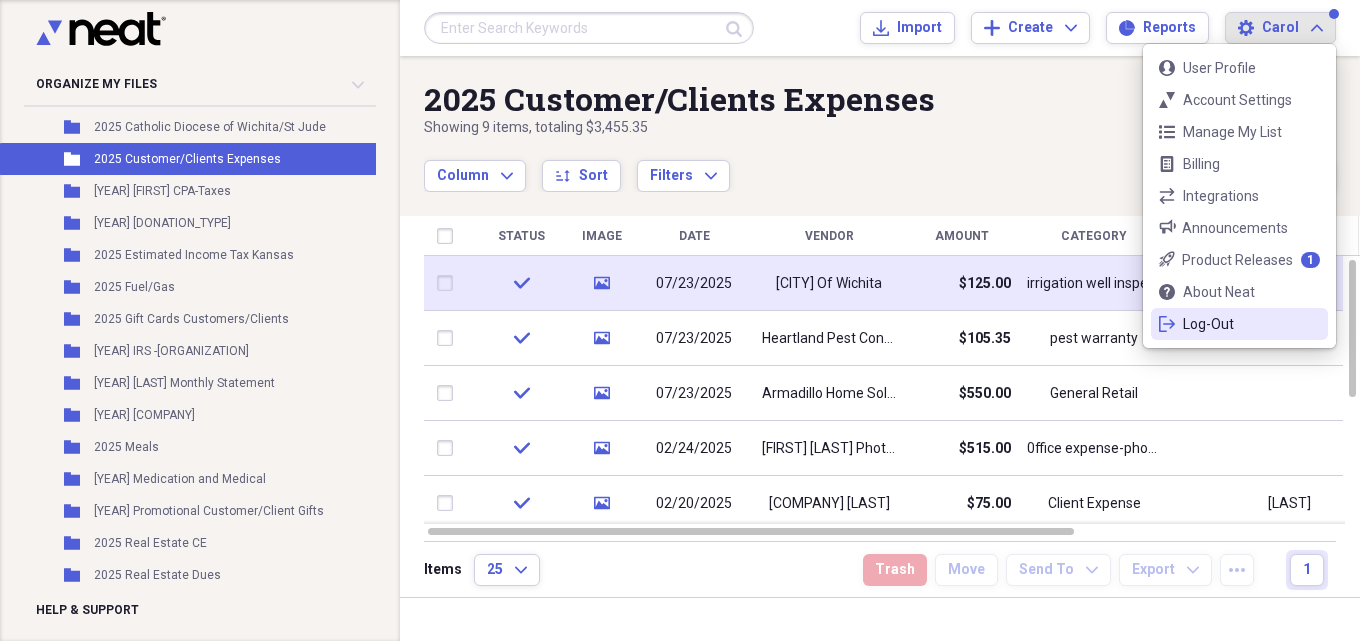 click on "logout Log-Out" at bounding box center [1239, 324] 